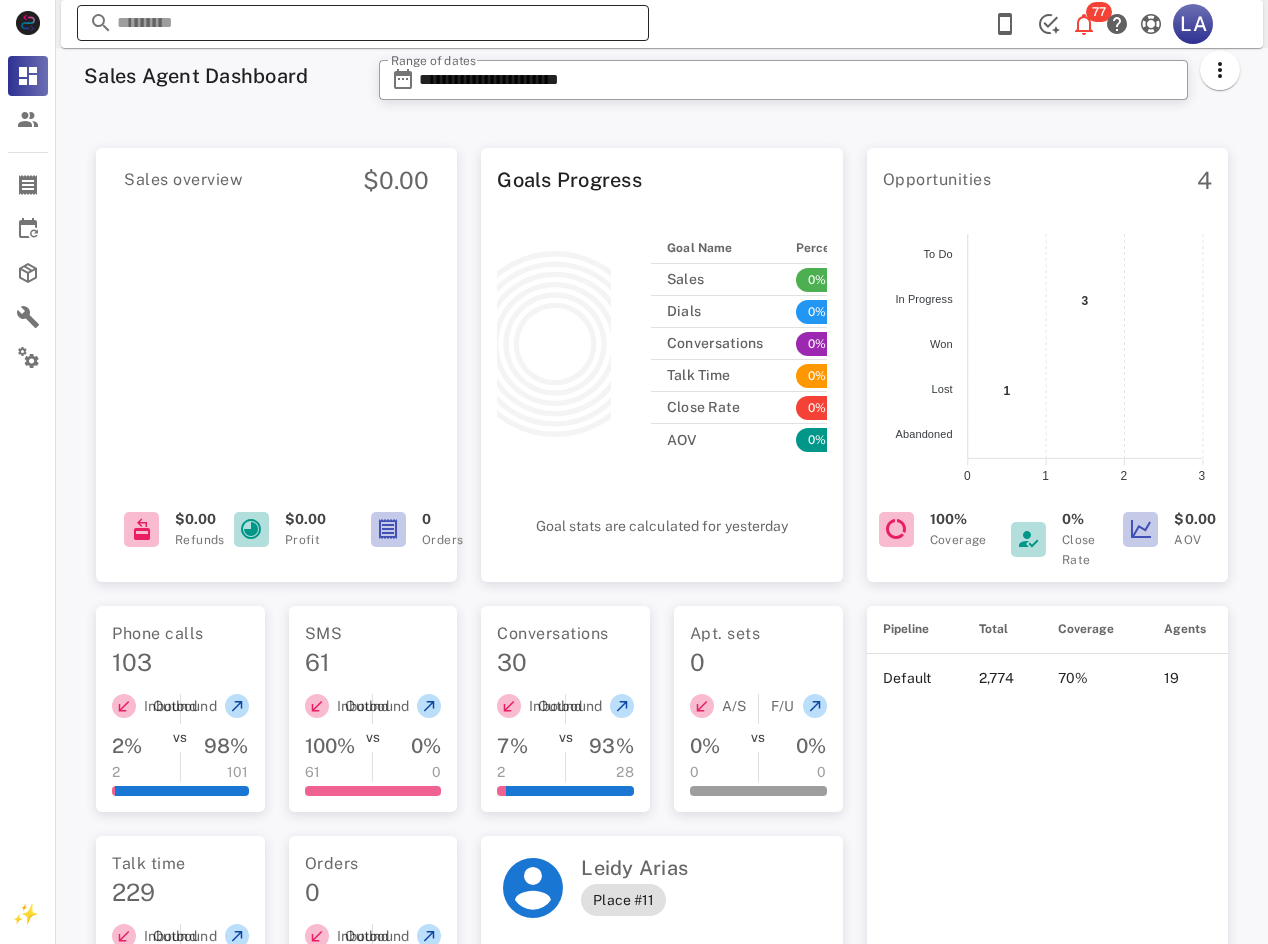 scroll, scrollTop: 0, scrollLeft: 0, axis: both 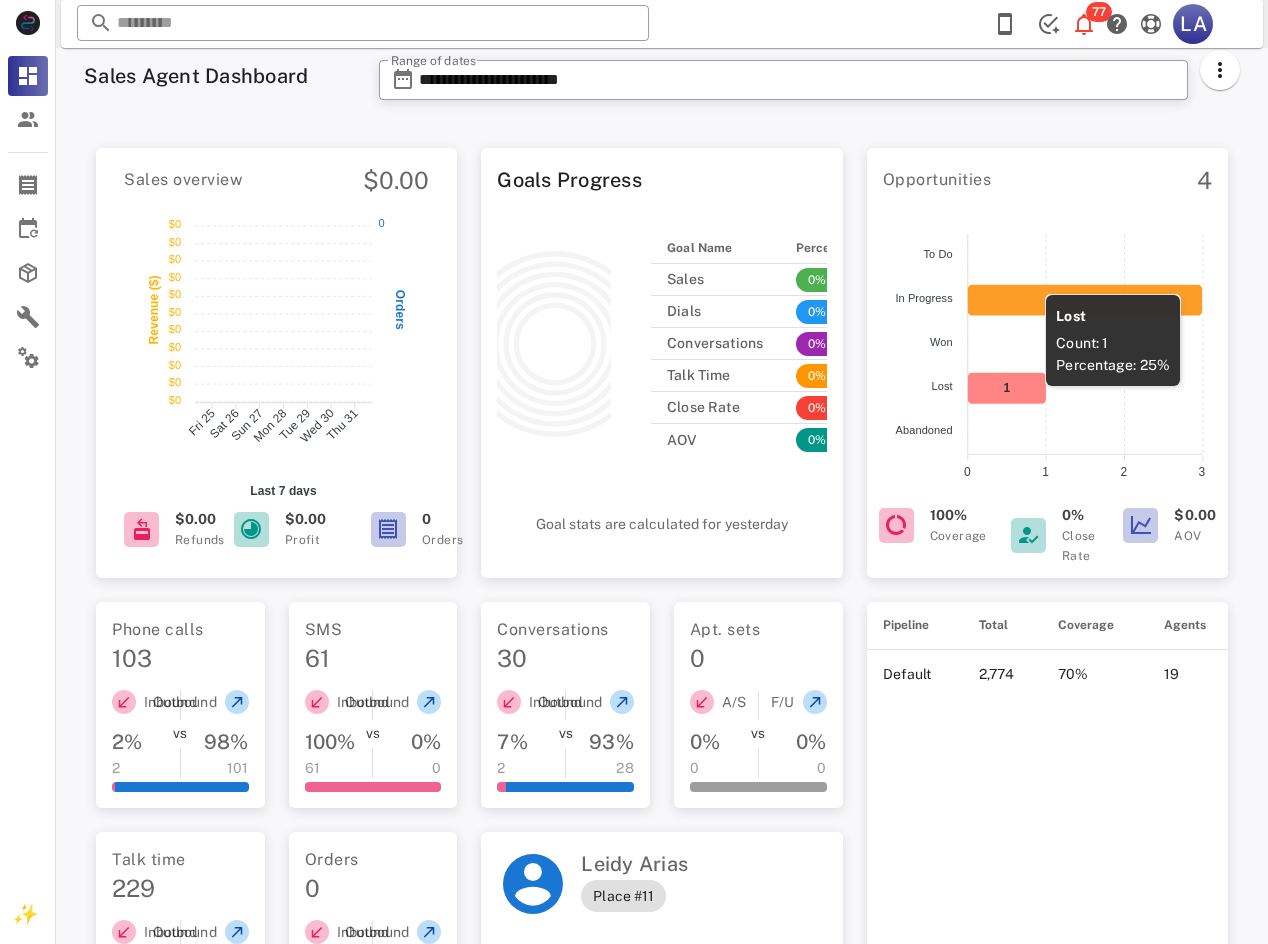 click 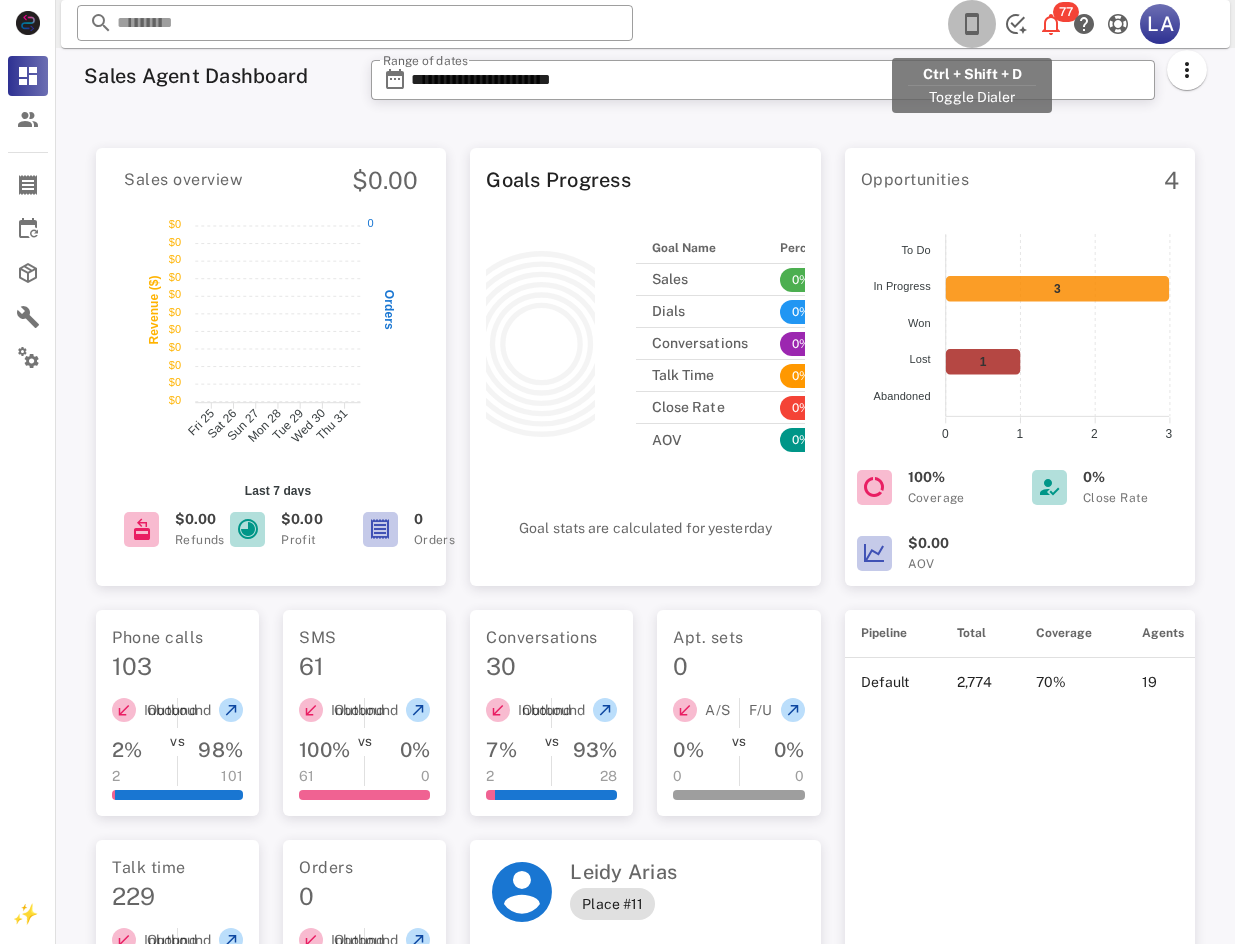 click at bounding box center (972, 24) 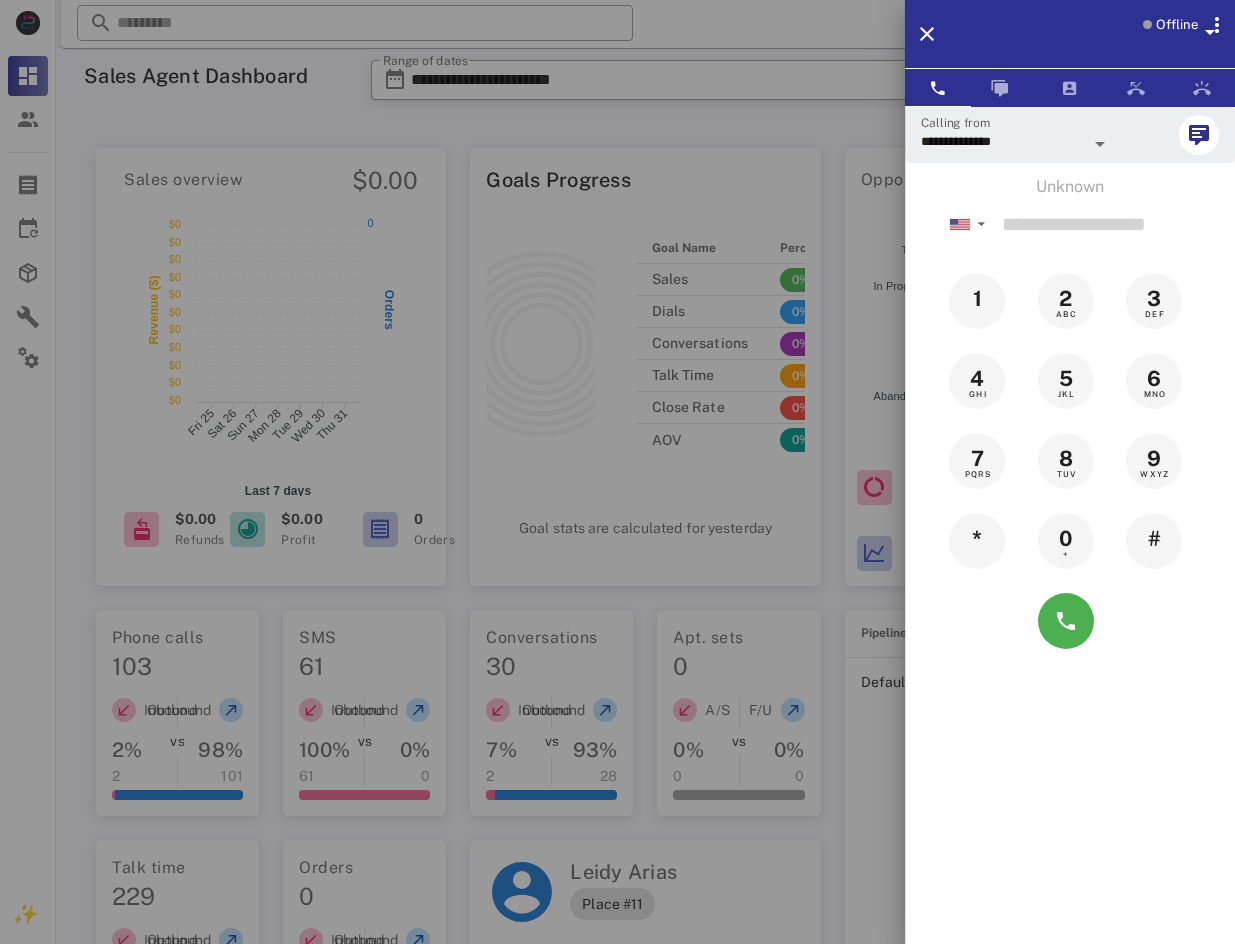 click on "Offline" at bounding box center [1177, 25] 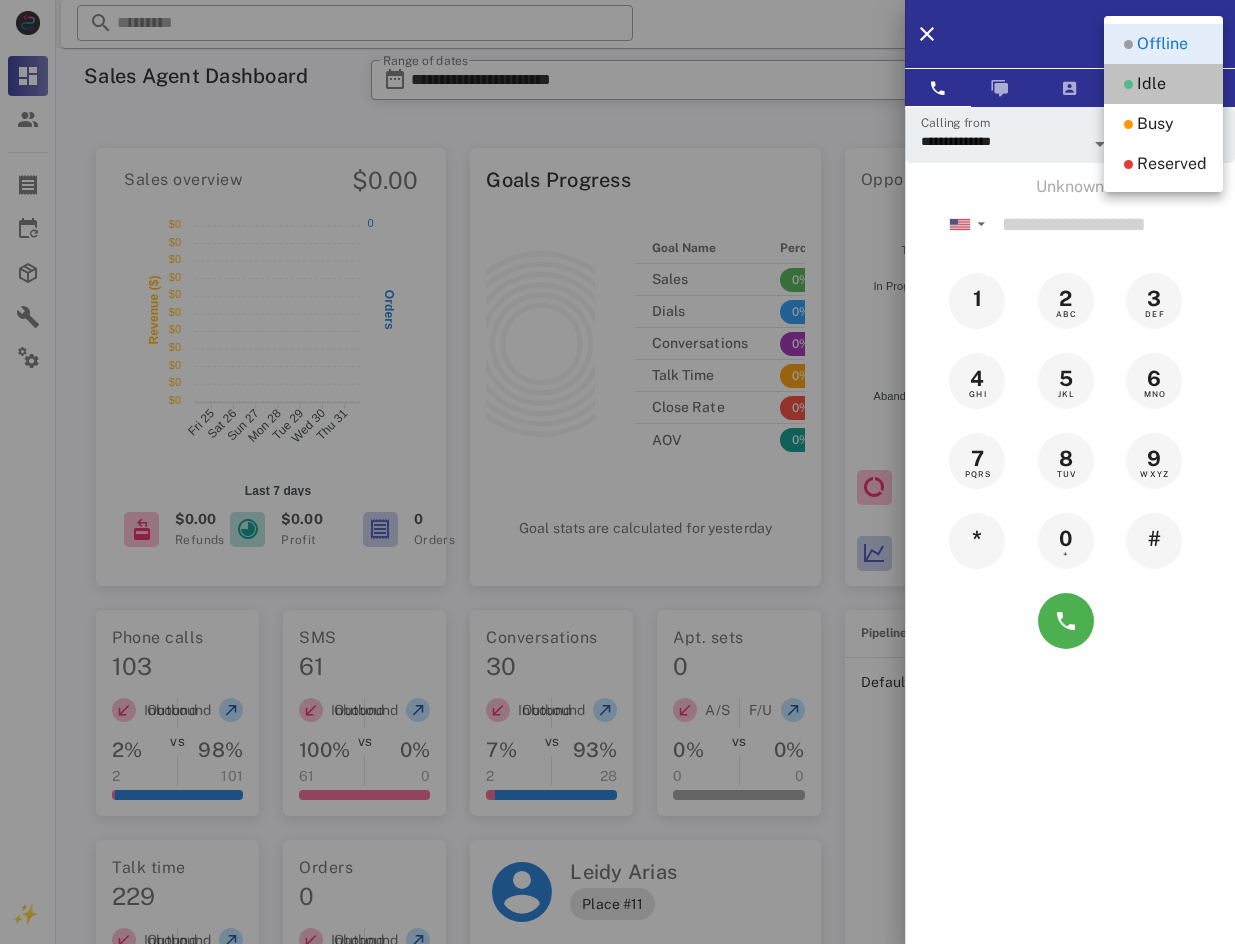 click on "Idle" at bounding box center [1163, 84] 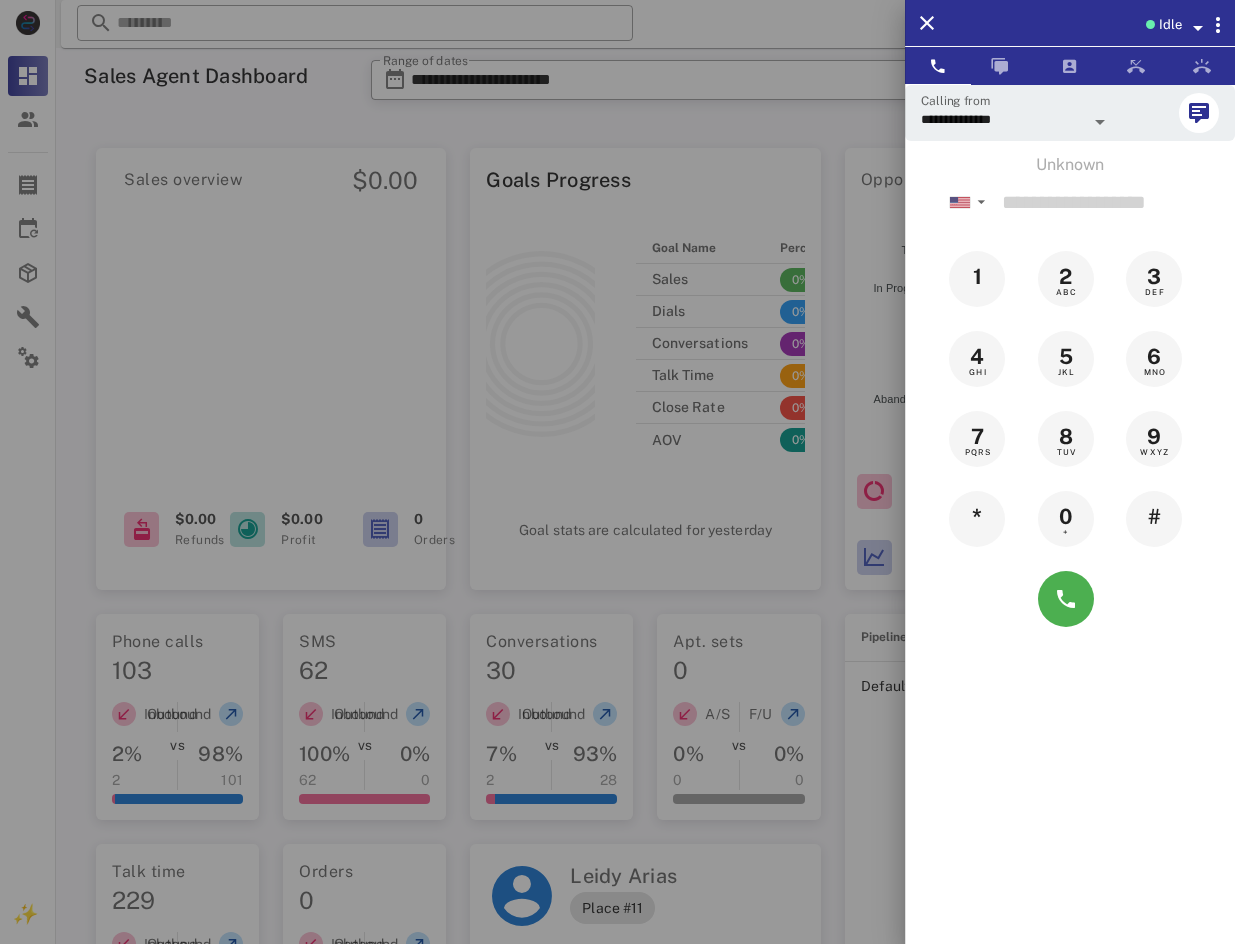 click at bounding box center (1198, 28) 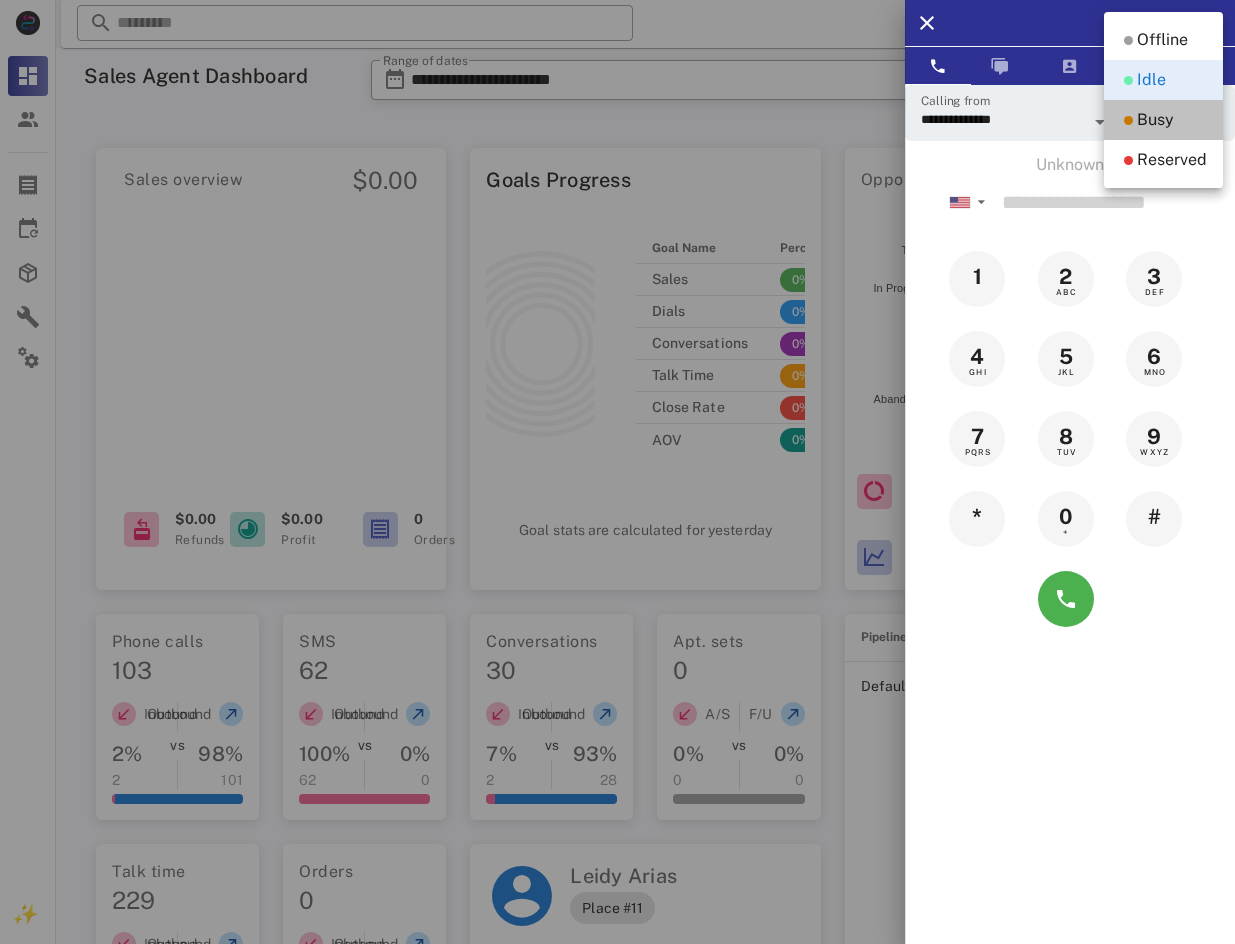 click on "Busy" at bounding box center (1155, 120) 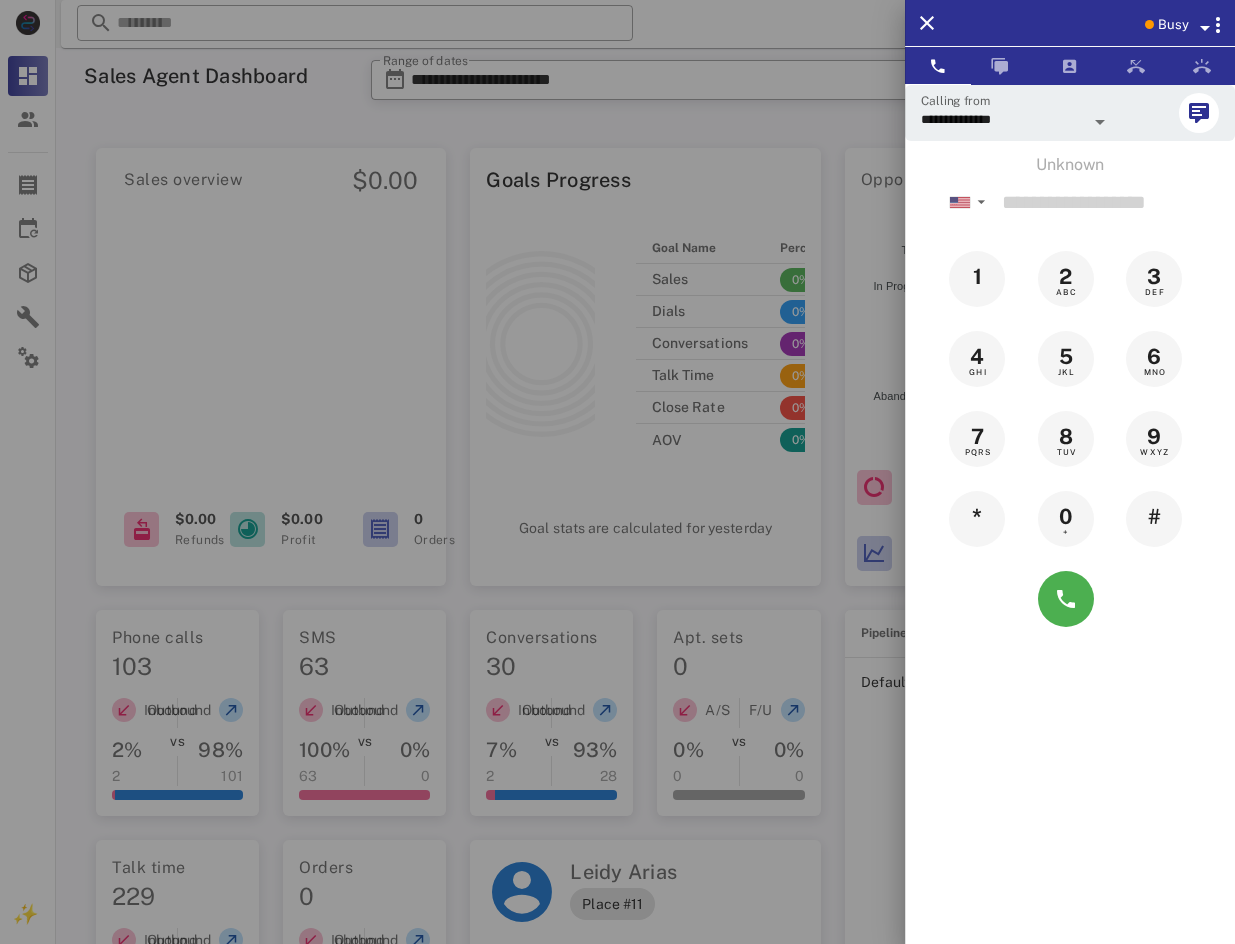 click on "Busy" at bounding box center (1173, 25) 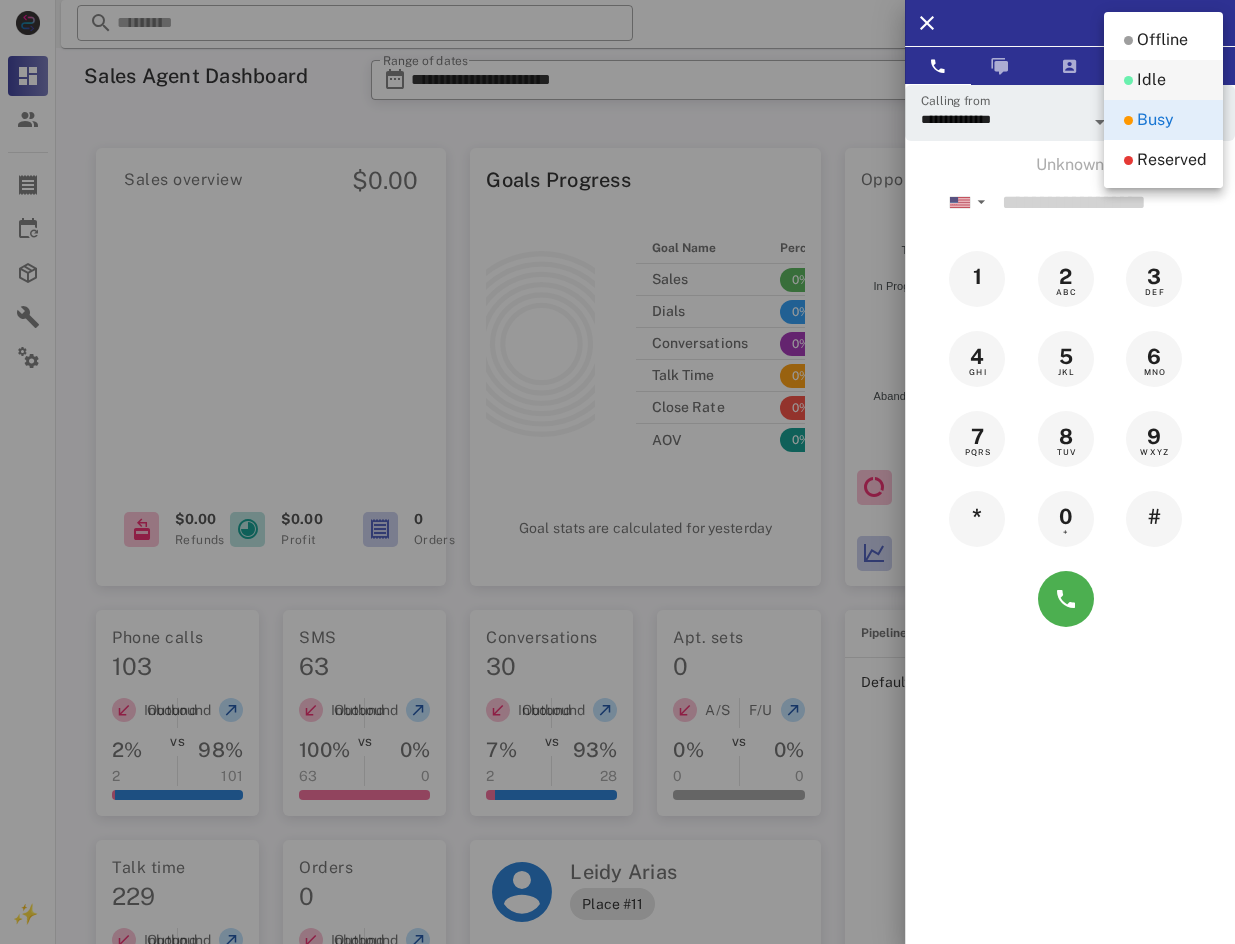 click on "Idle" at bounding box center (1163, 80) 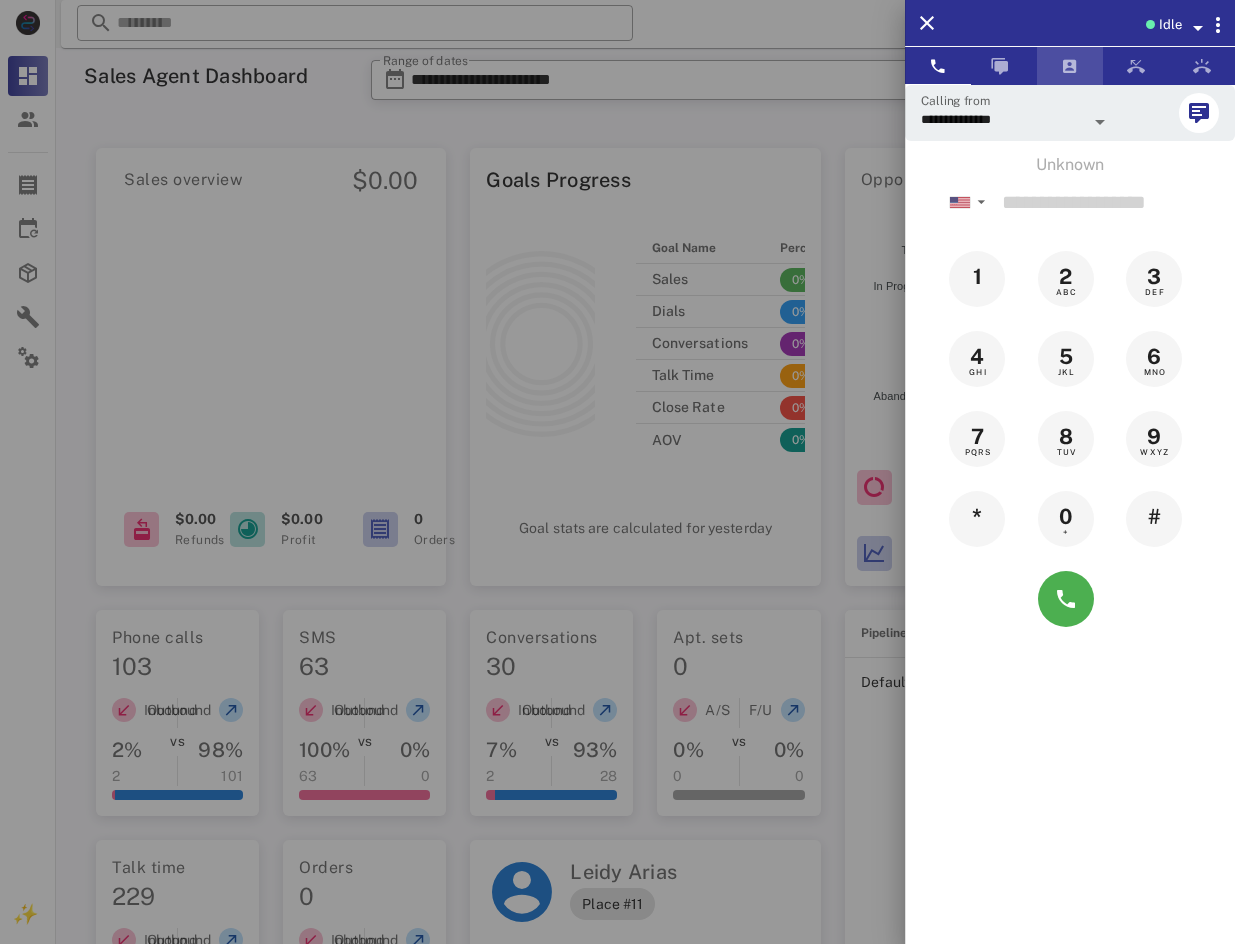 click at bounding box center (1070, 66) 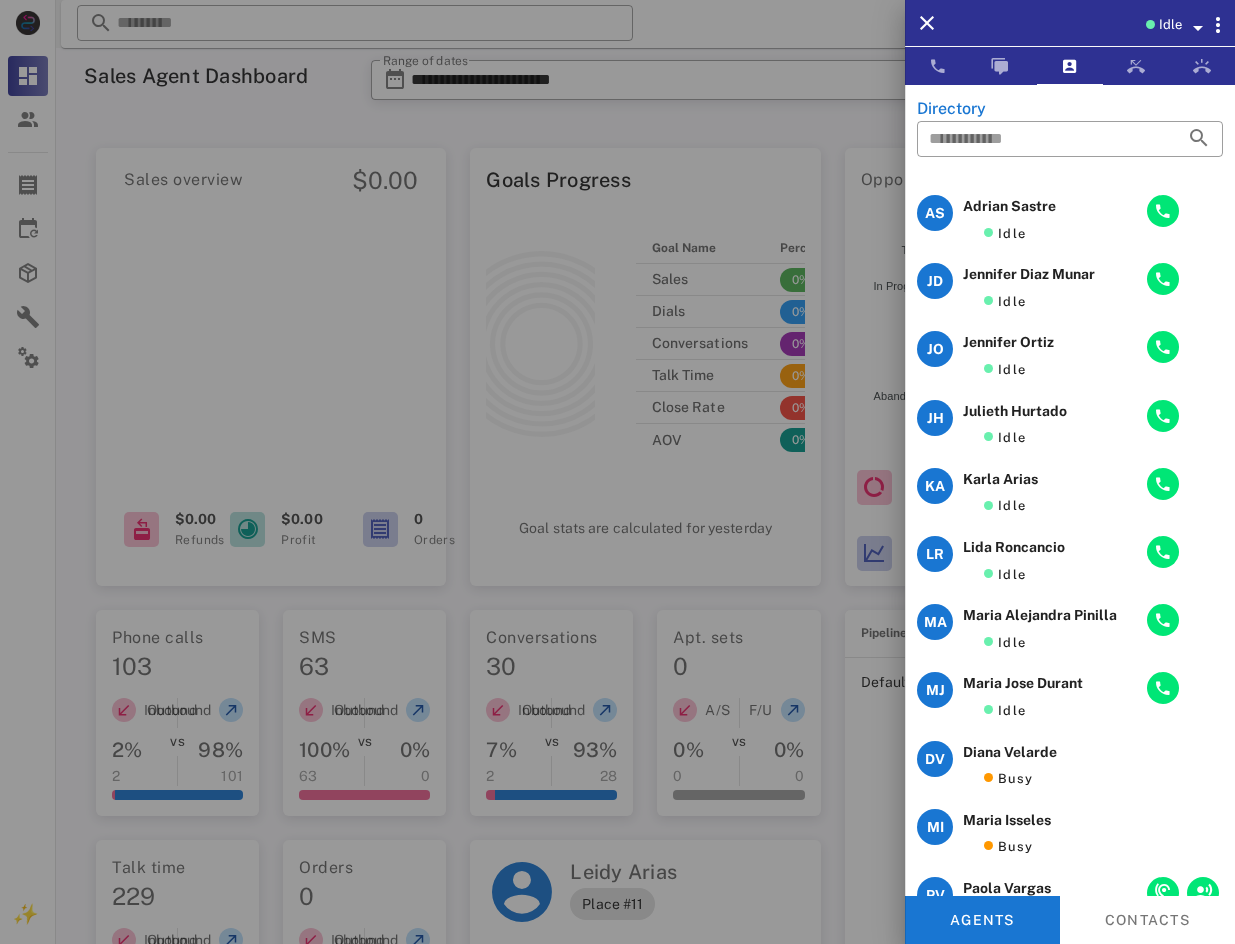 click at bounding box center [617, 472] 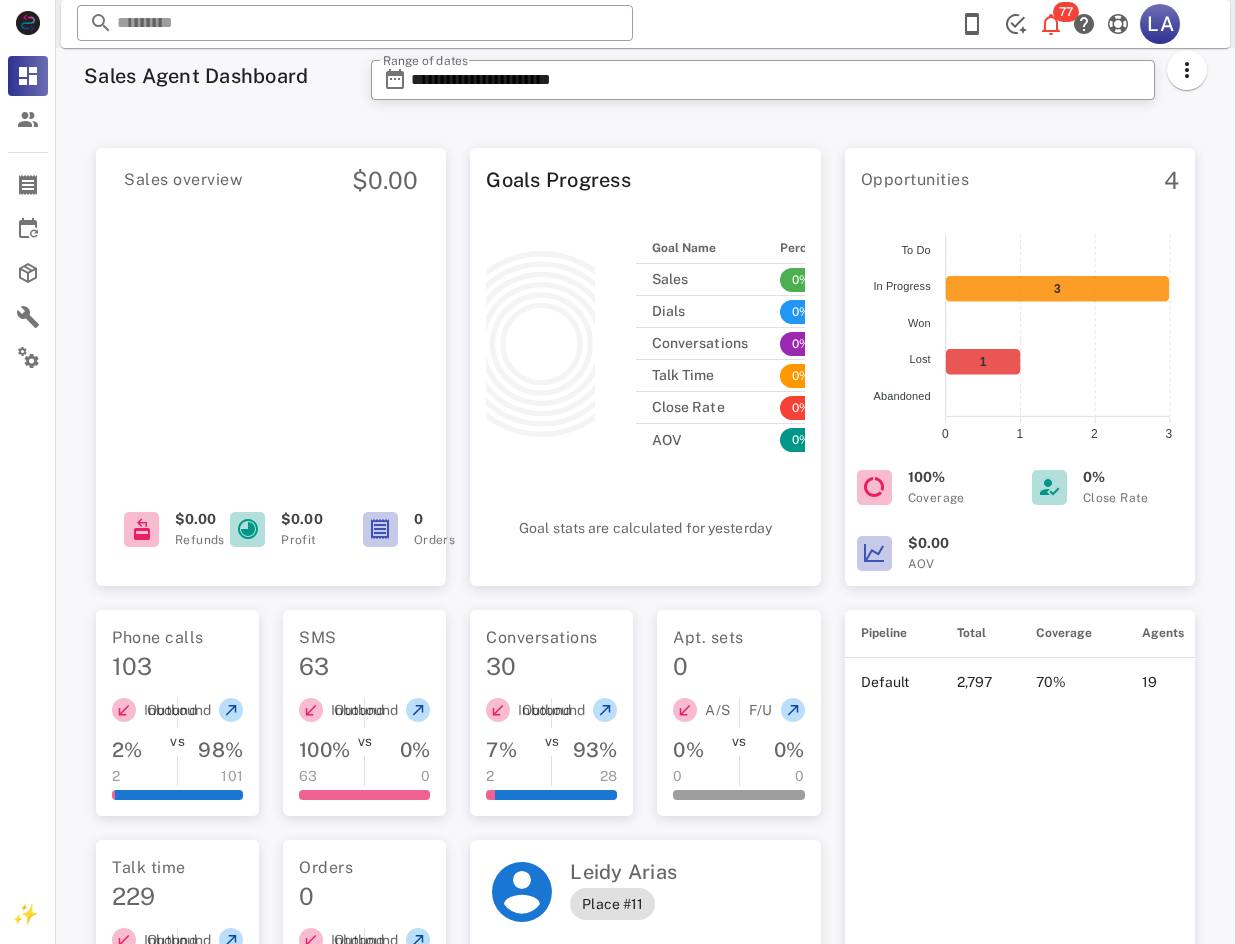 click at bounding box center [355, 23] 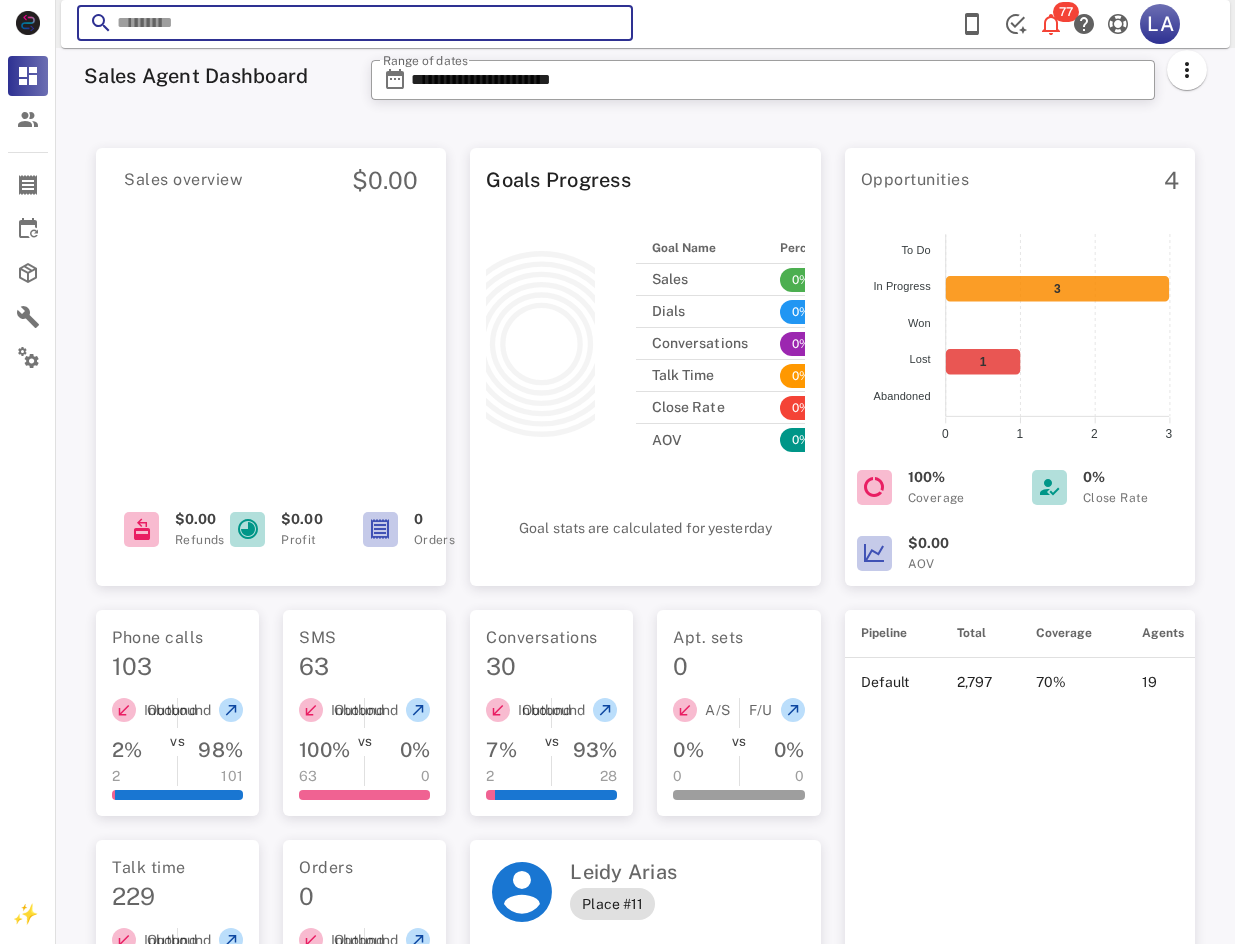 paste on "**********" 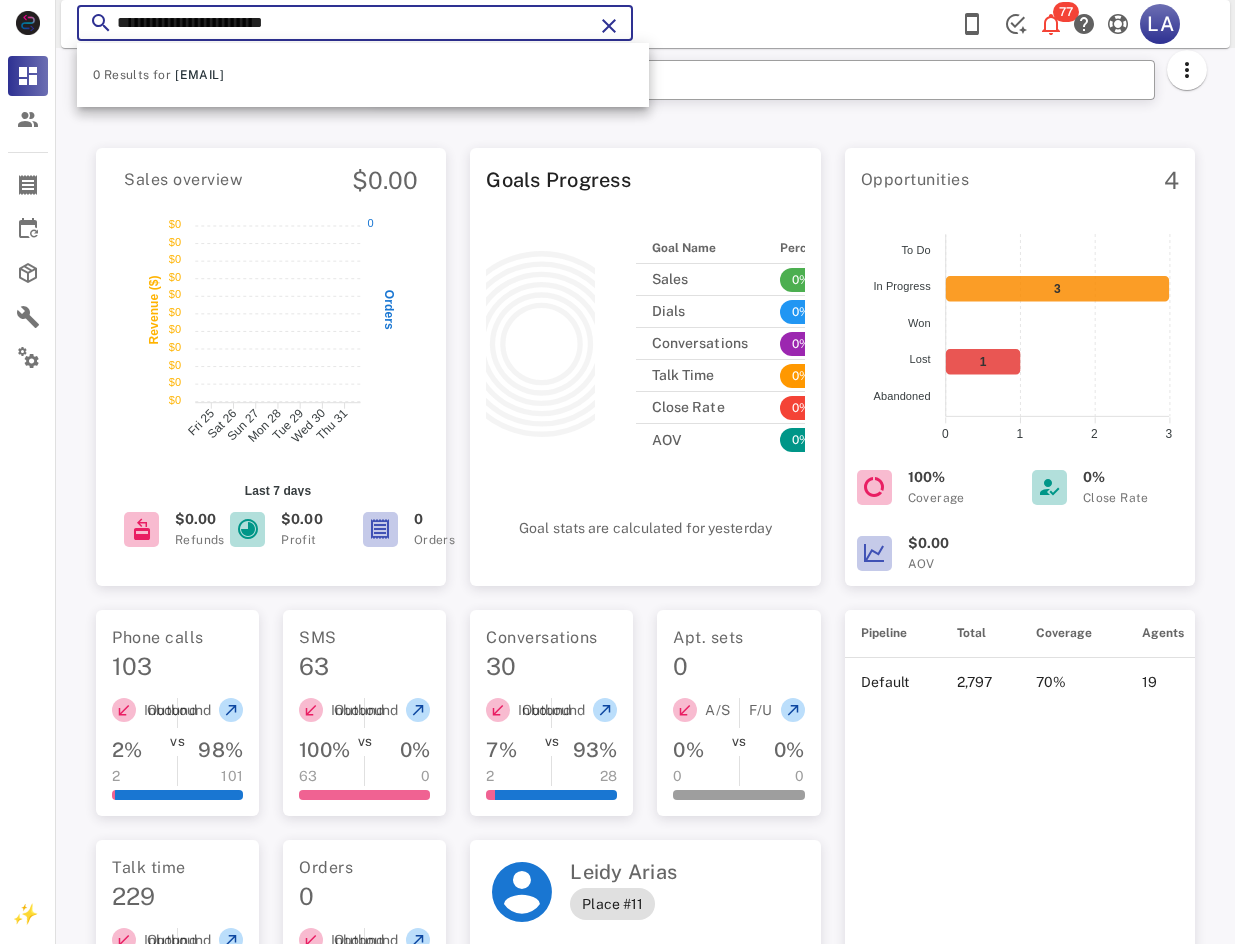 type on "**********" 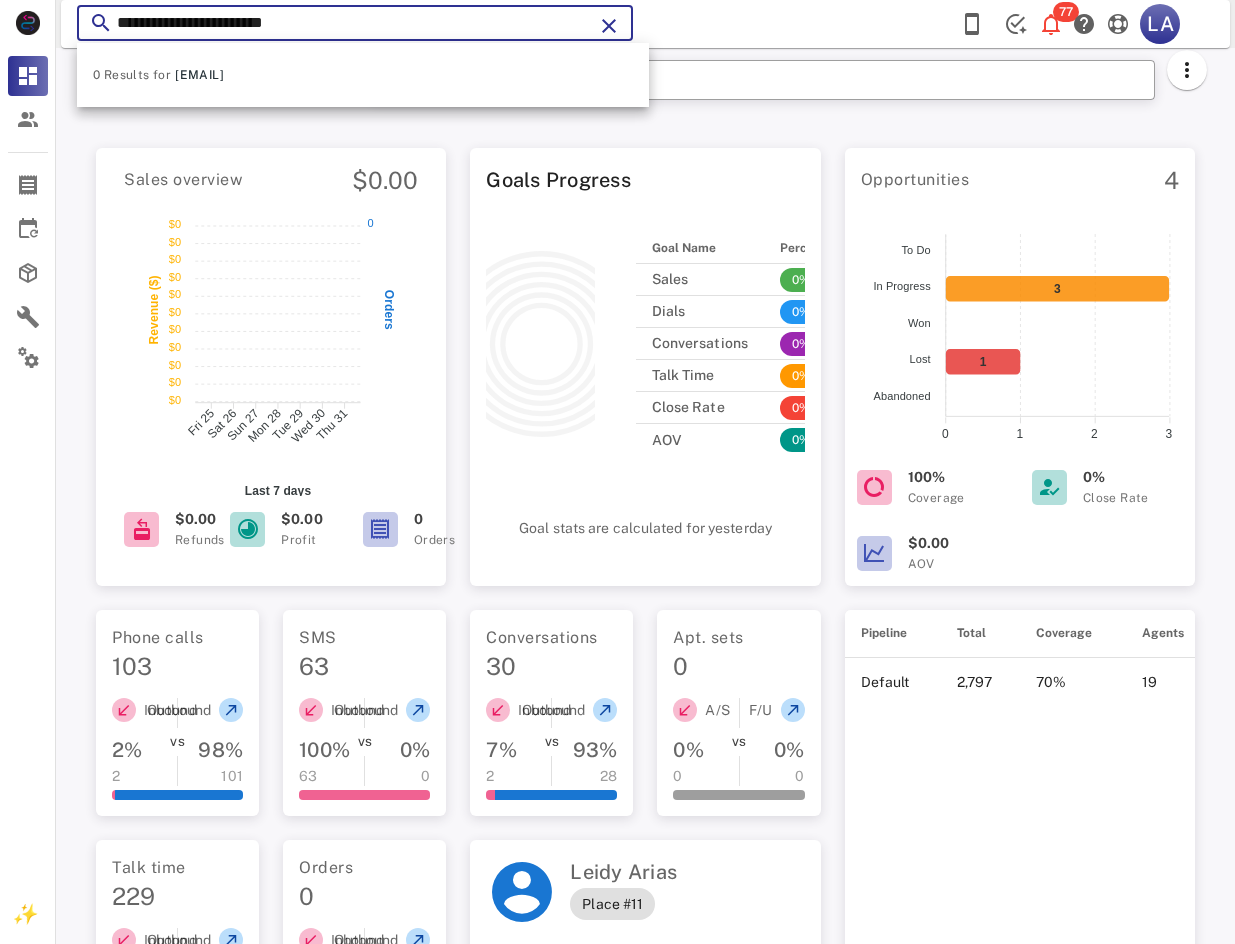 click on "**********" at bounding box center (355, 23) 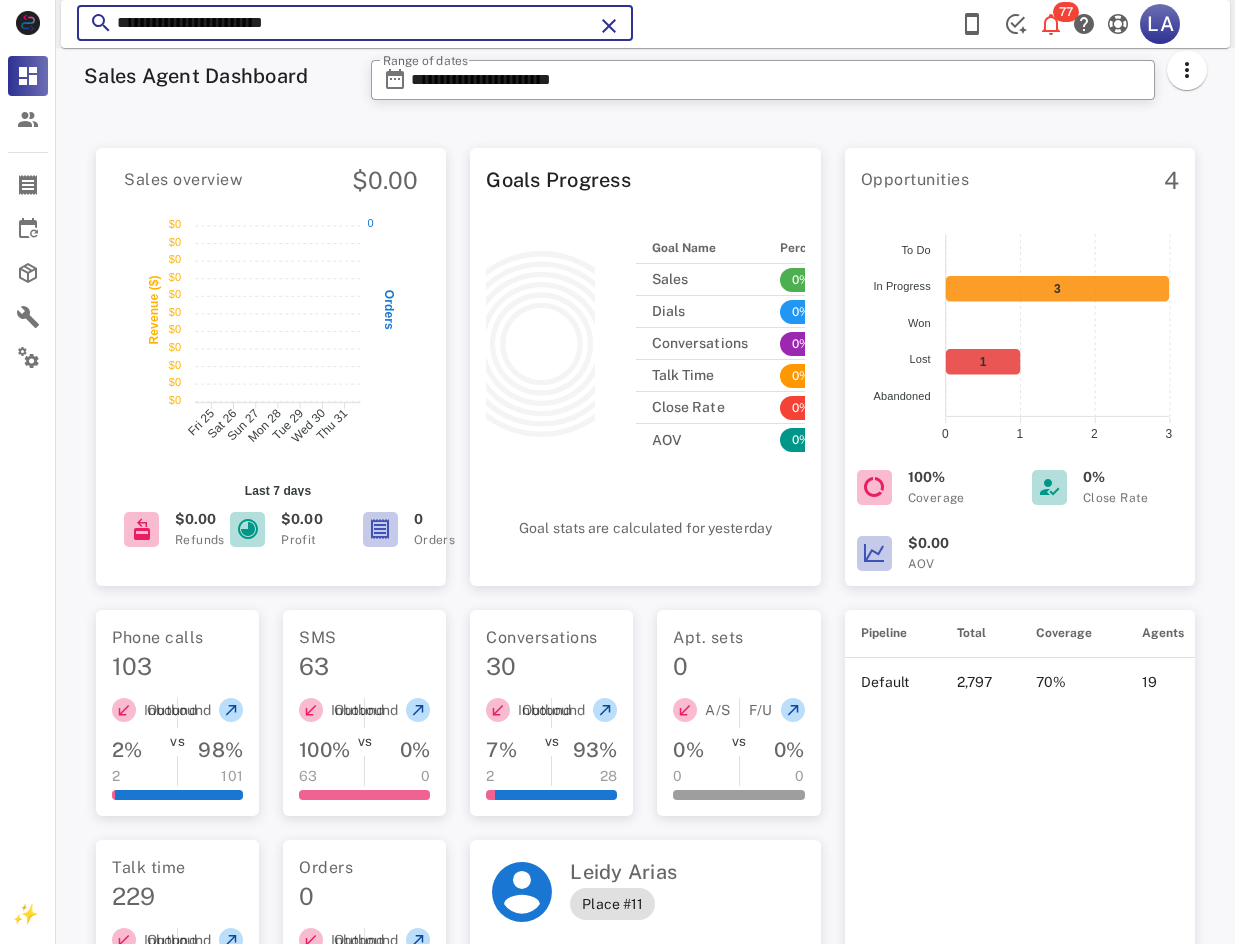 click on "**********" at bounding box center (355, 23) 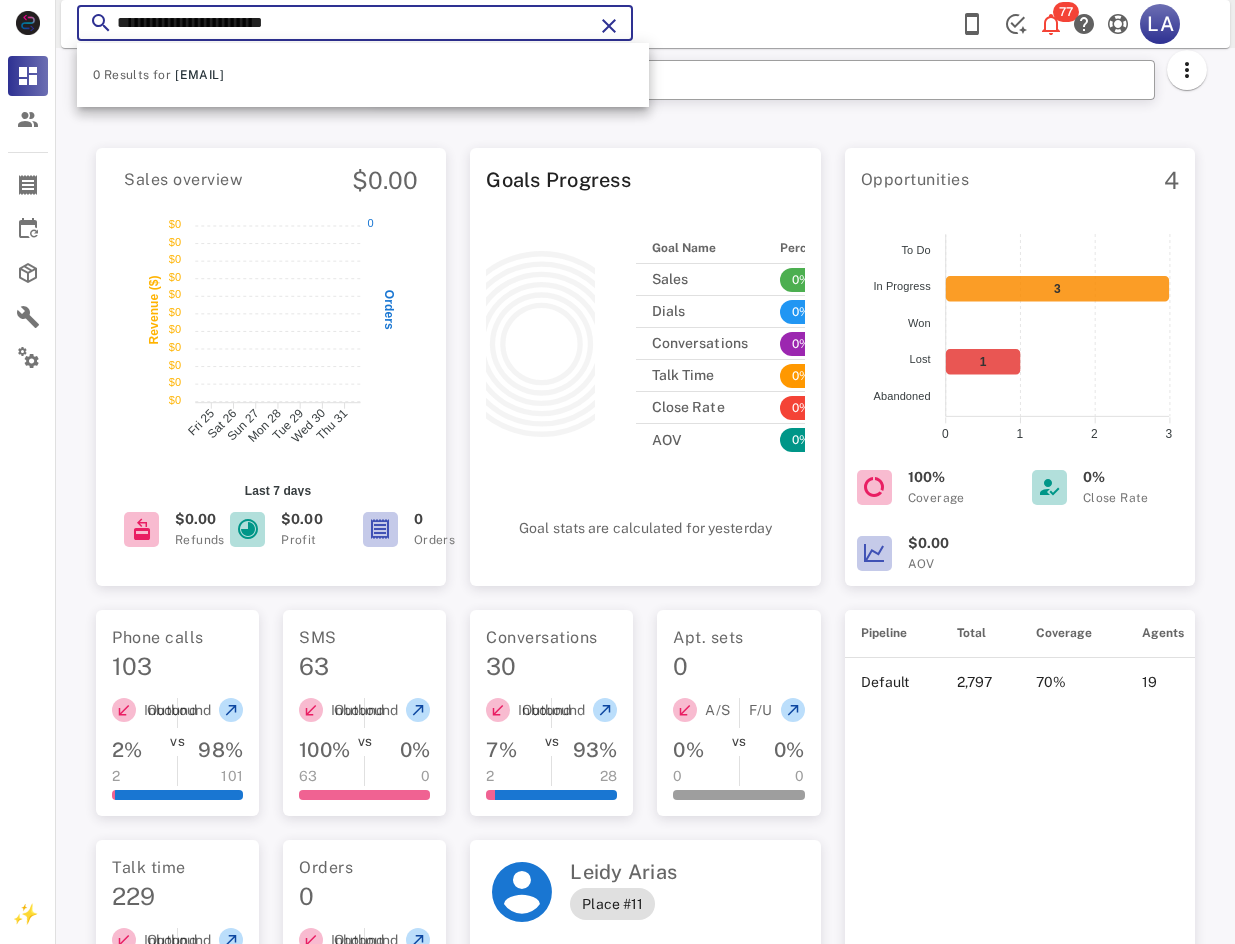 click on "**********" at bounding box center [355, 23] 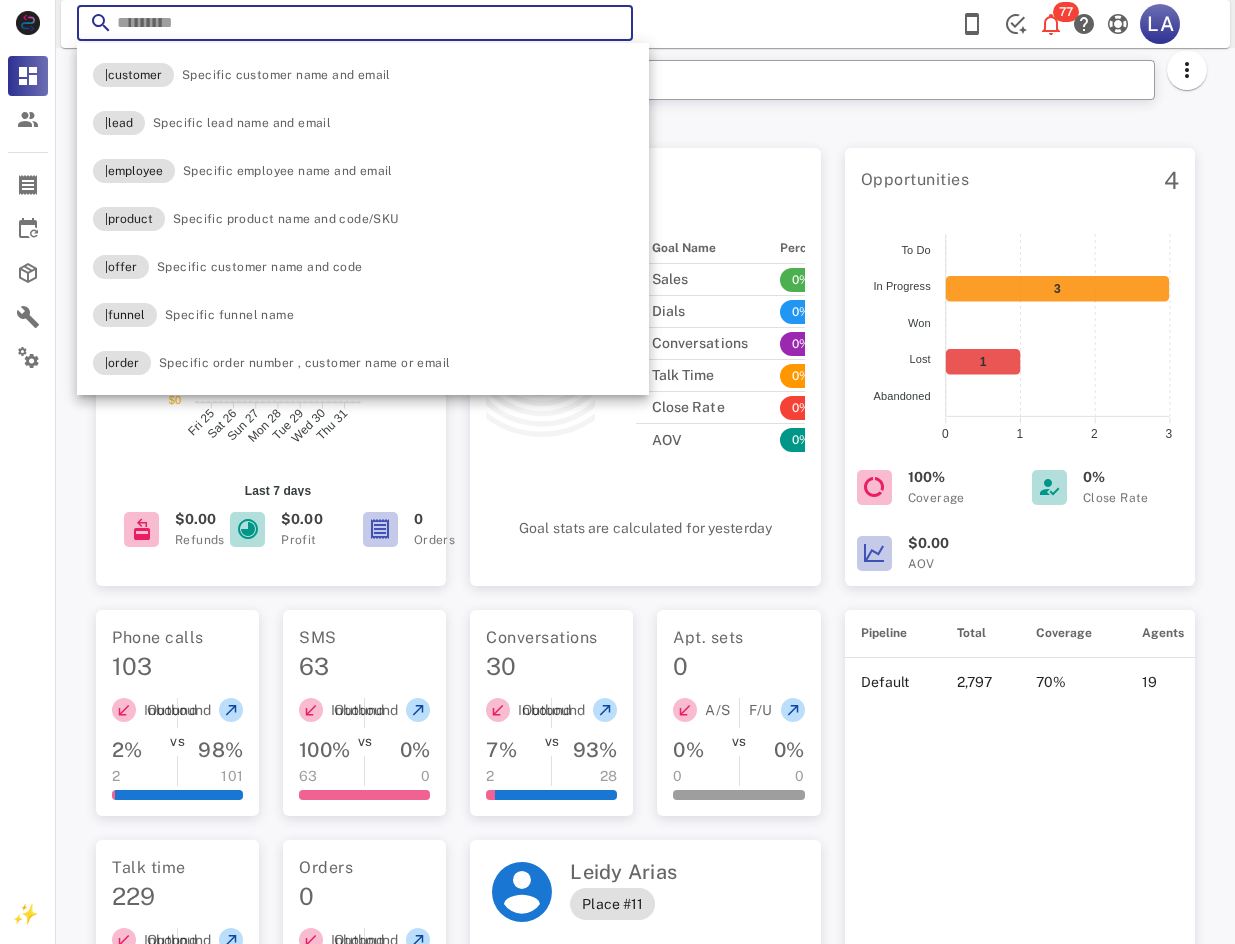 paste on "**********" 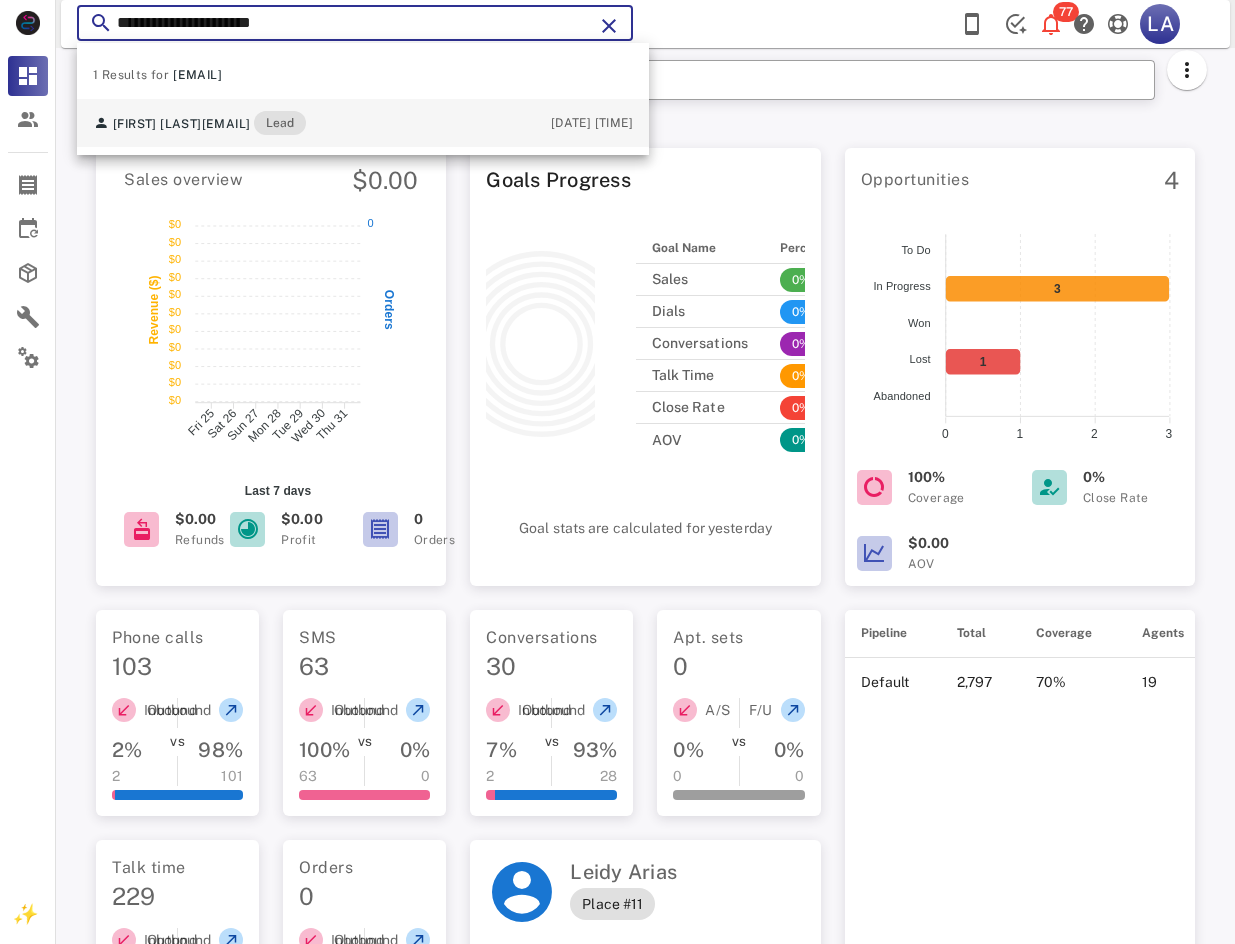 type on "**********" 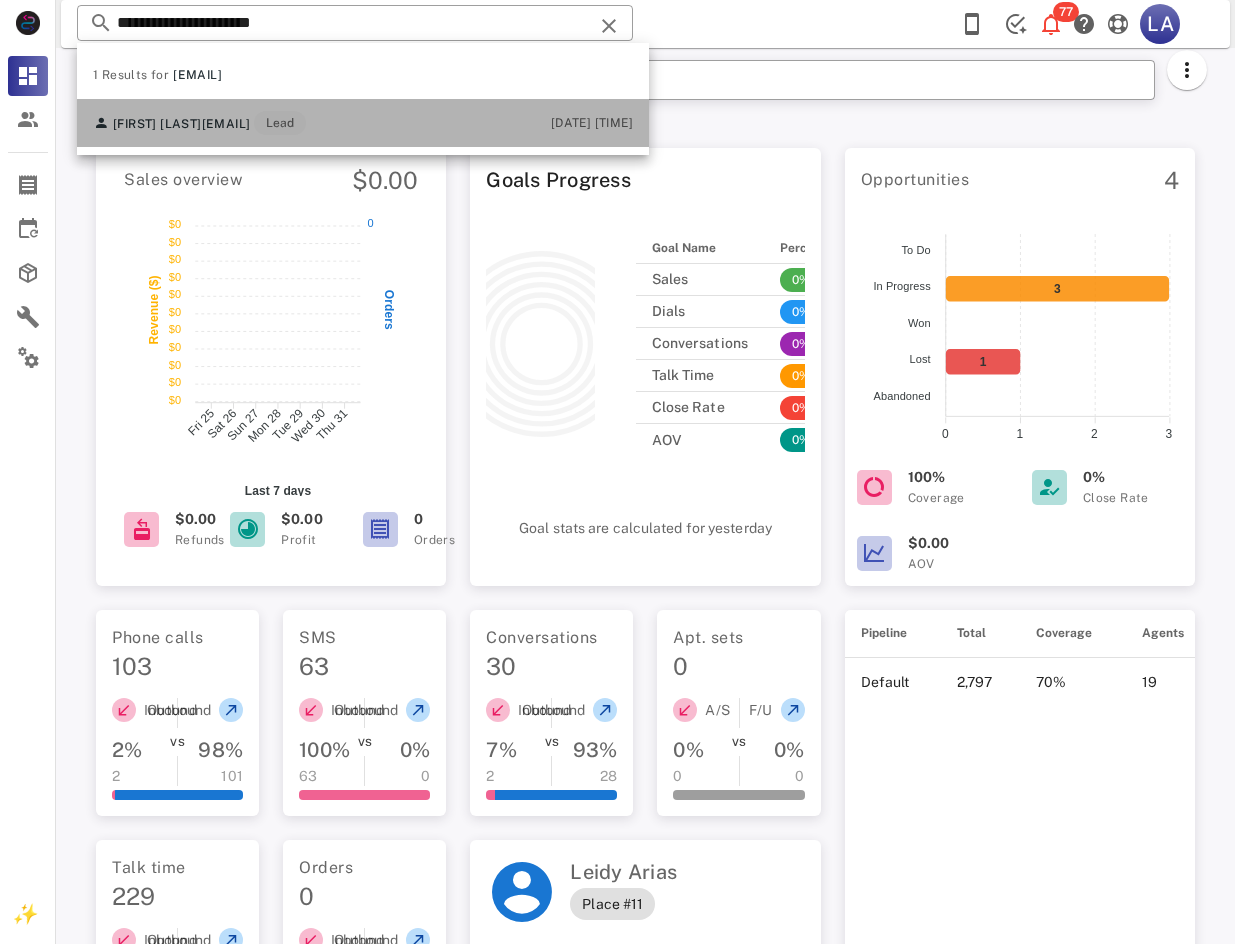 click on "[FIRST] [LAST]   [EMAIL]   Lead" at bounding box center (199, 123) 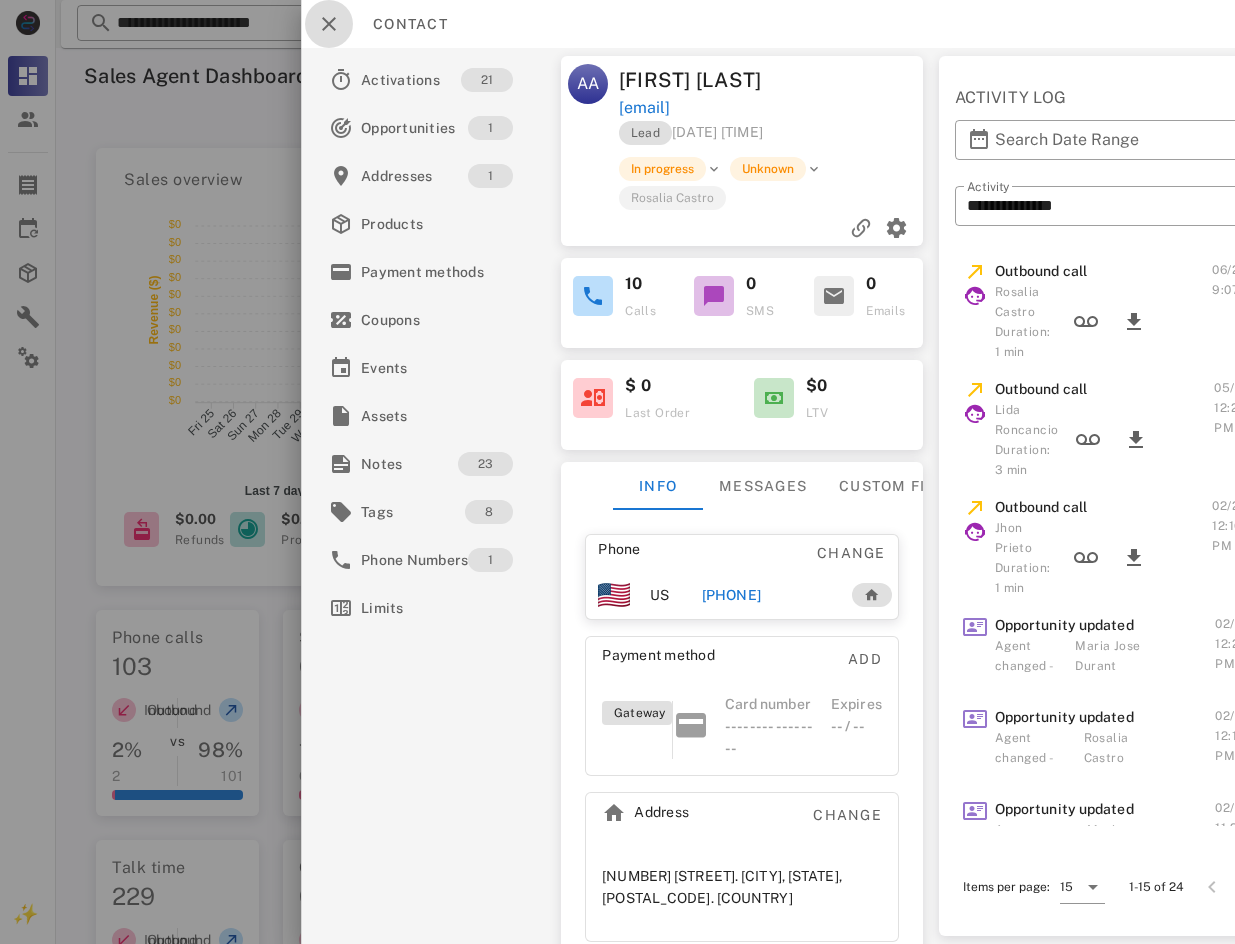click at bounding box center [329, 24] 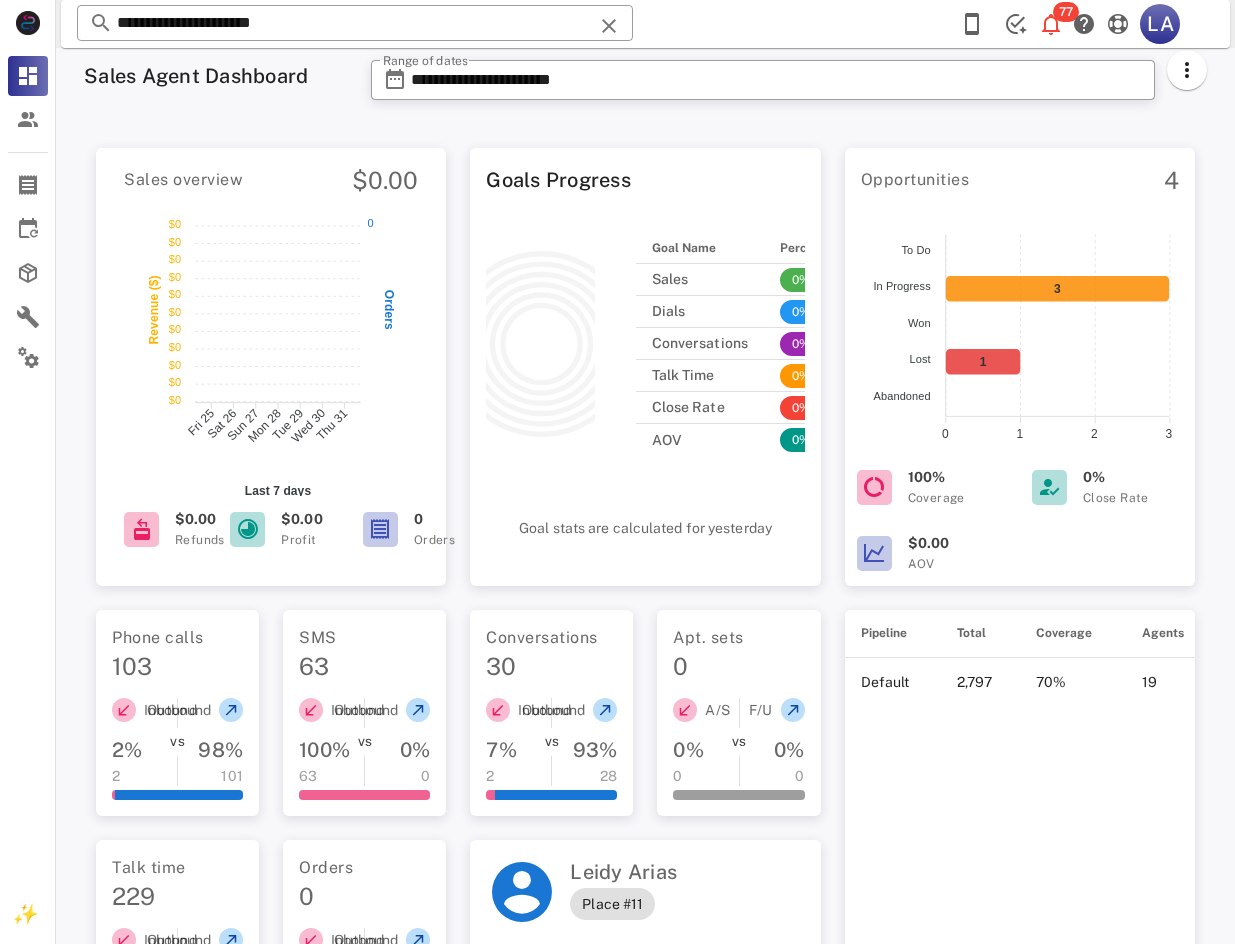 click on "**********" at bounding box center [355, 23] 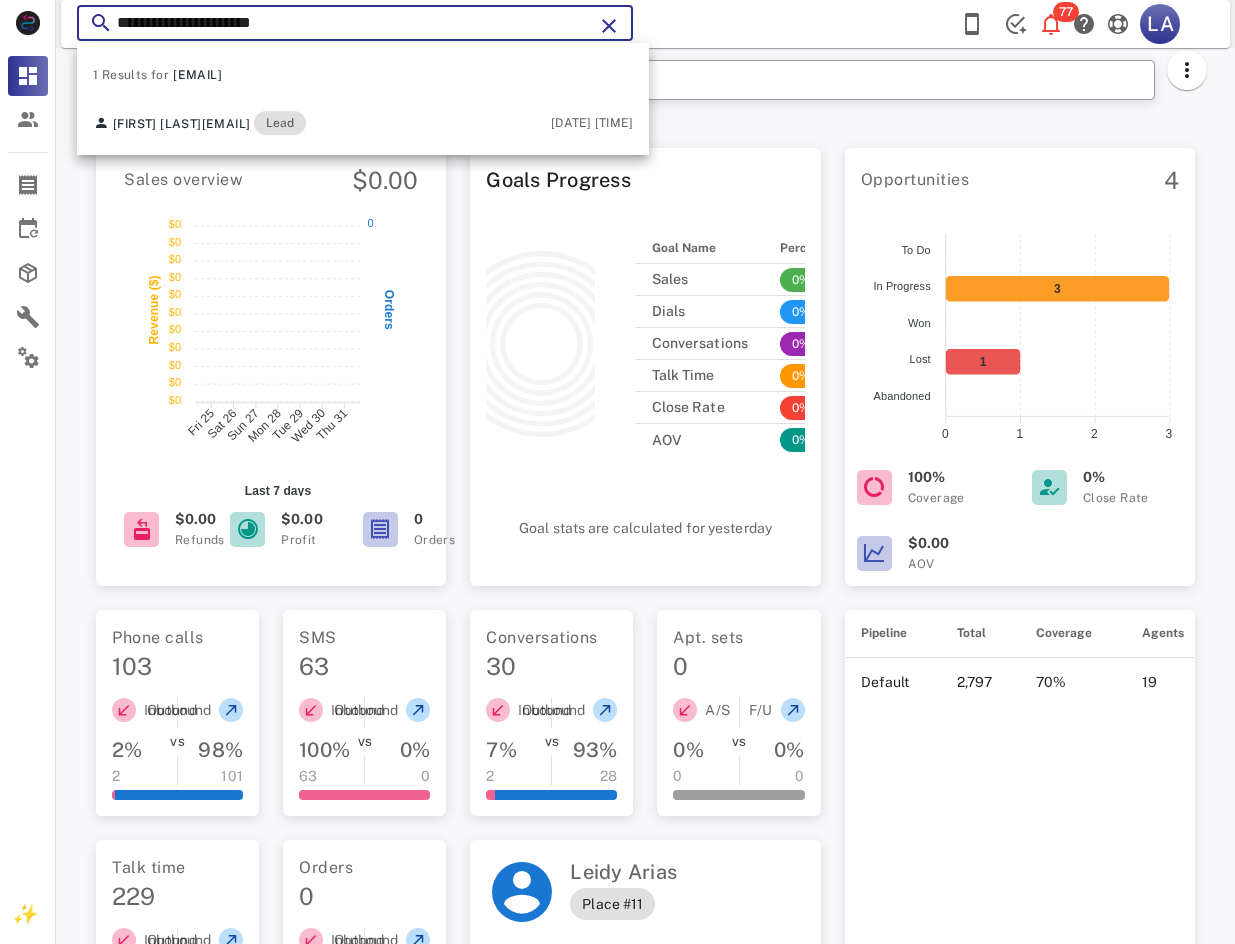 click on "**********" at bounding box center [355, 23] 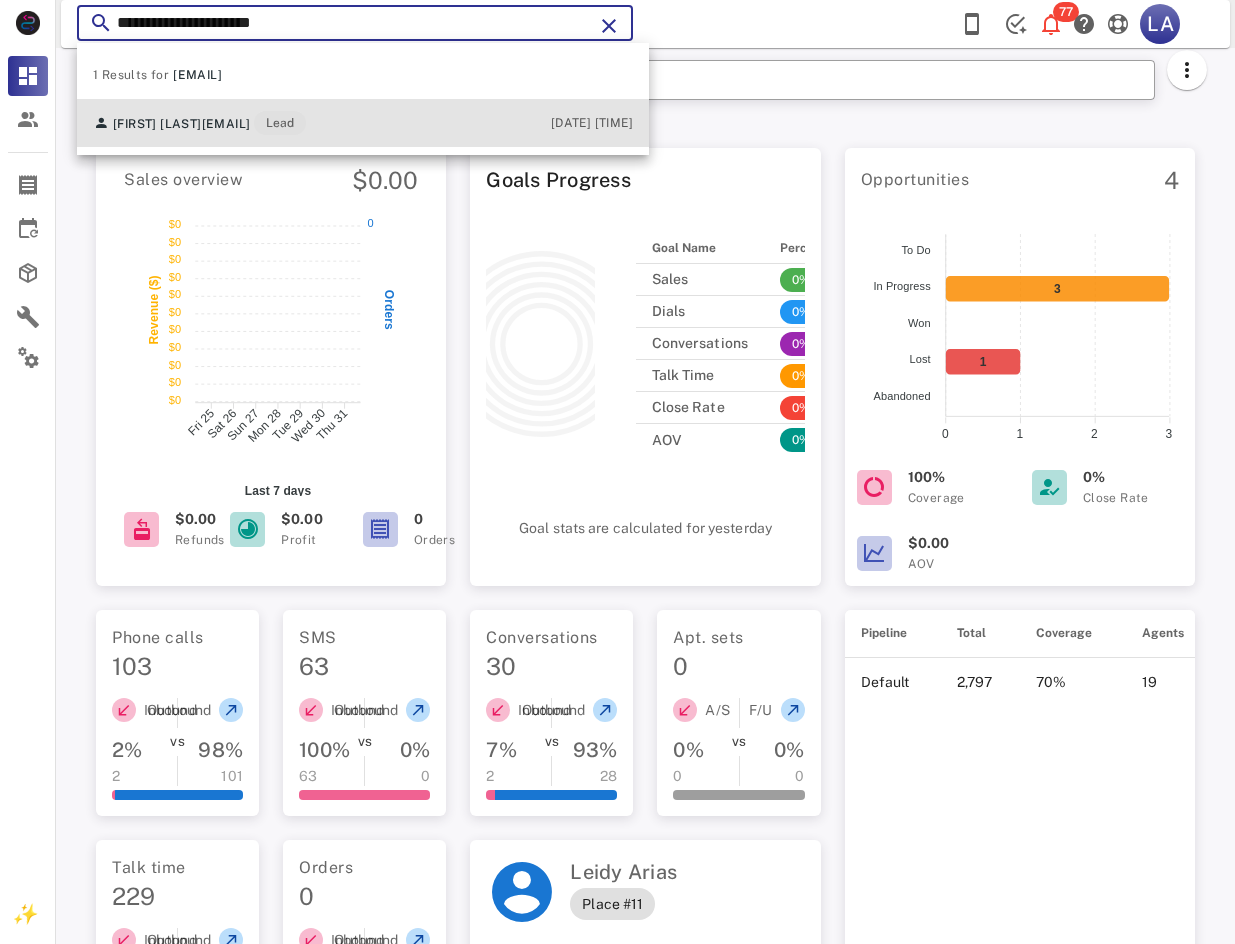 click on "[EMAIL]" at bounding box center (226, 124) 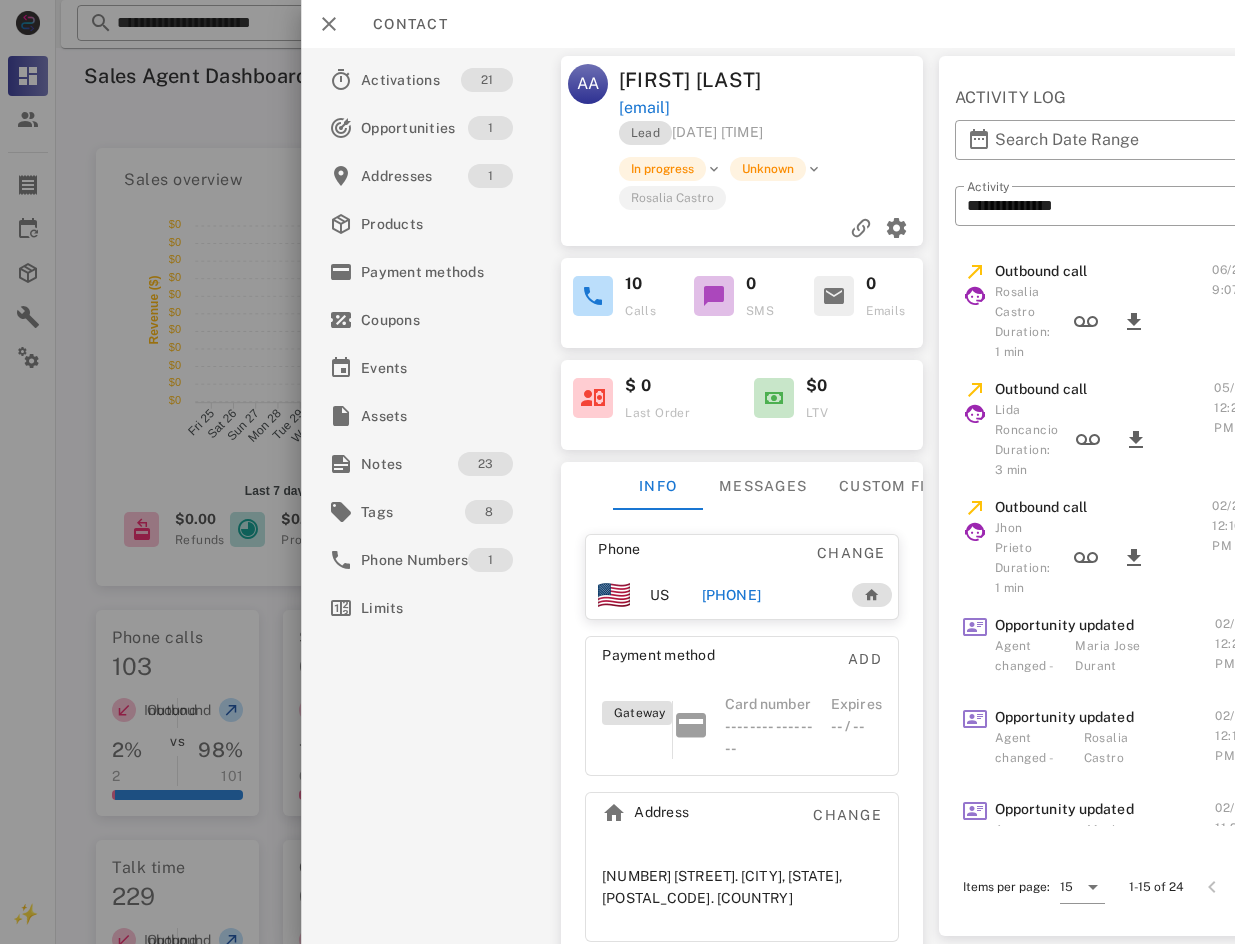 scroll, scrollTop: 0, scrollLeft: 91, axis: horizontal 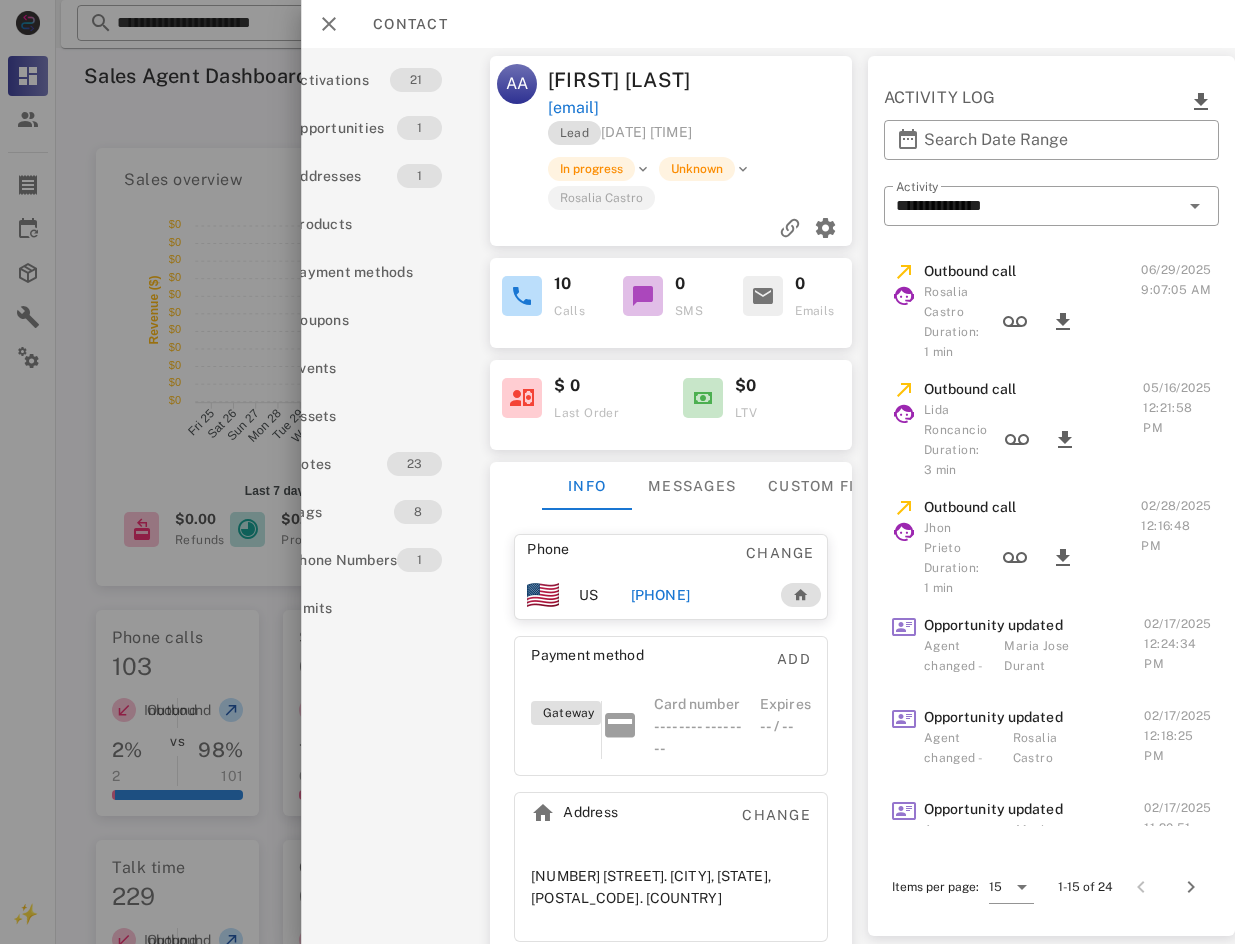 click on "[FIRST] [LAST]   Duration: [DURATION]" at bounding box center (1034, 440) 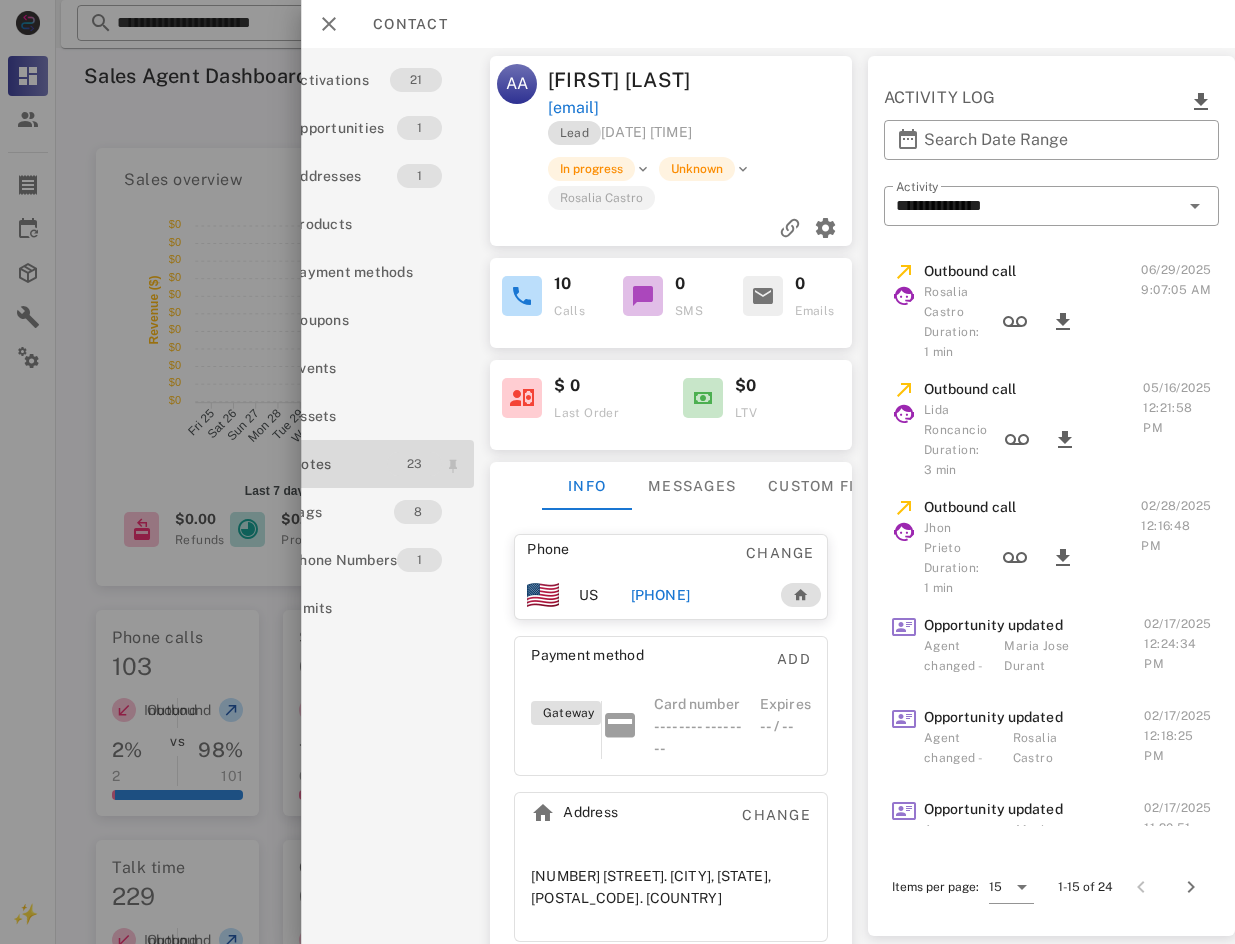 click on "23" at bounding box center (415, 464) 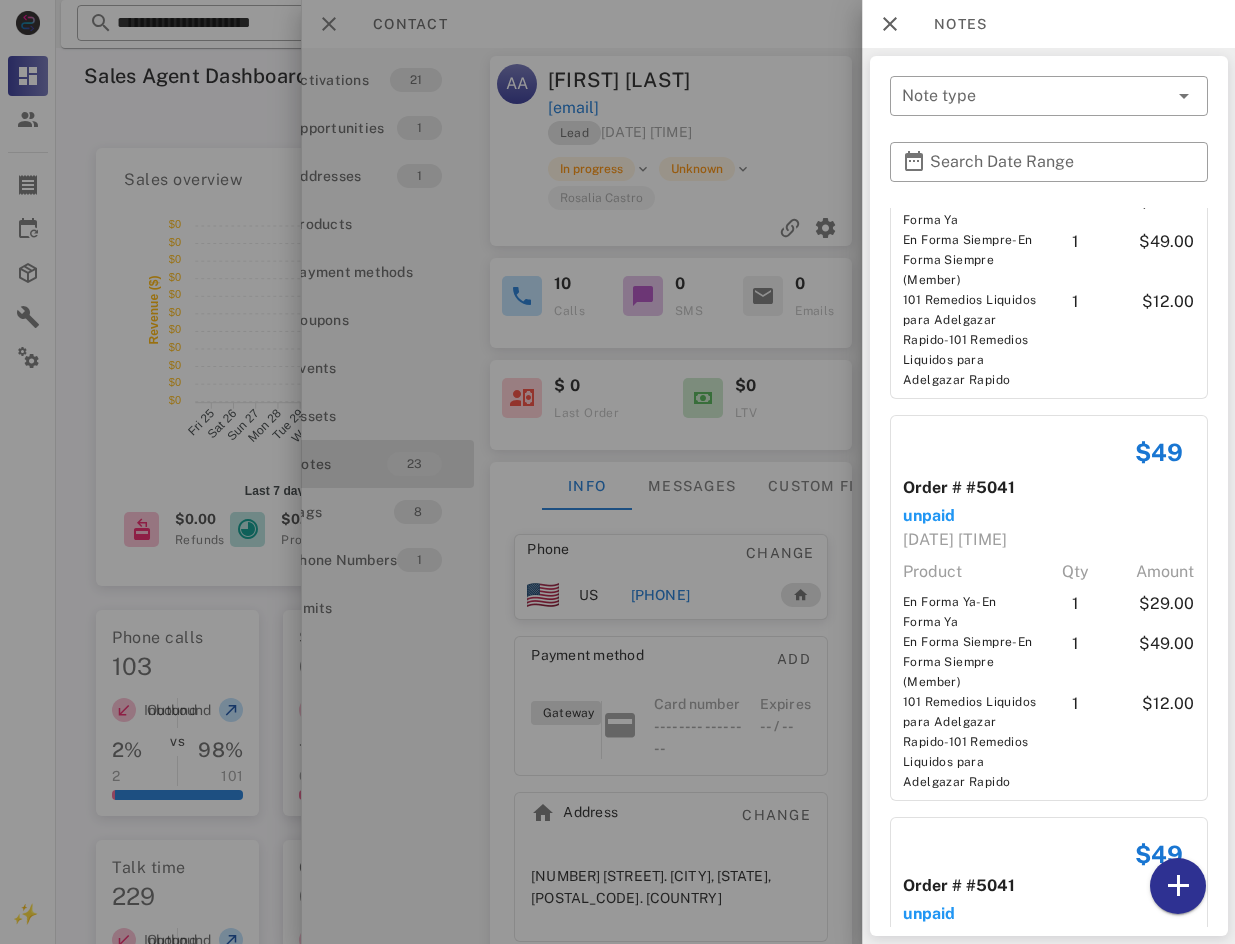 scroll, scrollTop: 7587, scrollLeft: 0, axis: vertical 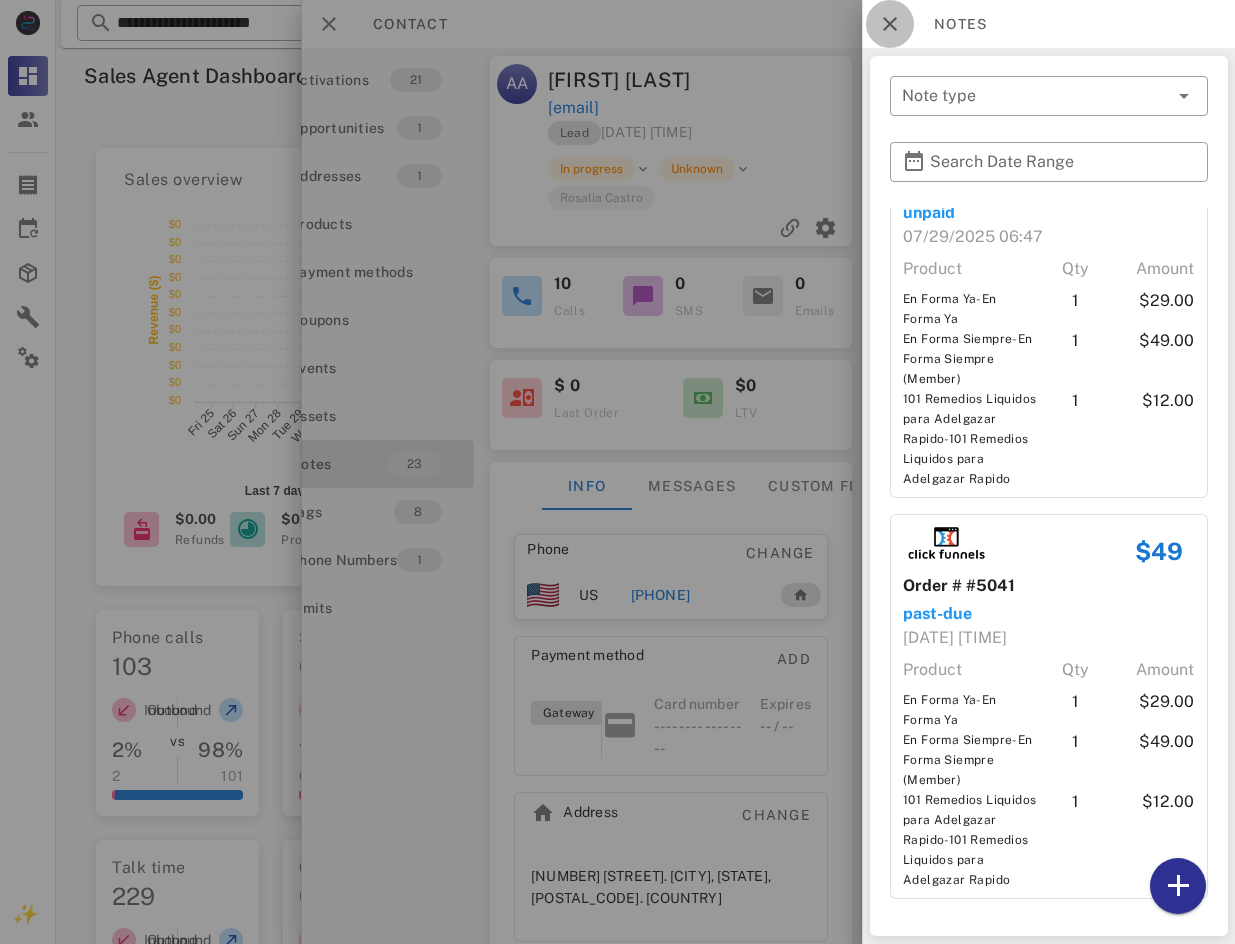 click at bounding box center [890, 24] 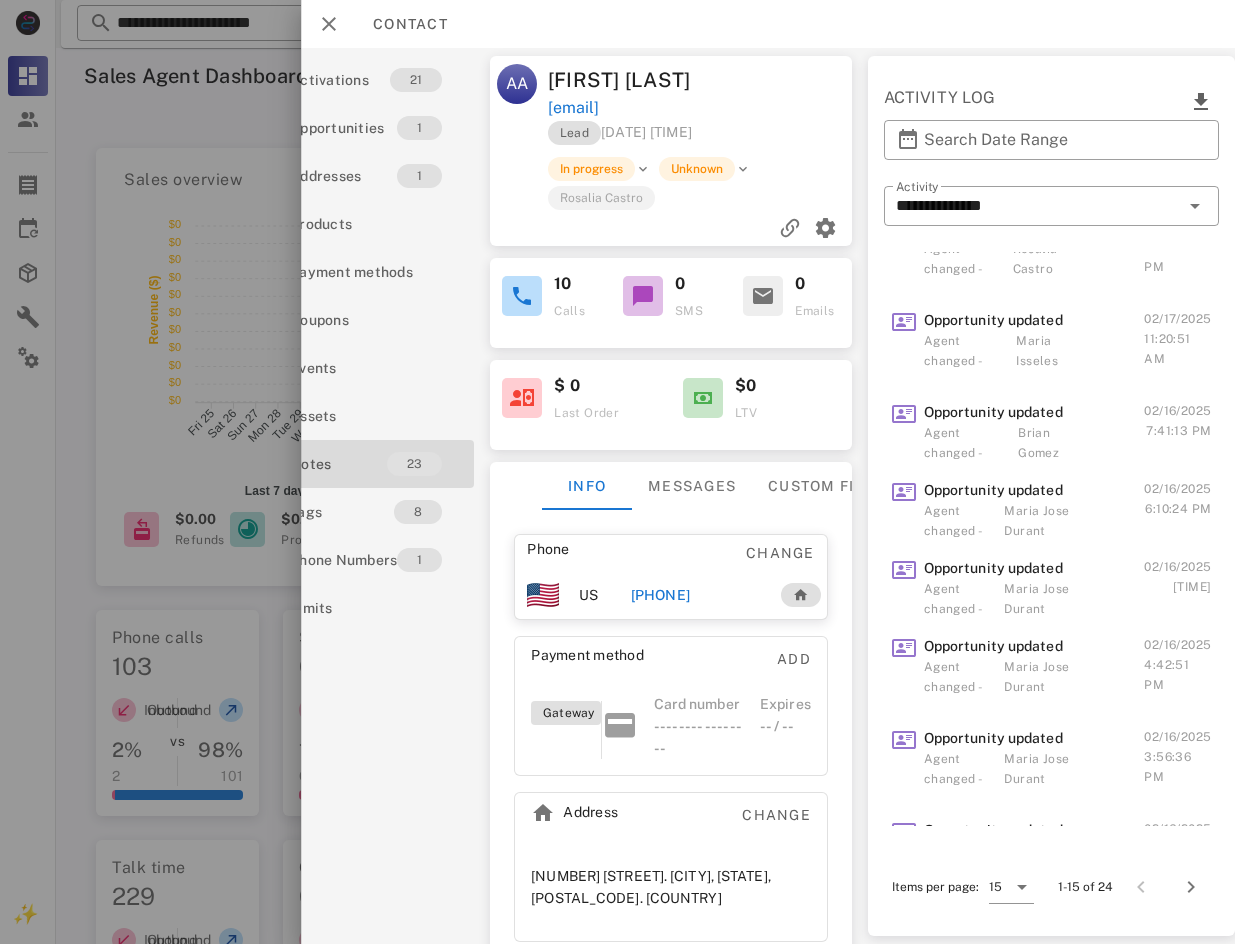 scroll, scrollTop: 902, scrollLeft: 0, axis: vertical 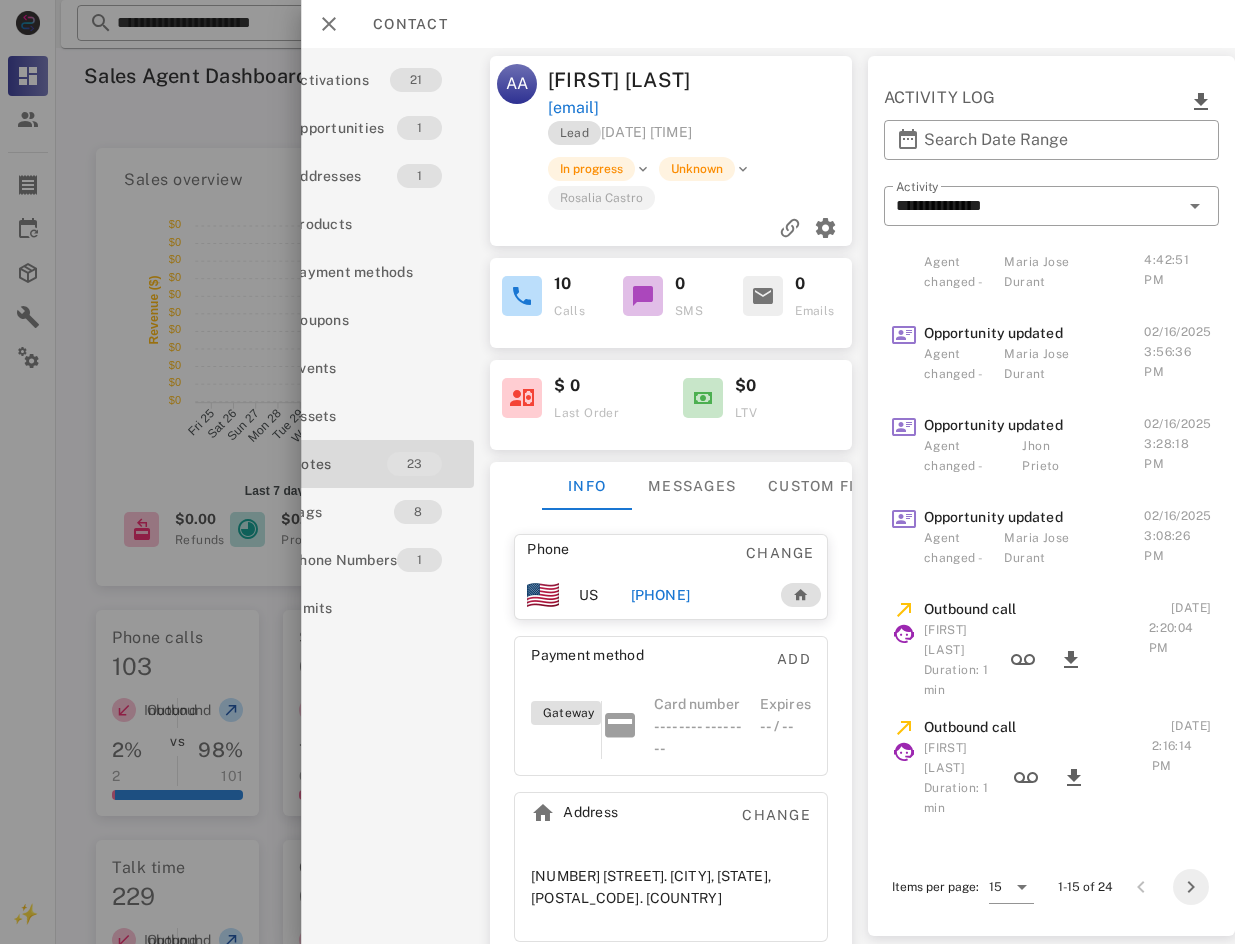 click at bounding box center (1191, 887) 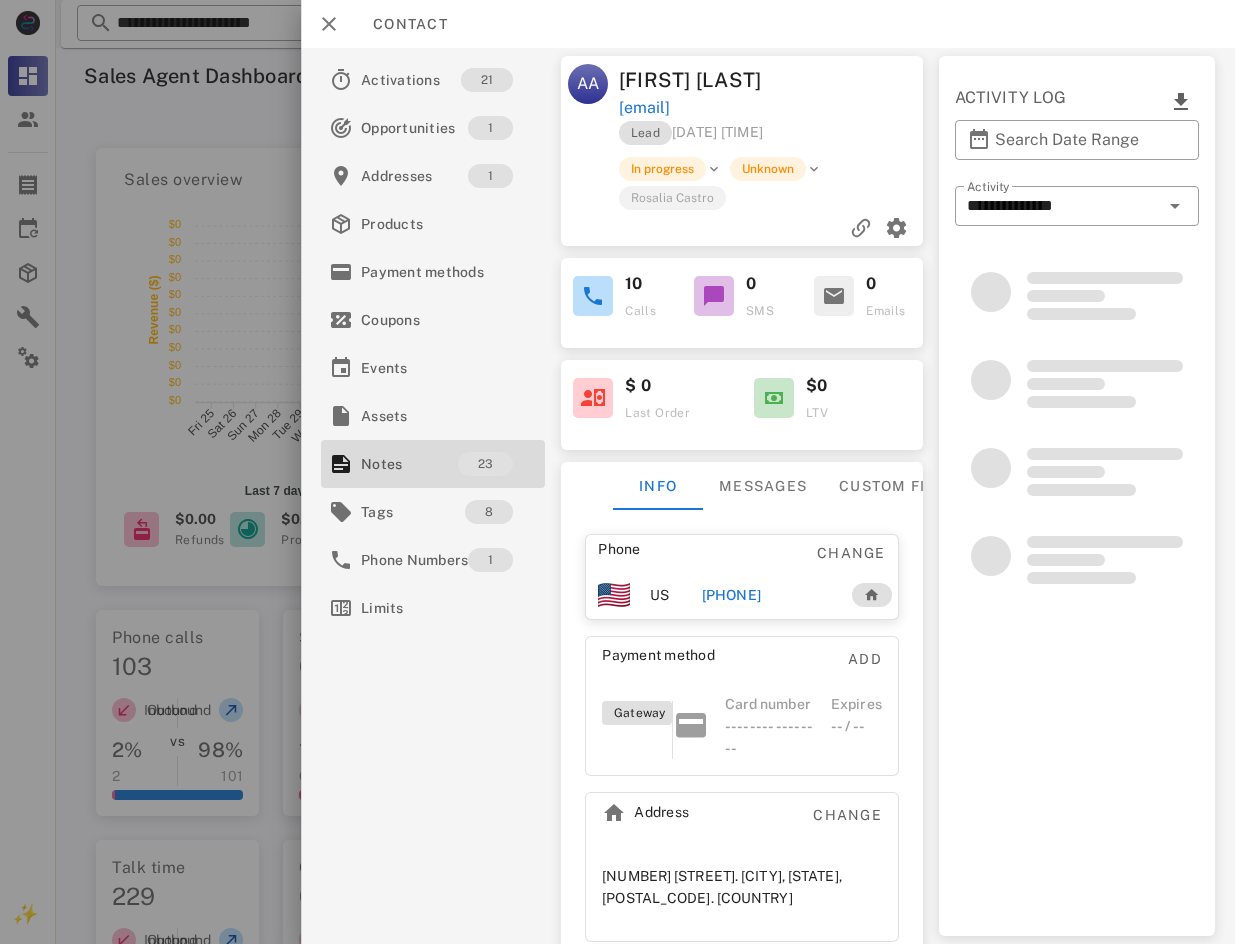 scroll, scrollTop: 0, scrollLeft: 0, axis: both 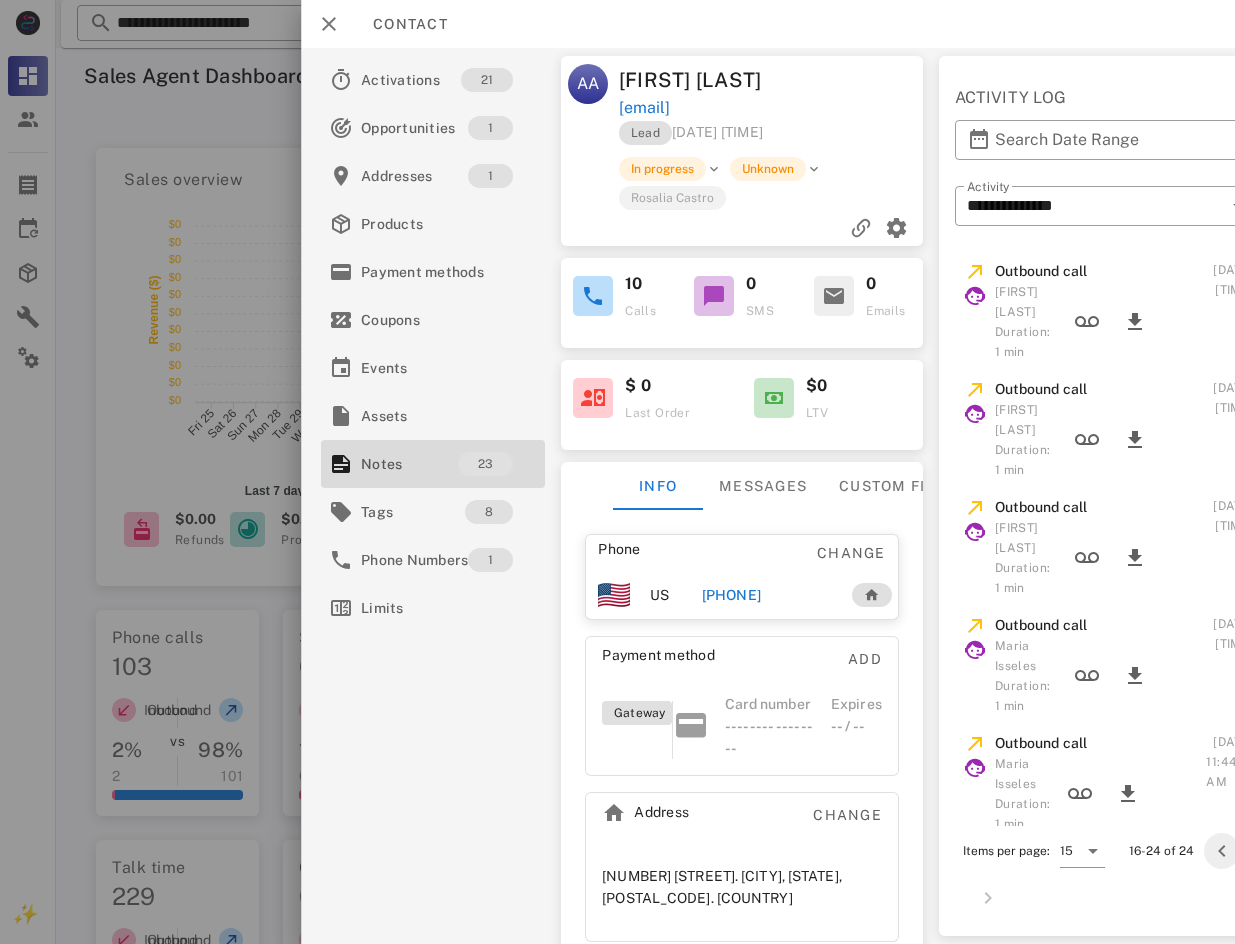 click at bounding box center [1222, 851] 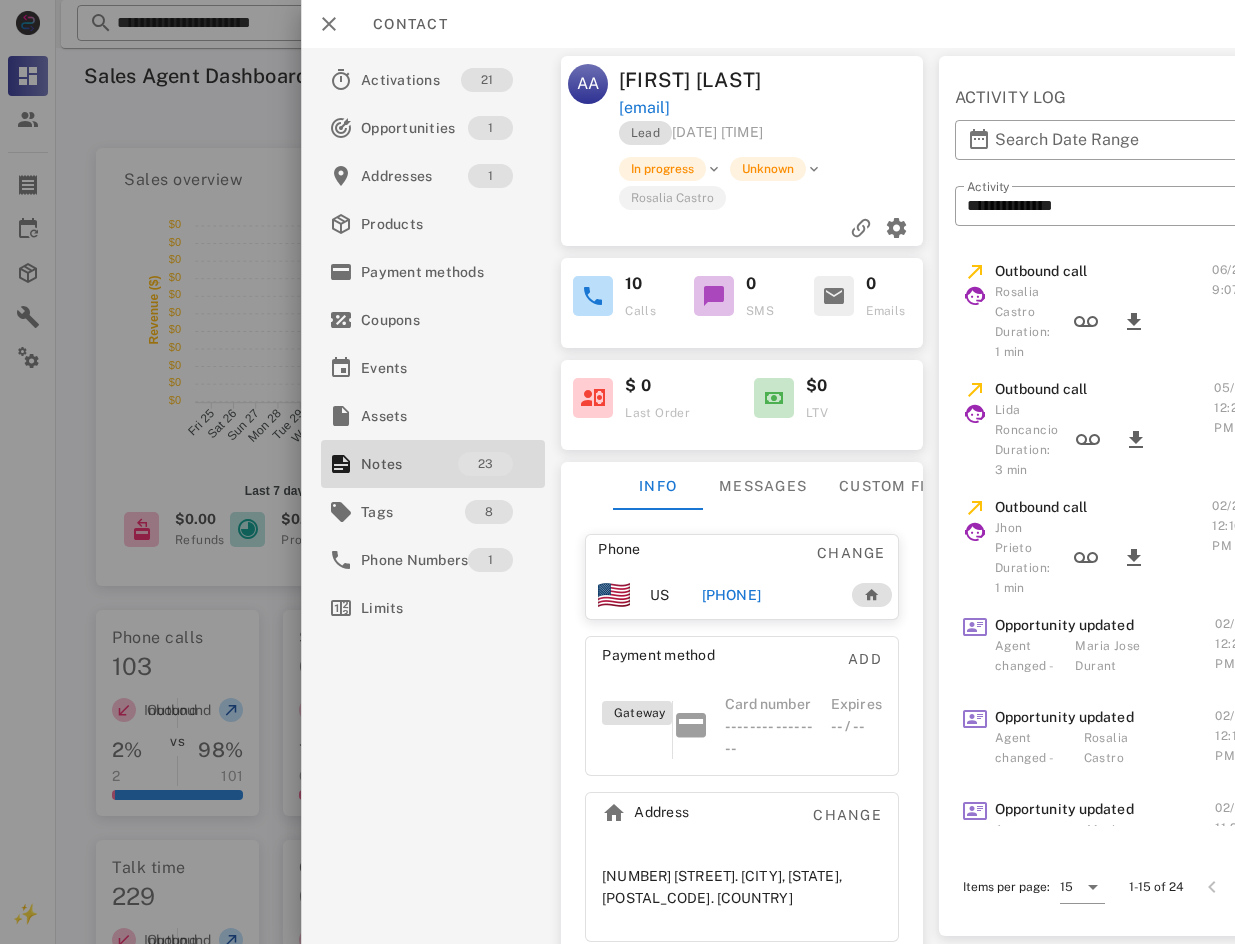 click on "[FIRST] [LAST]   Duration: [DURATION]" at bounding box center [1105, 440] 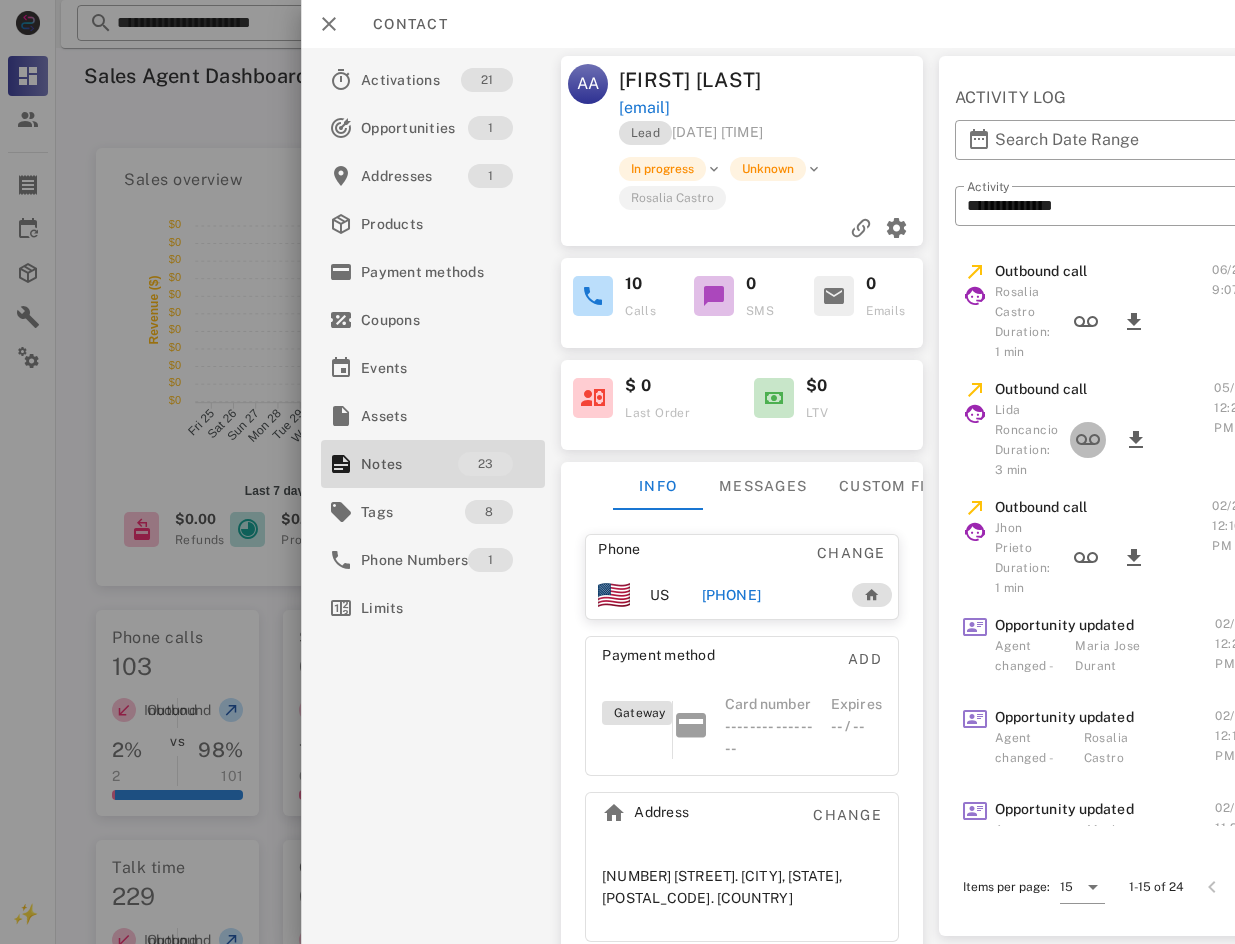 click at bounding box center (1089, 440) 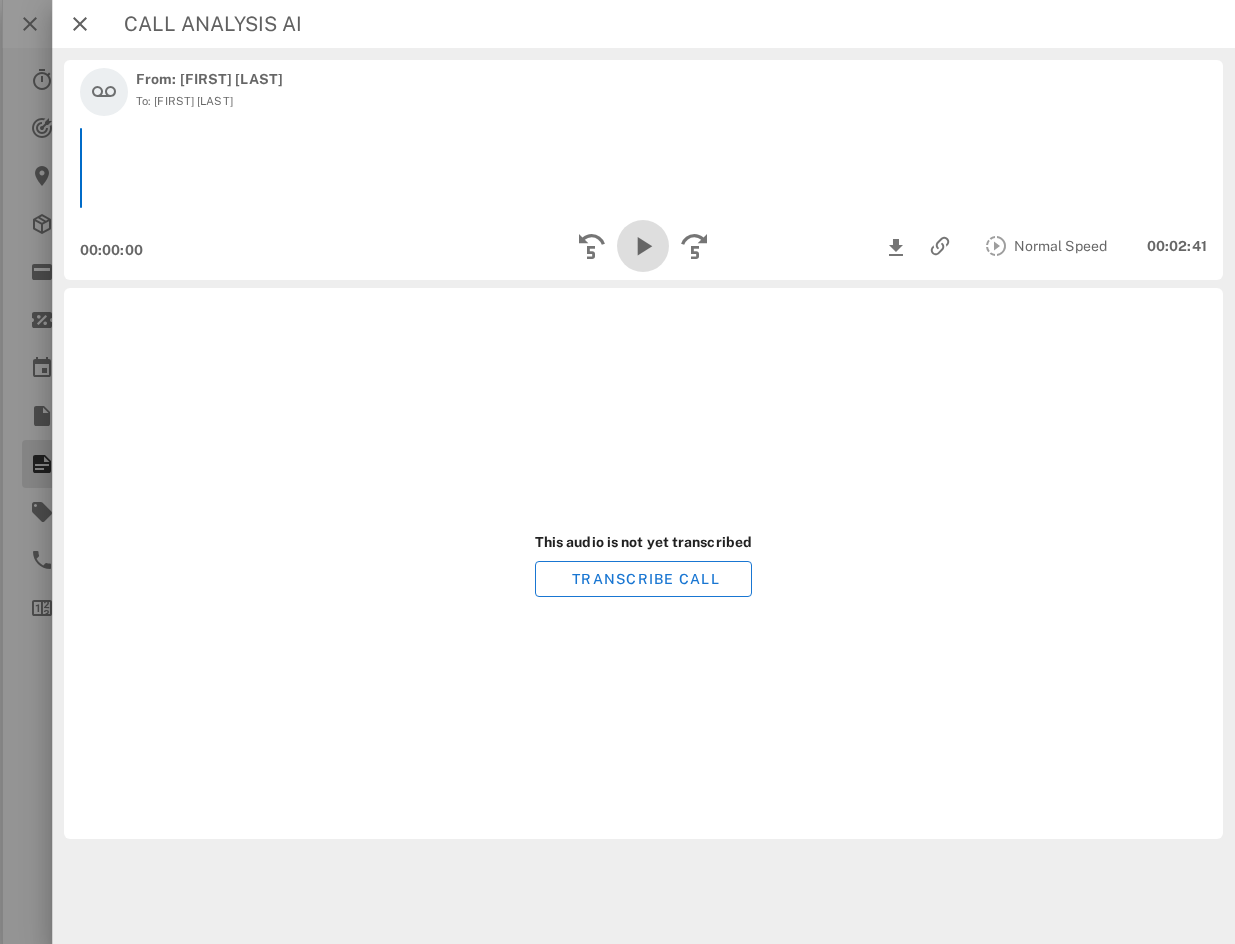 click at bounding box center (644, 246) 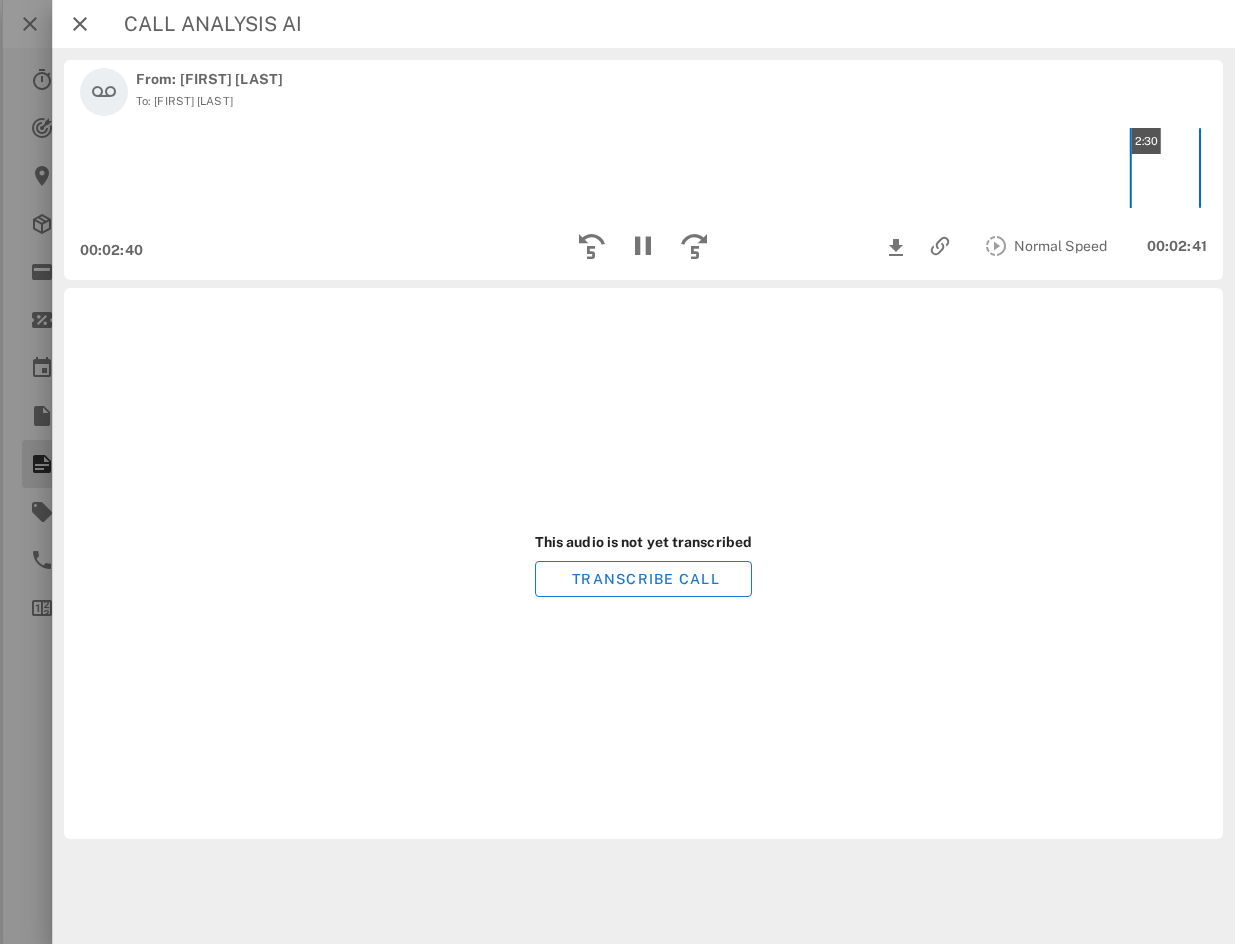 click on "2:30" at bounding box center [643, 168] 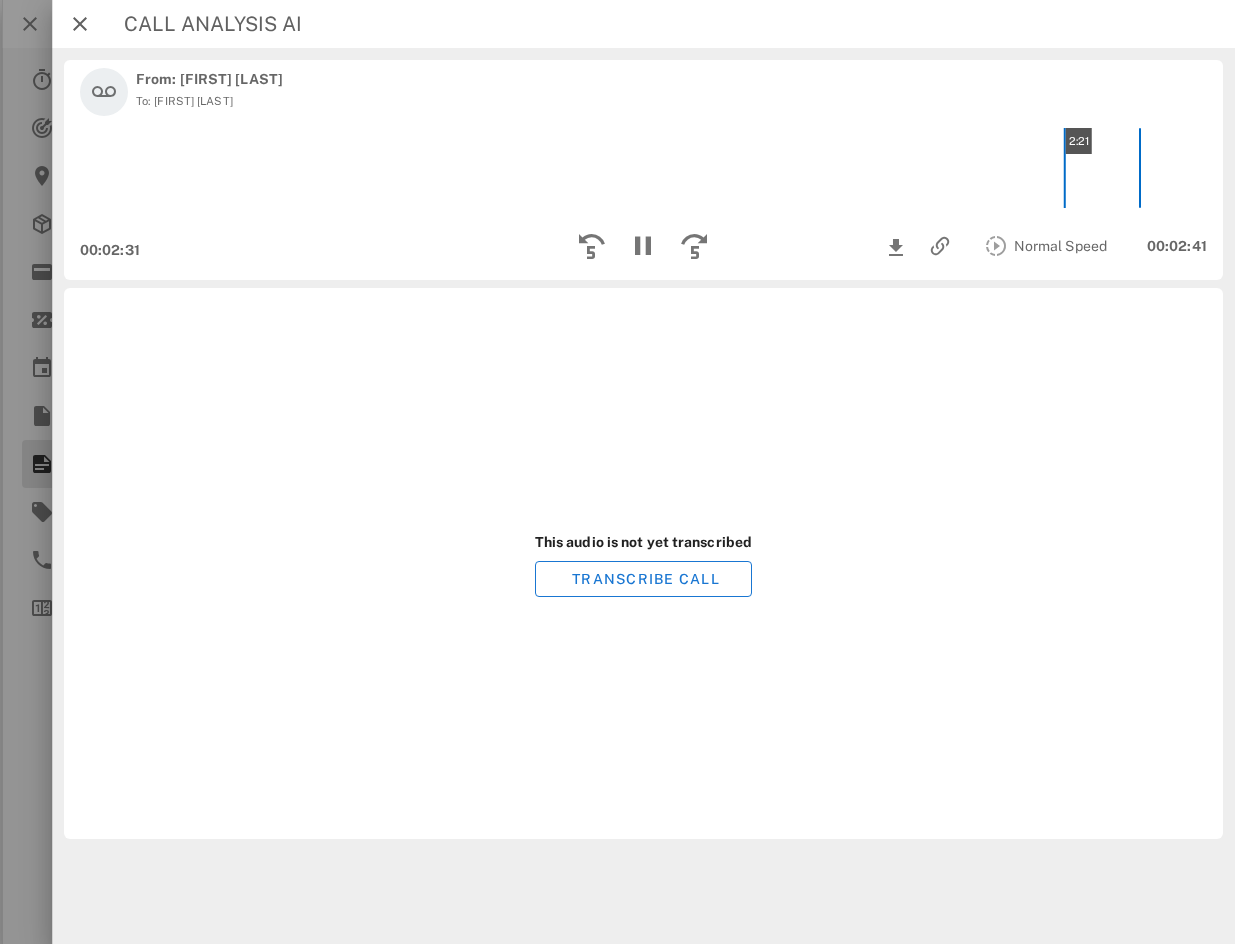click on "2:21" at bounding box center (643, 168) 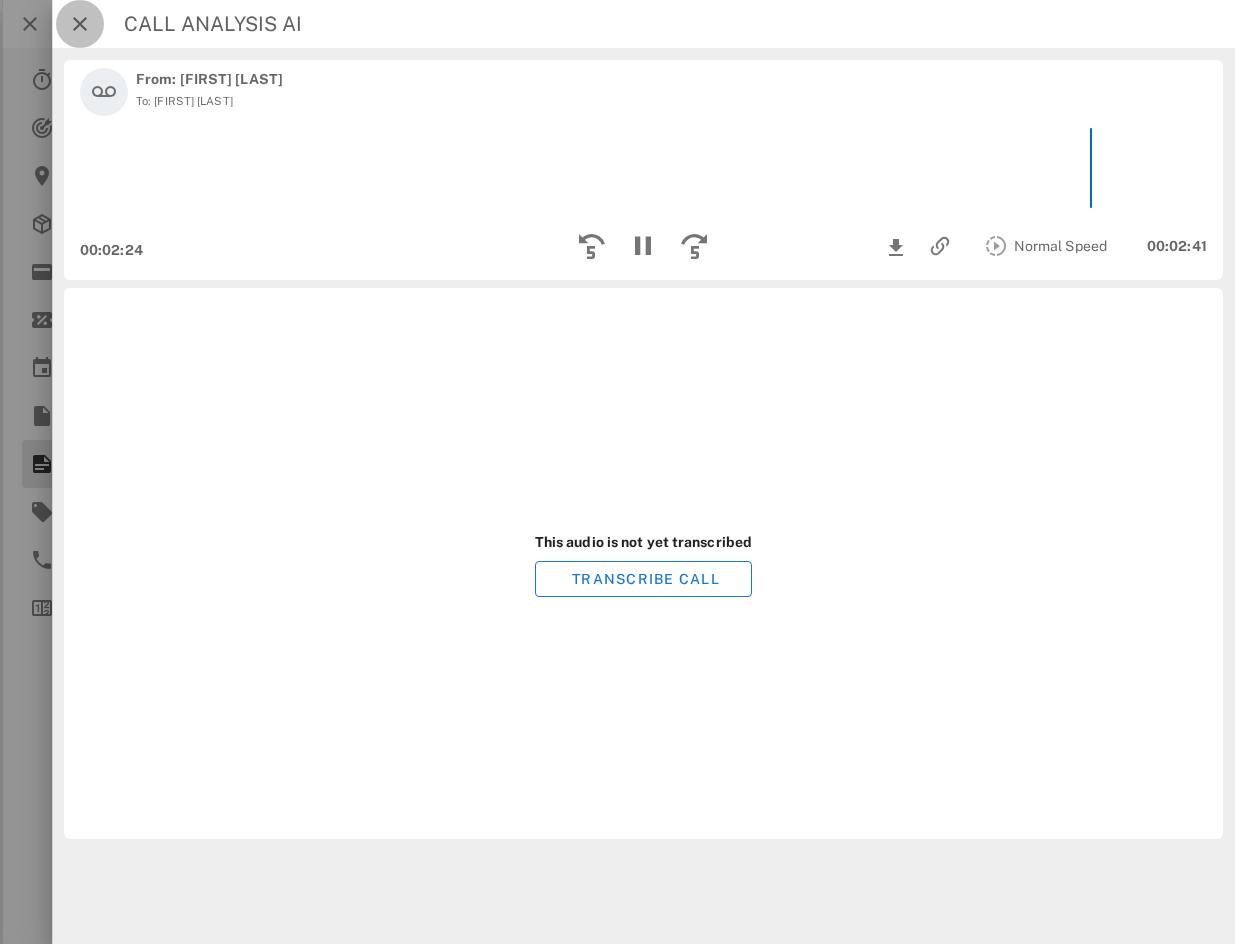 click at bounding box center [80, 24] 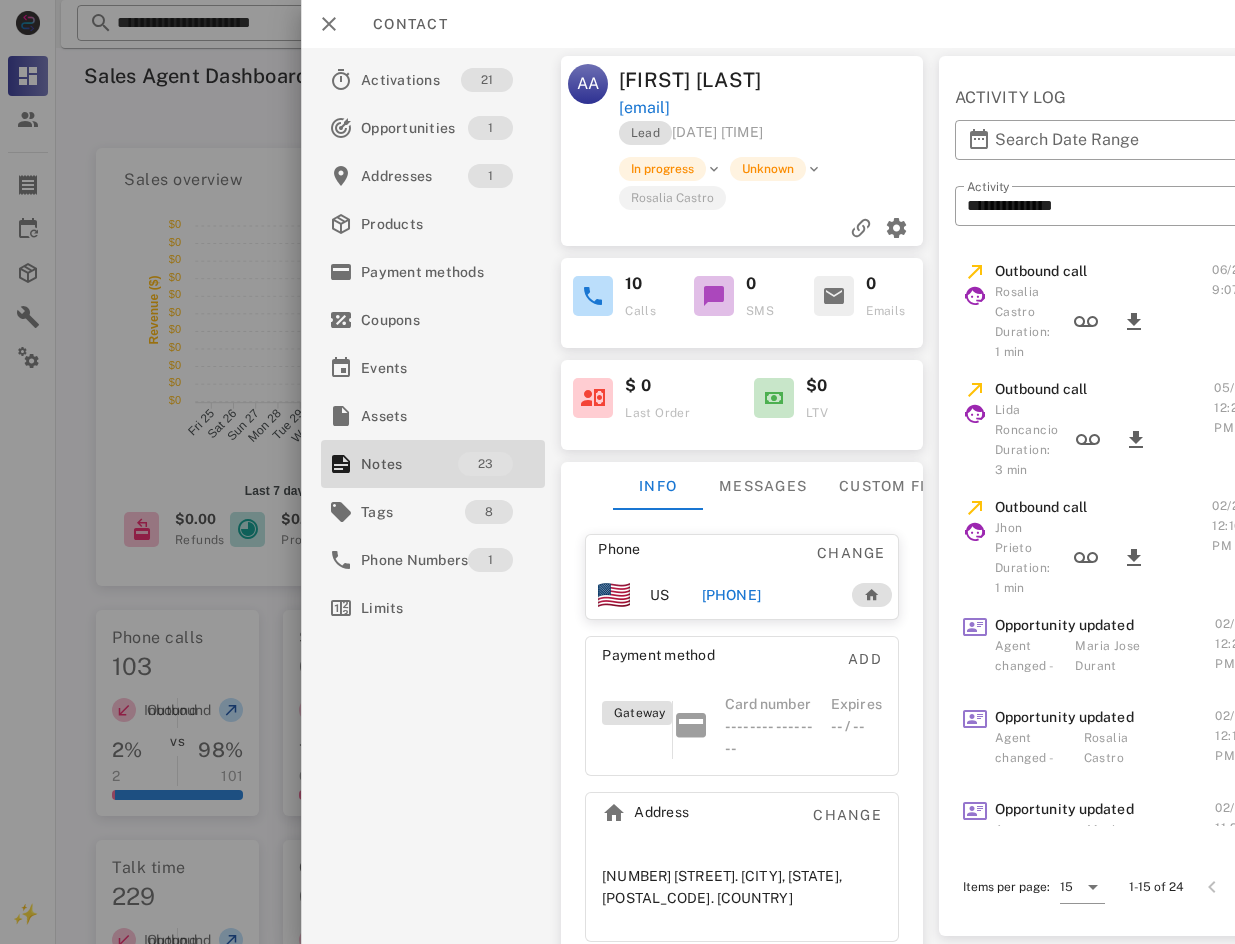 click on "[PHONE]" at bounding box center (731, 595) 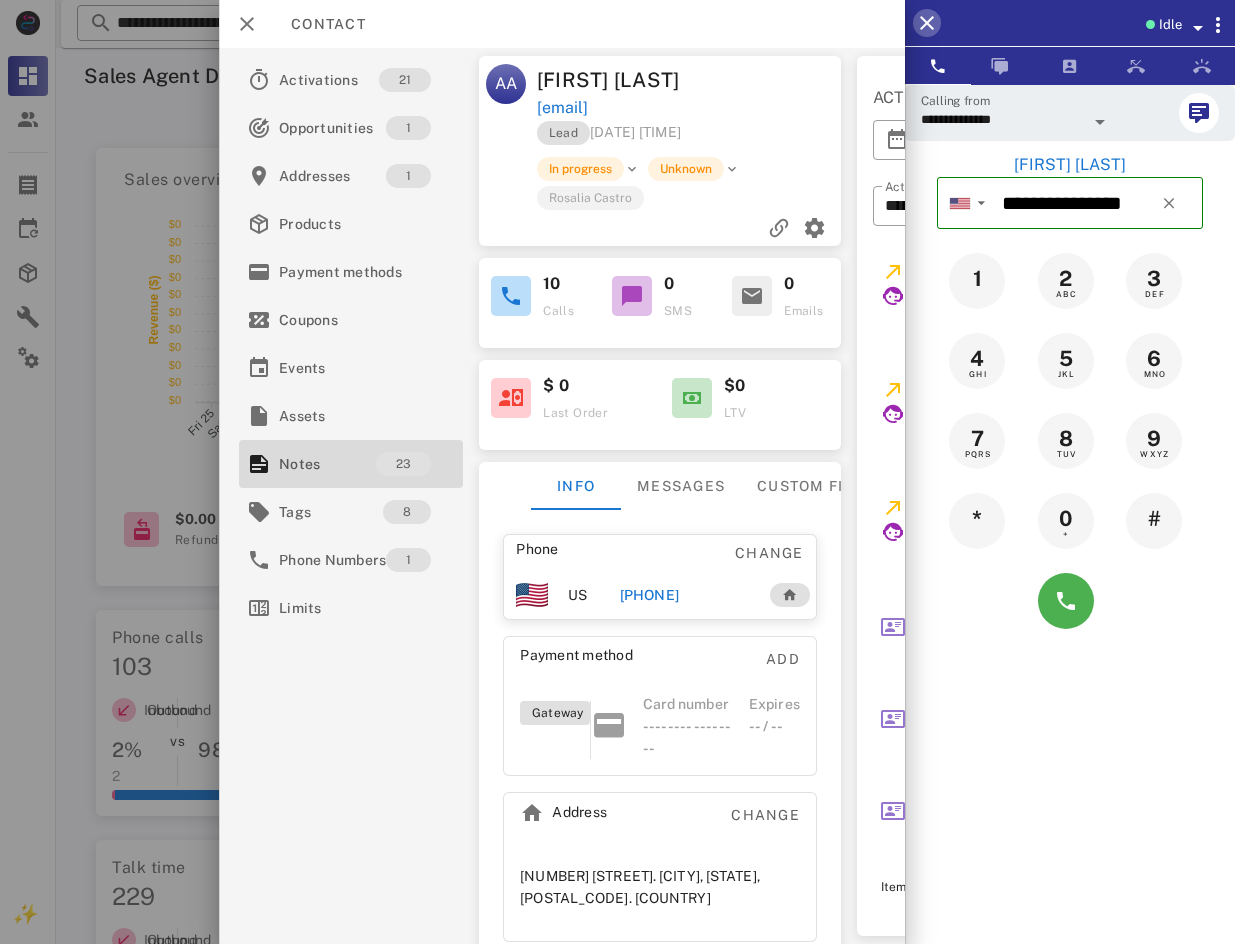 click at bounding box center [927, 23] 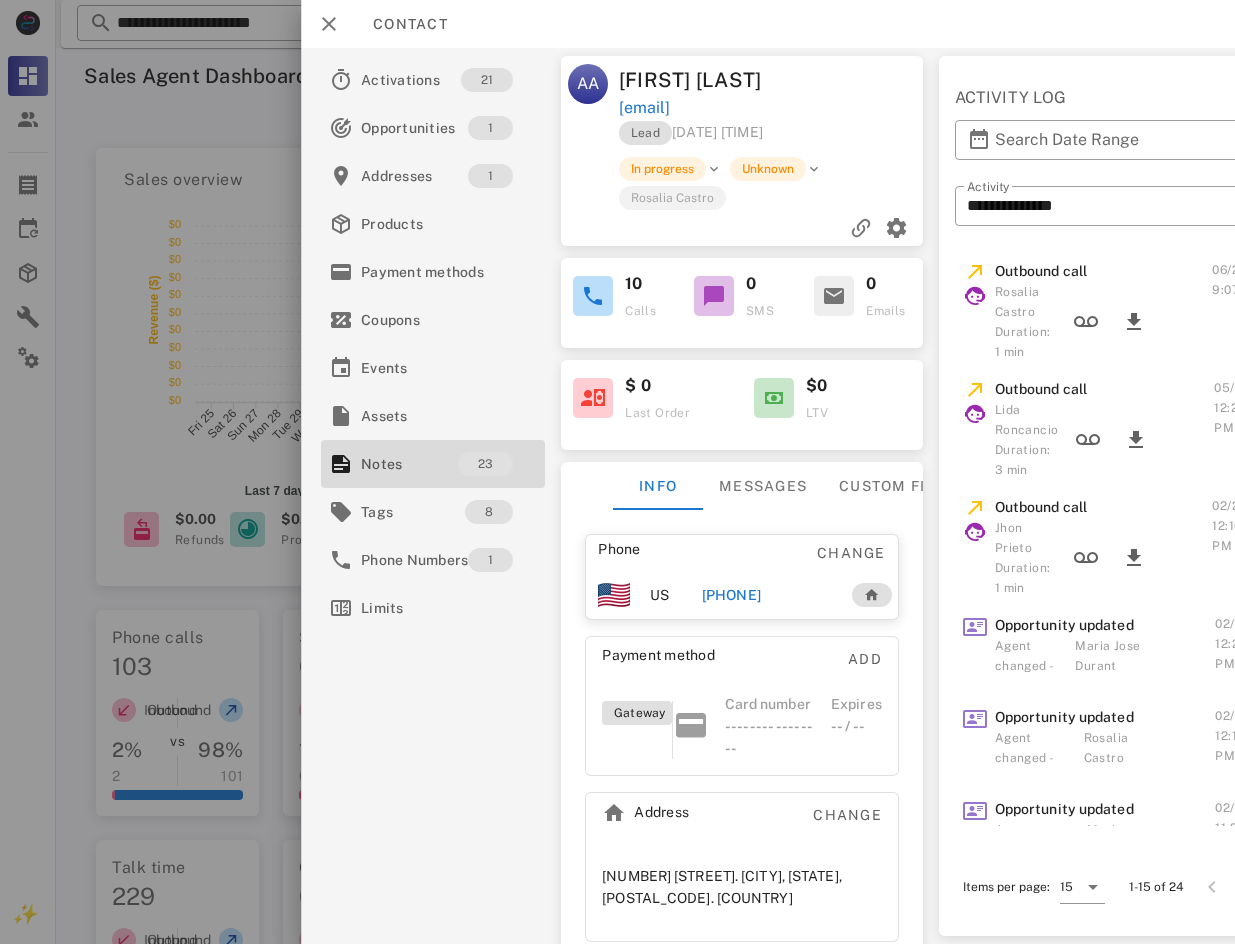 scroll, scrollTop: 0, scrollLeft: 91, axis: horizontal 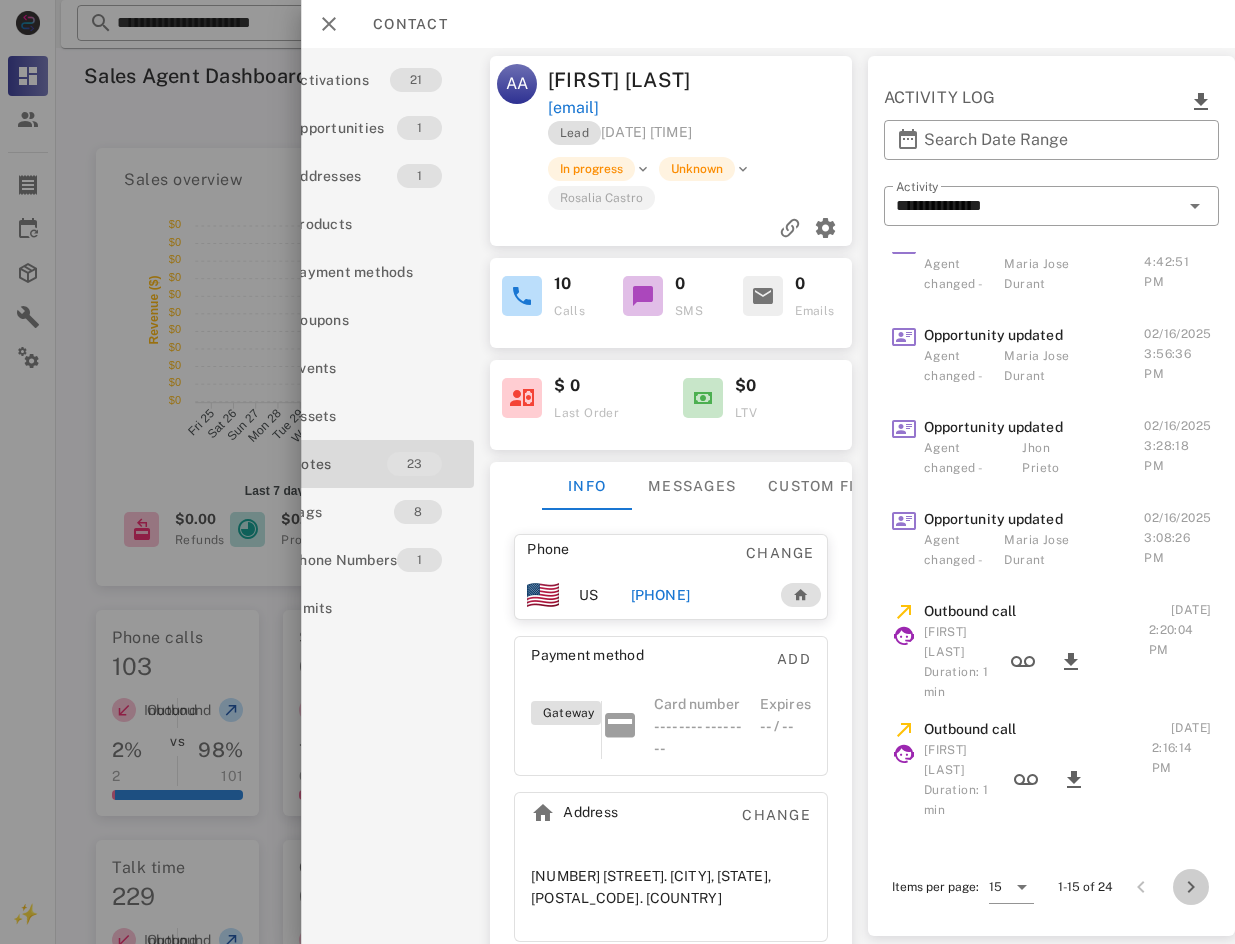 click at bounding box center (1191, 887) 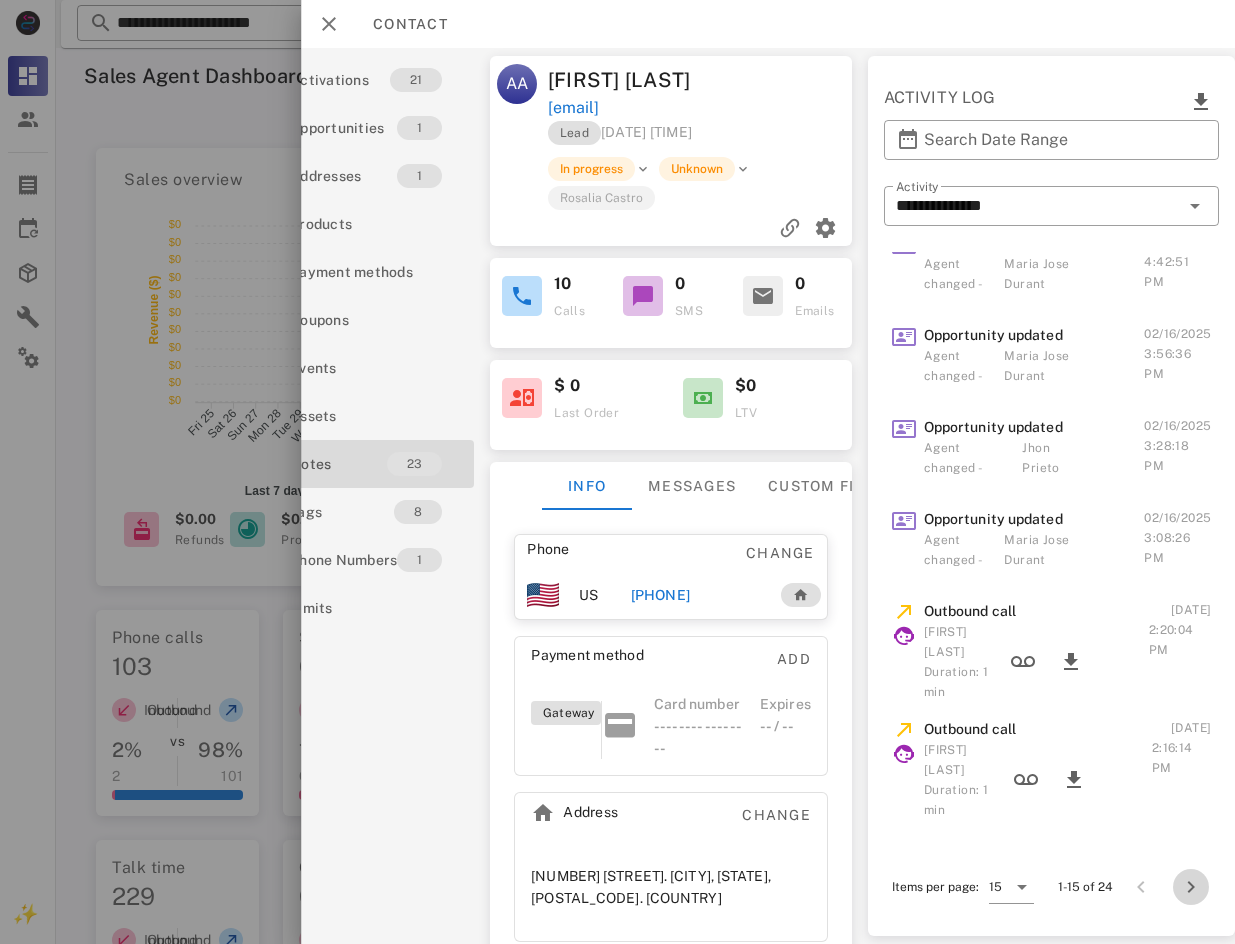 scroll, scrollTop: 0, scrollLeft: 0, axis: both 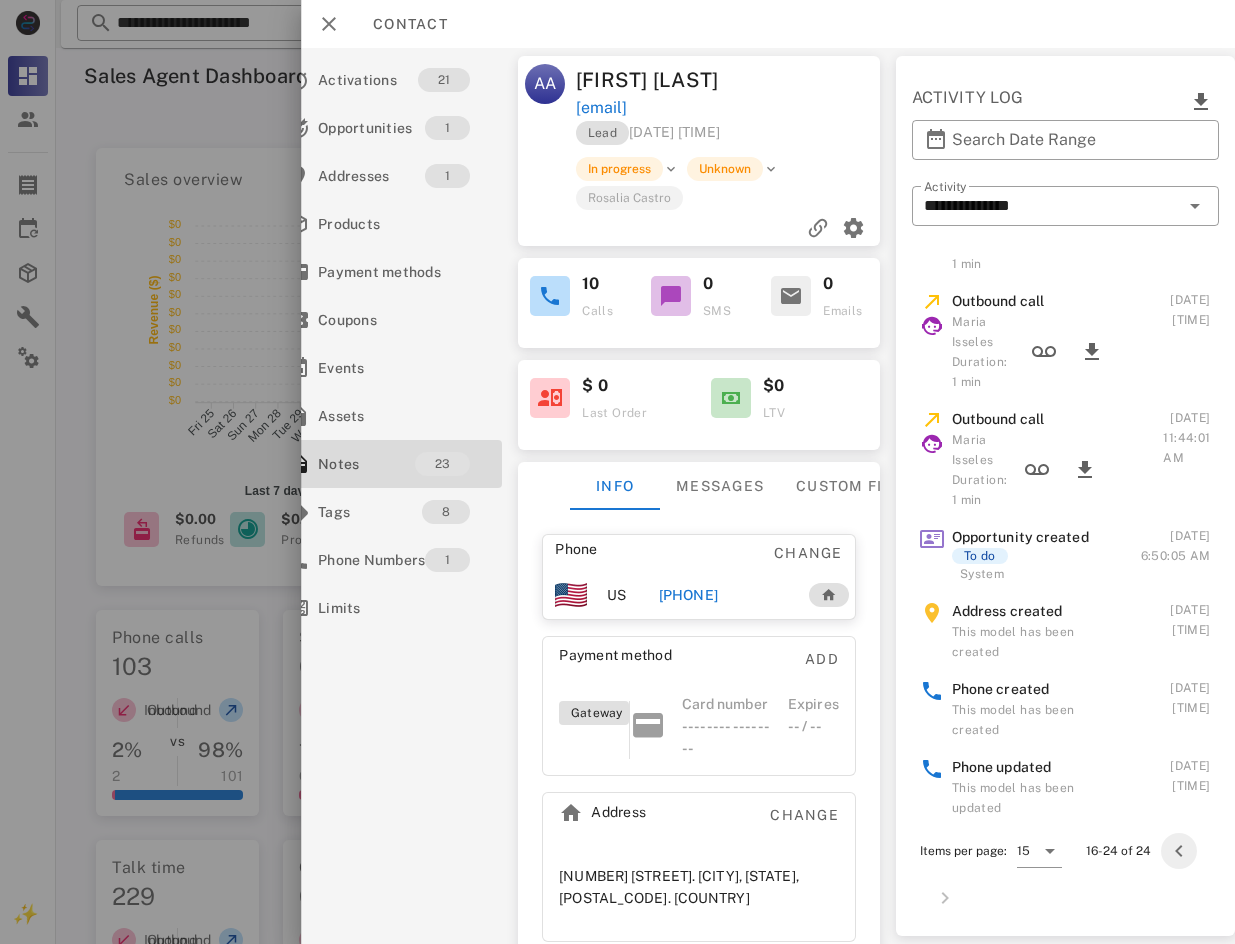 click at bounding box center (1179, 851) 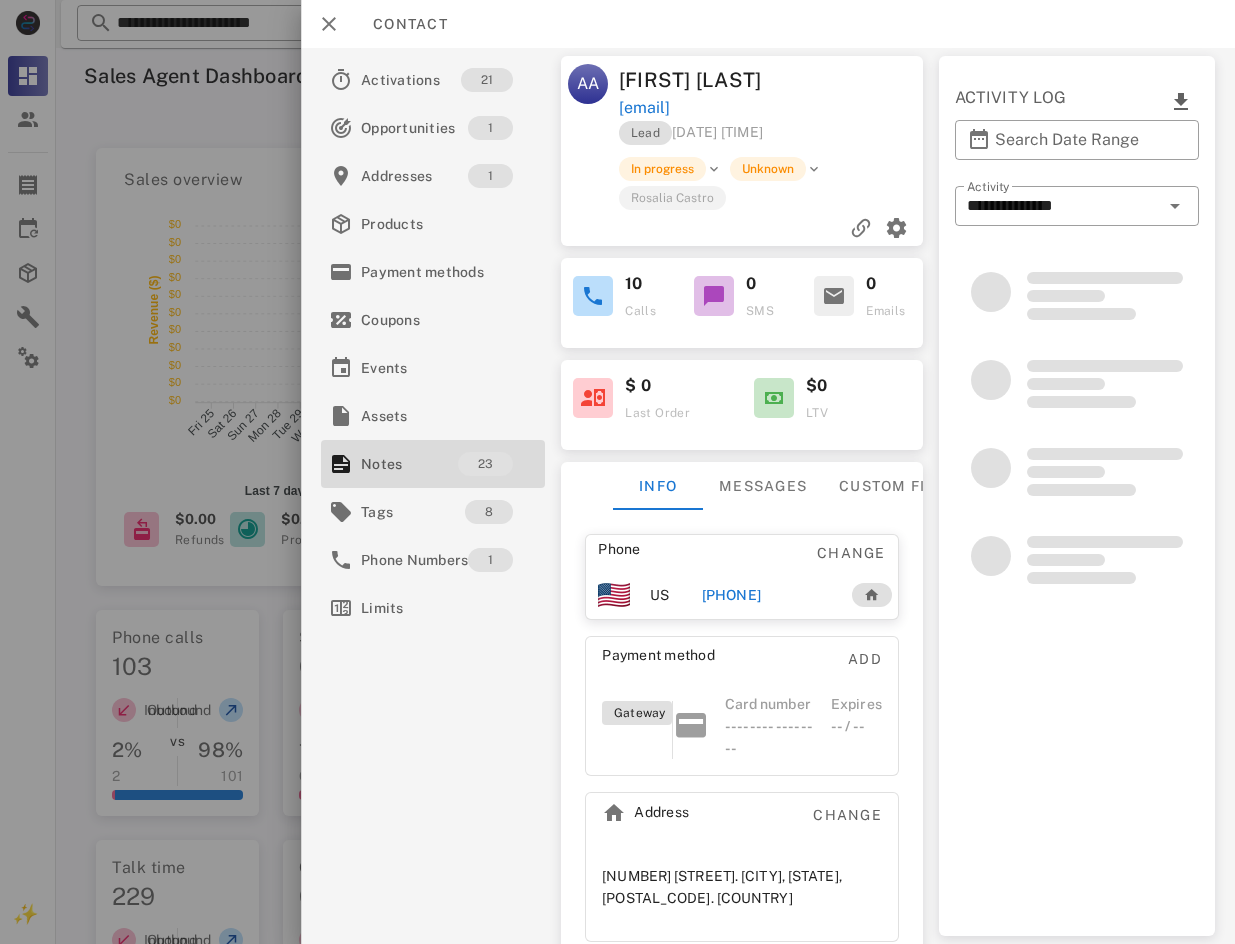 scroll, scrollTop: 0, scrollLeft: 0, axis: both 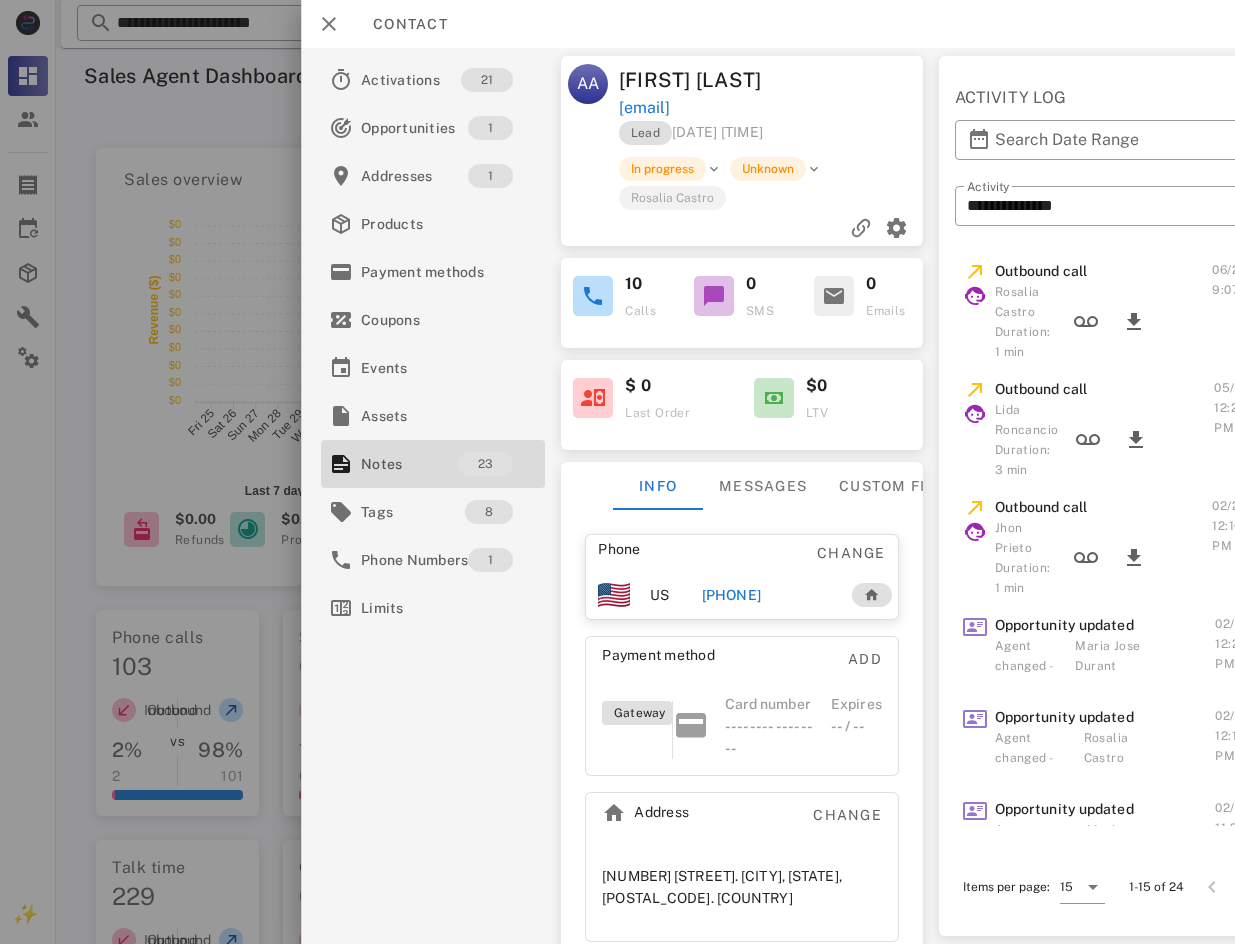click on "[PHONE]" at bounding box center (731, 595) 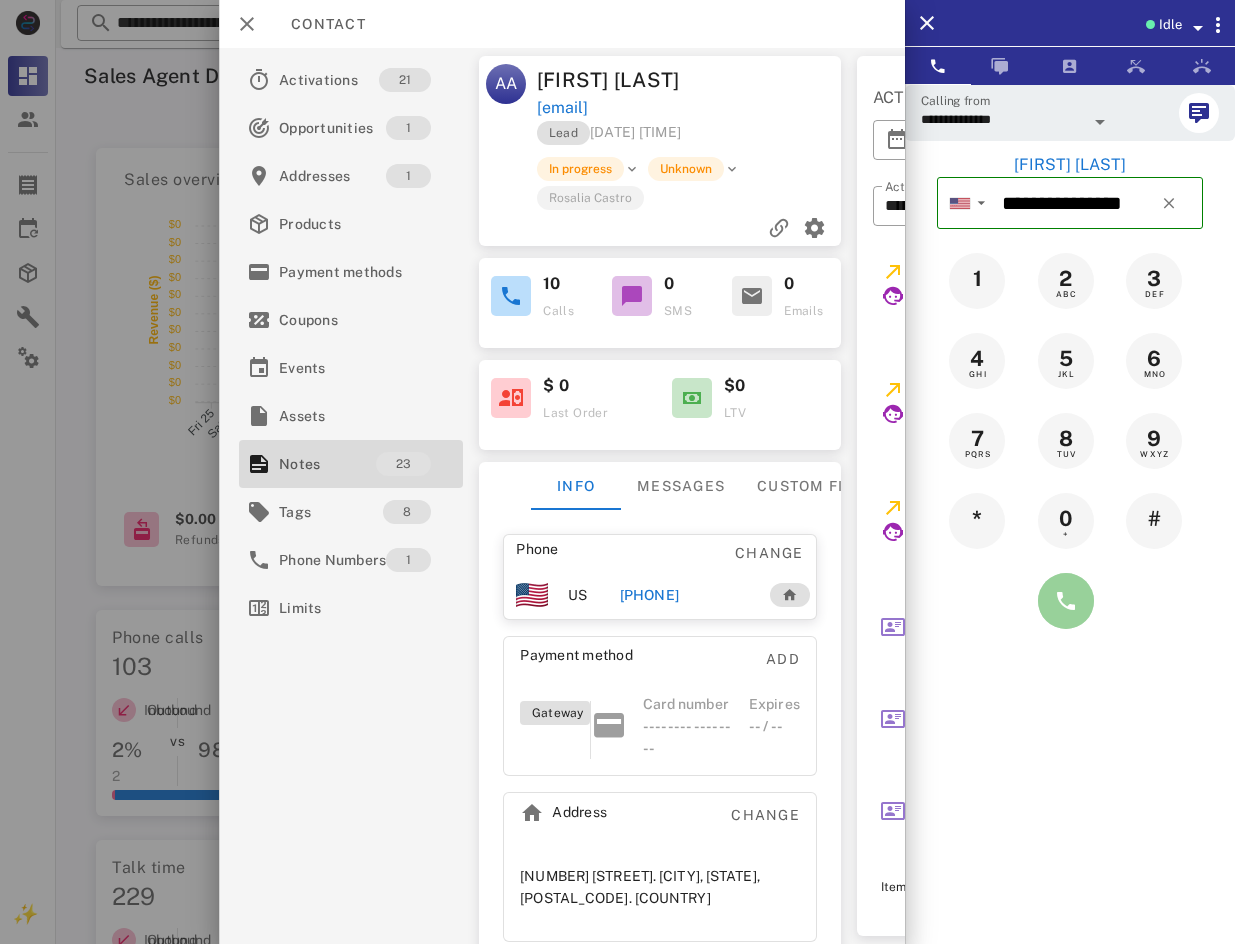 click at bounding box center (1066, 601) 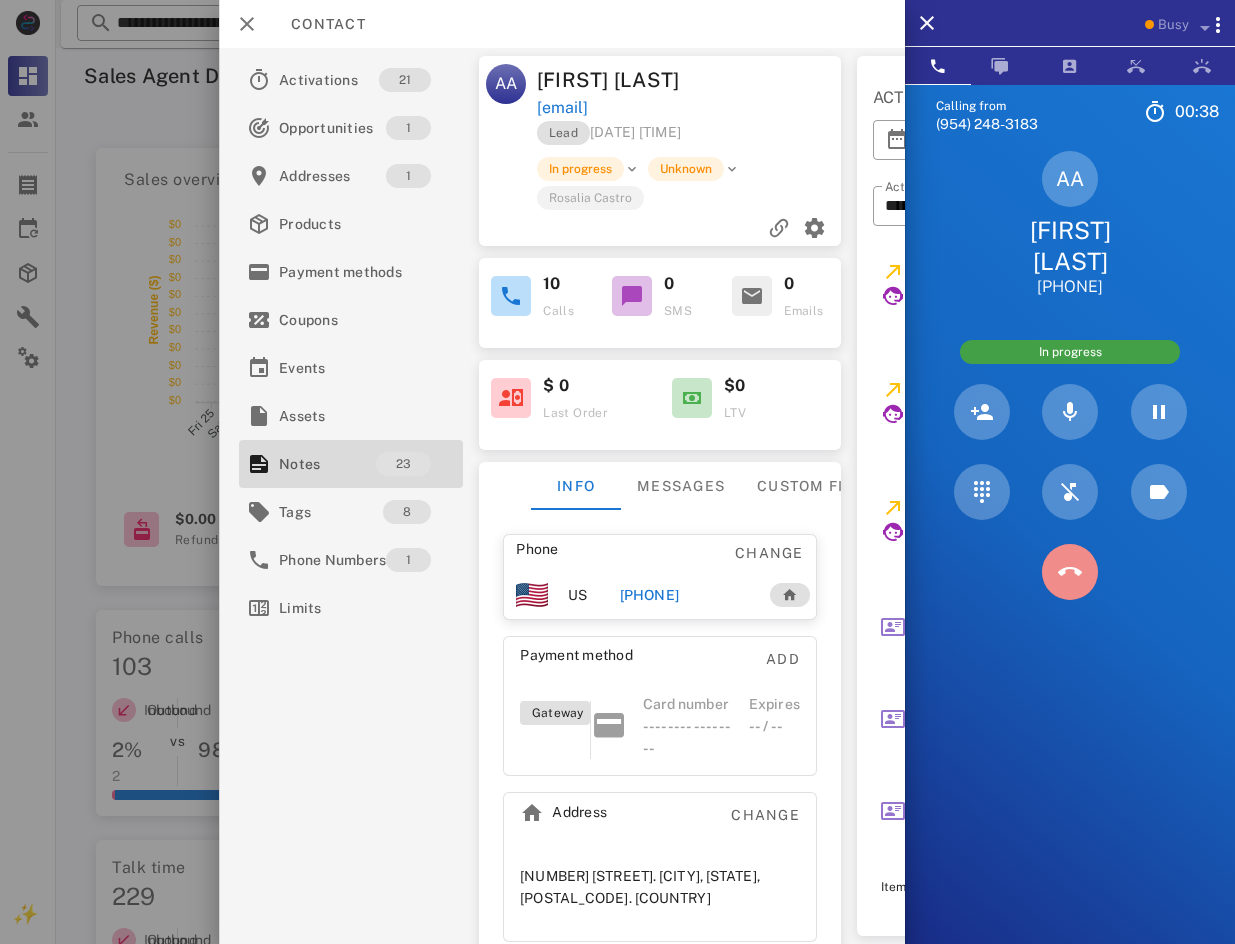 click at bounding box center [1070, 572] 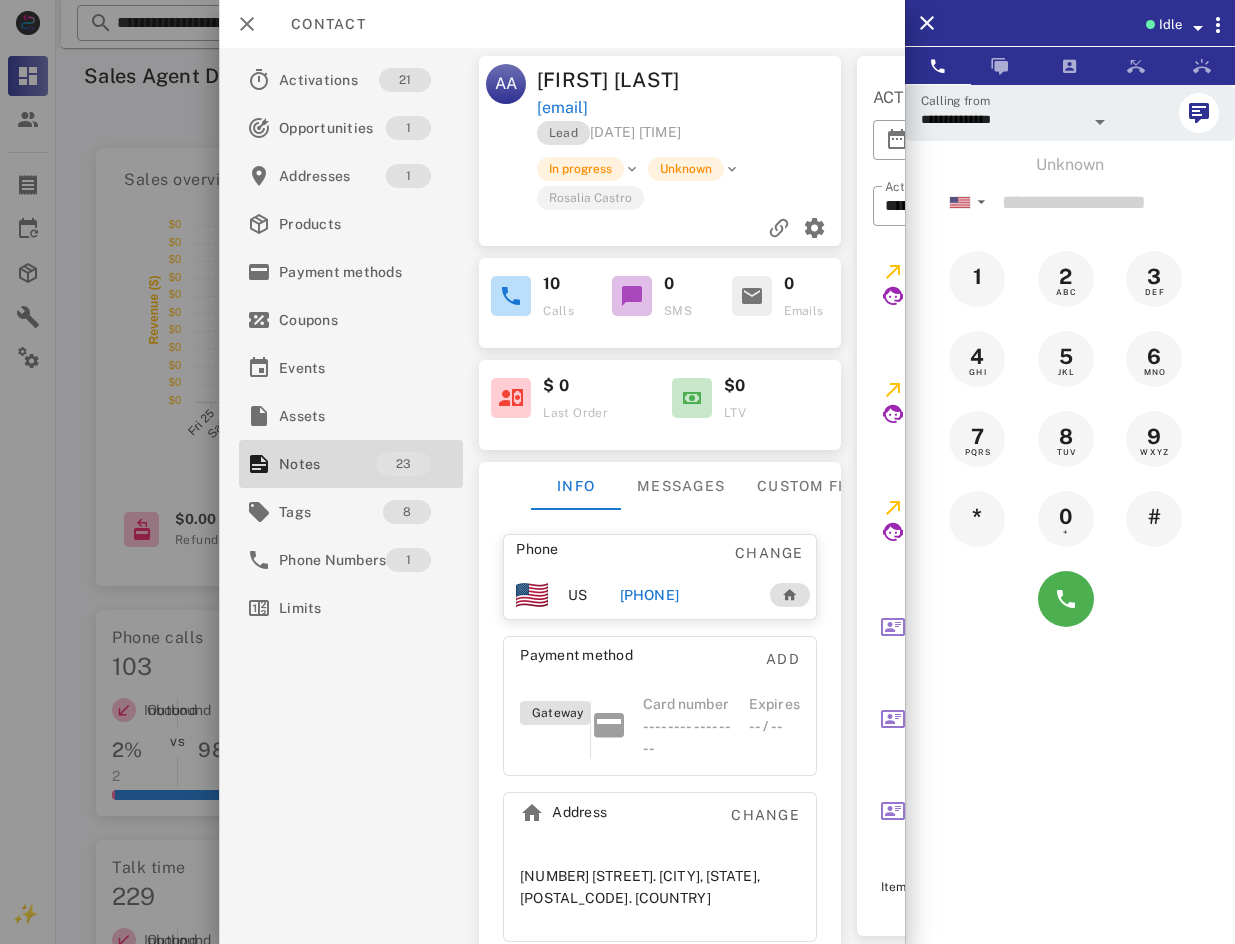click on "[PHONE]" at bounding box center (649, 595) 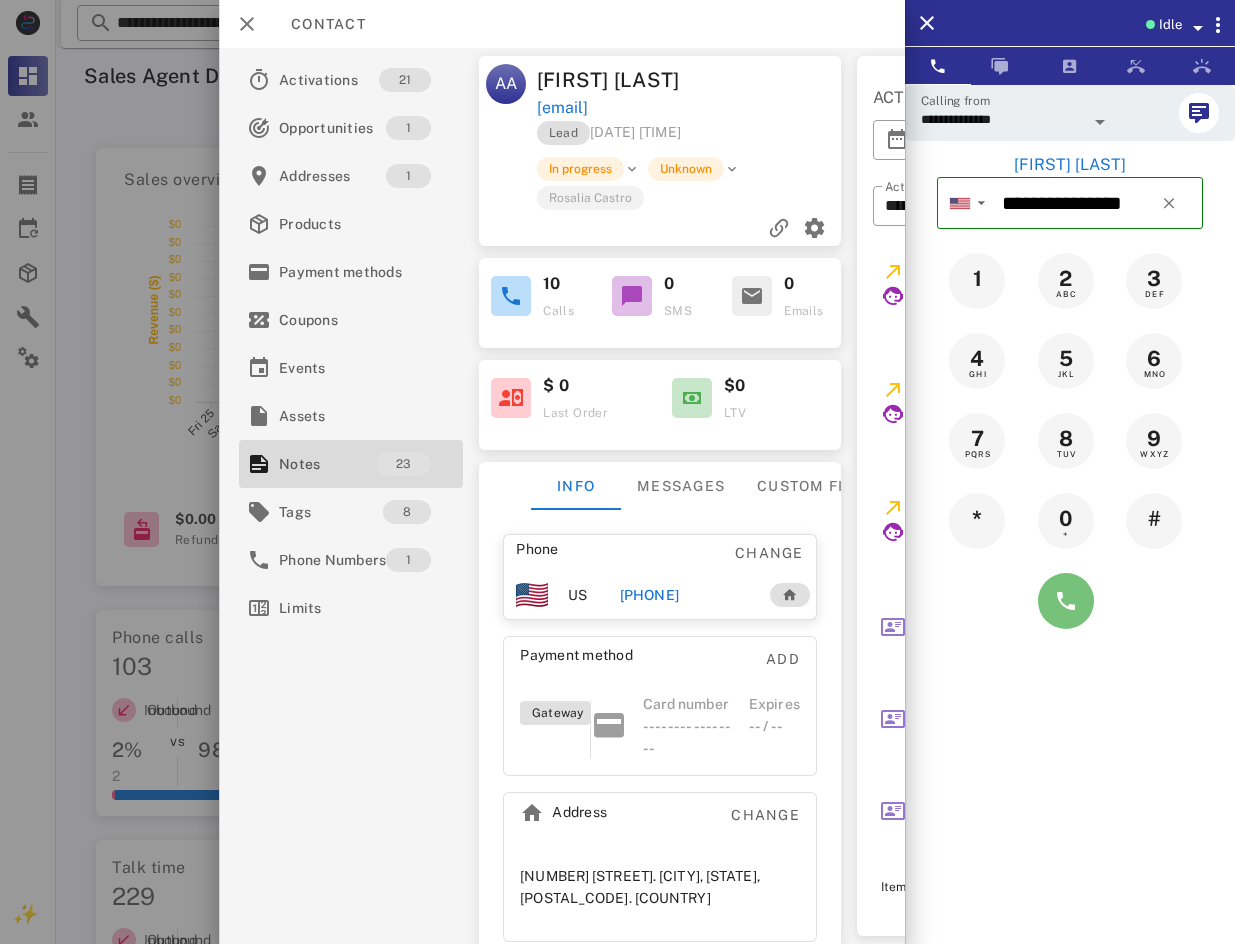 click at bounding box center (1066, 601) 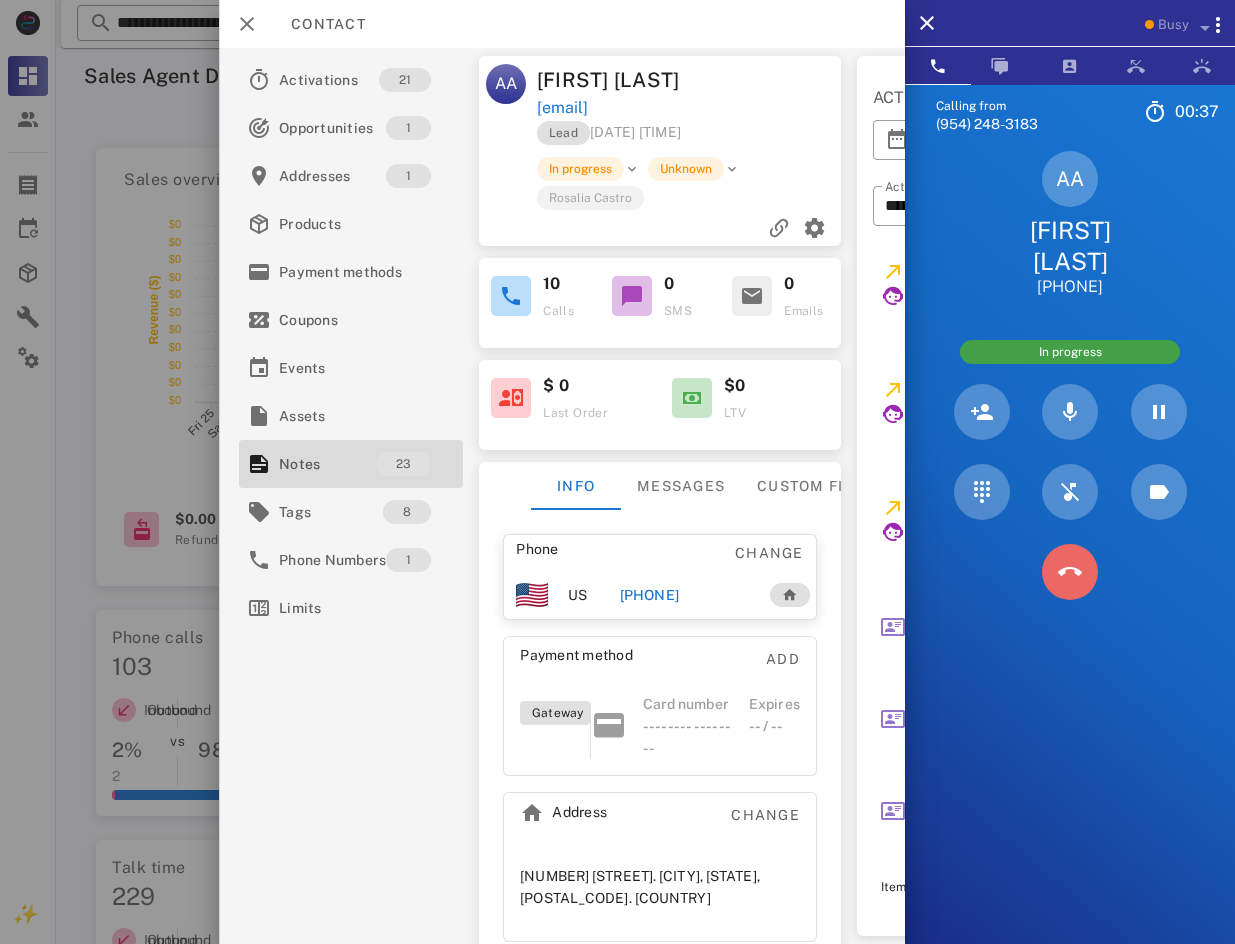 click at bounding box center (1070, 572) 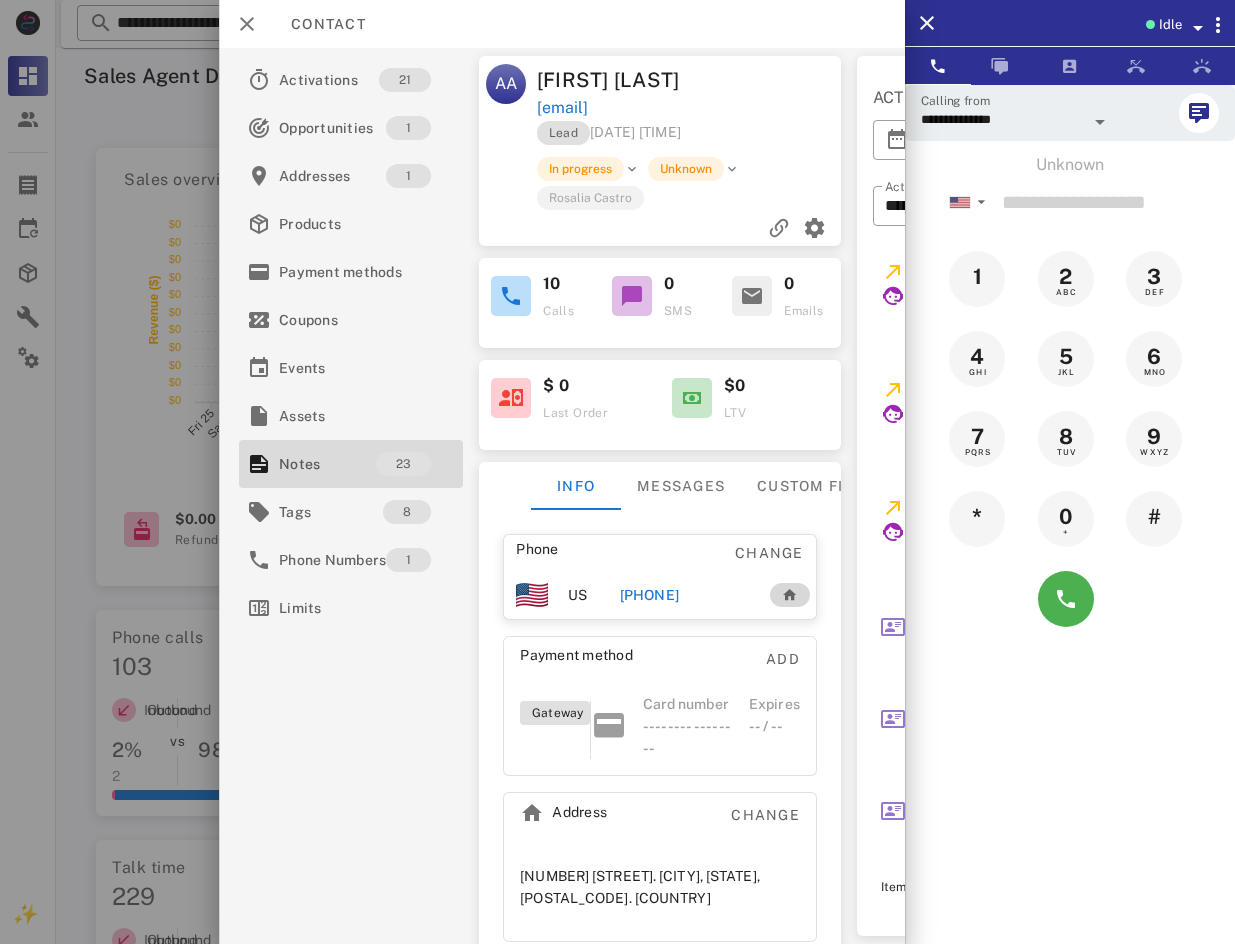 click on "[PHONE]" at bounding box center (649, 595) 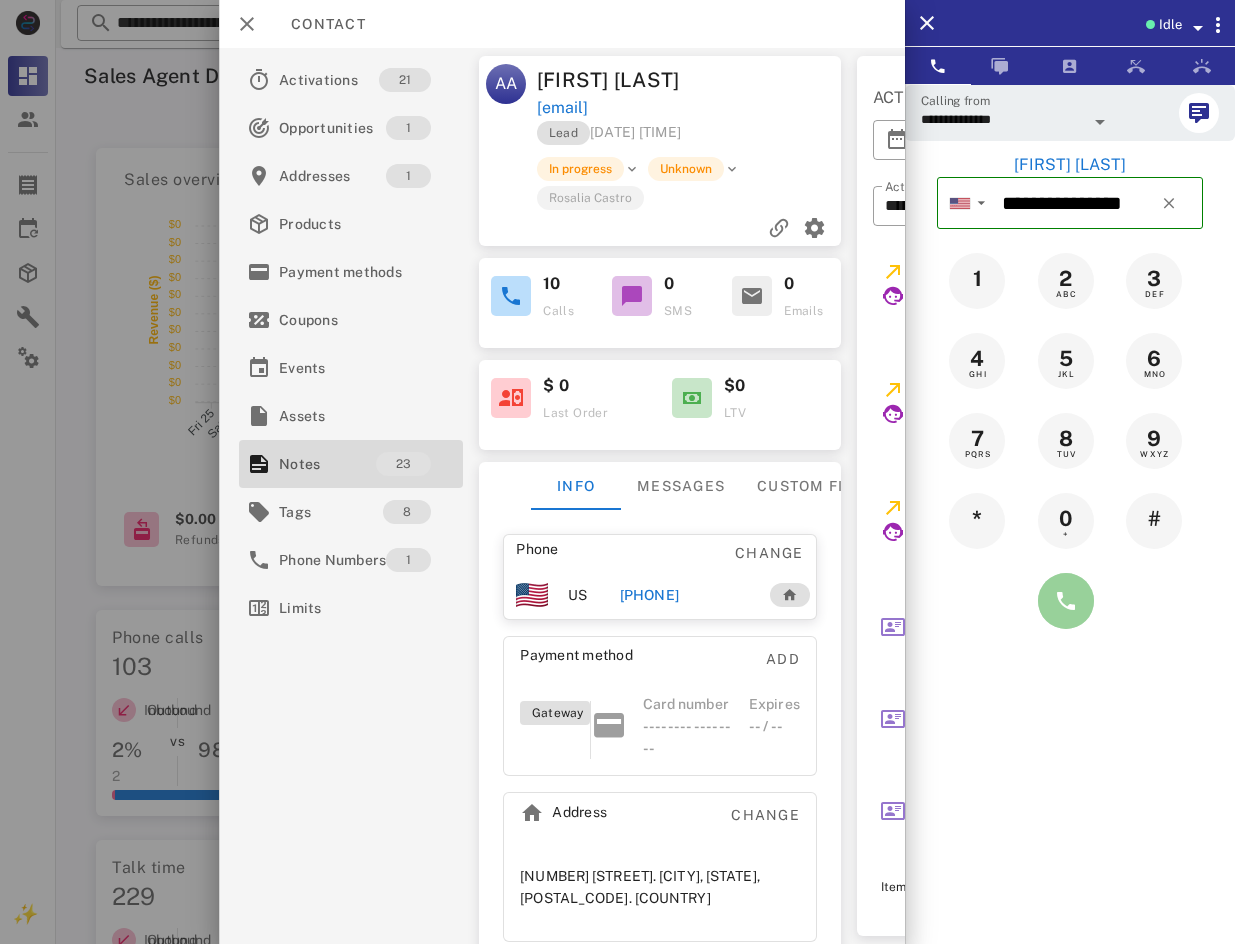 click at bounding box center [1066, 601] 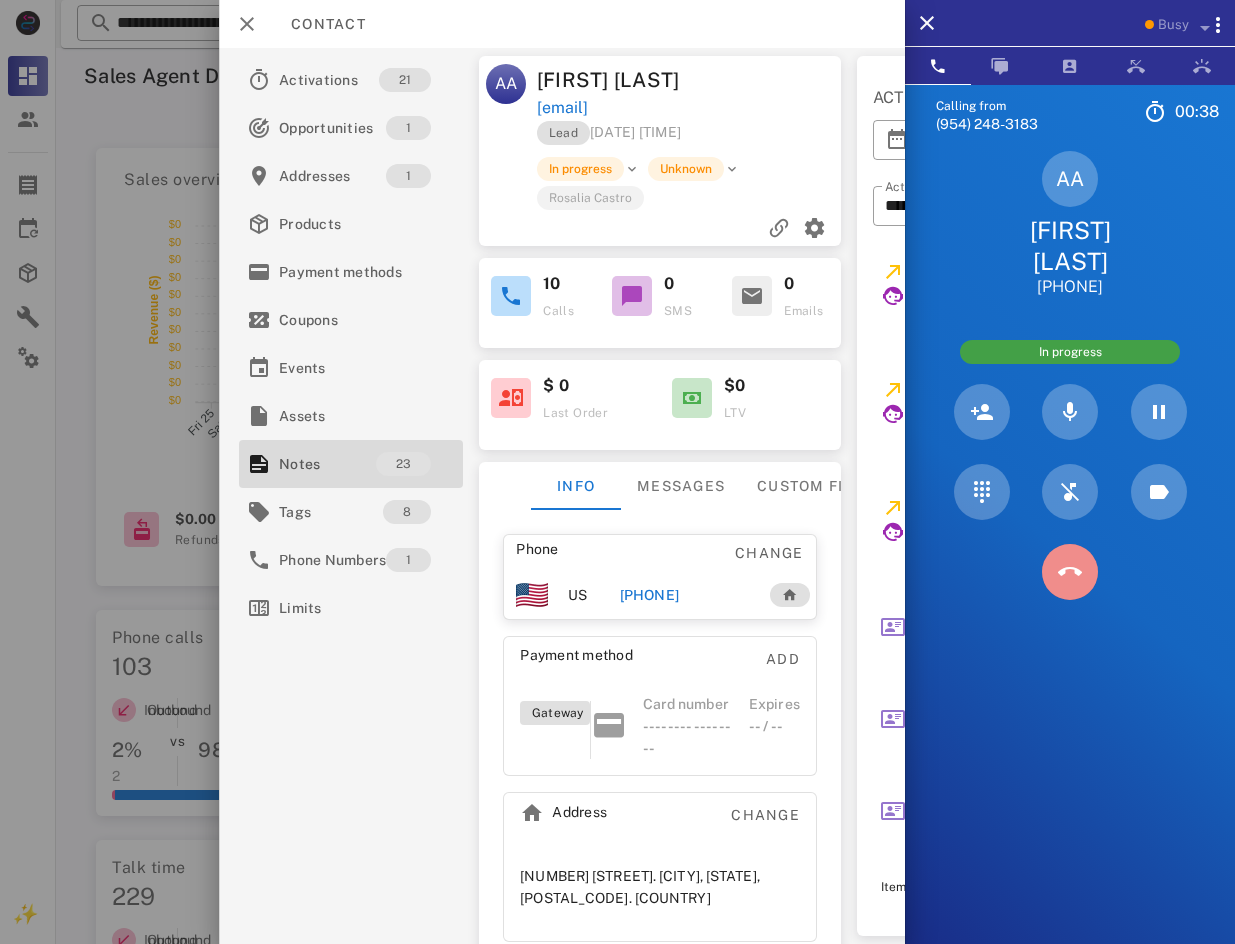 click at bounding box center [1070, 572] 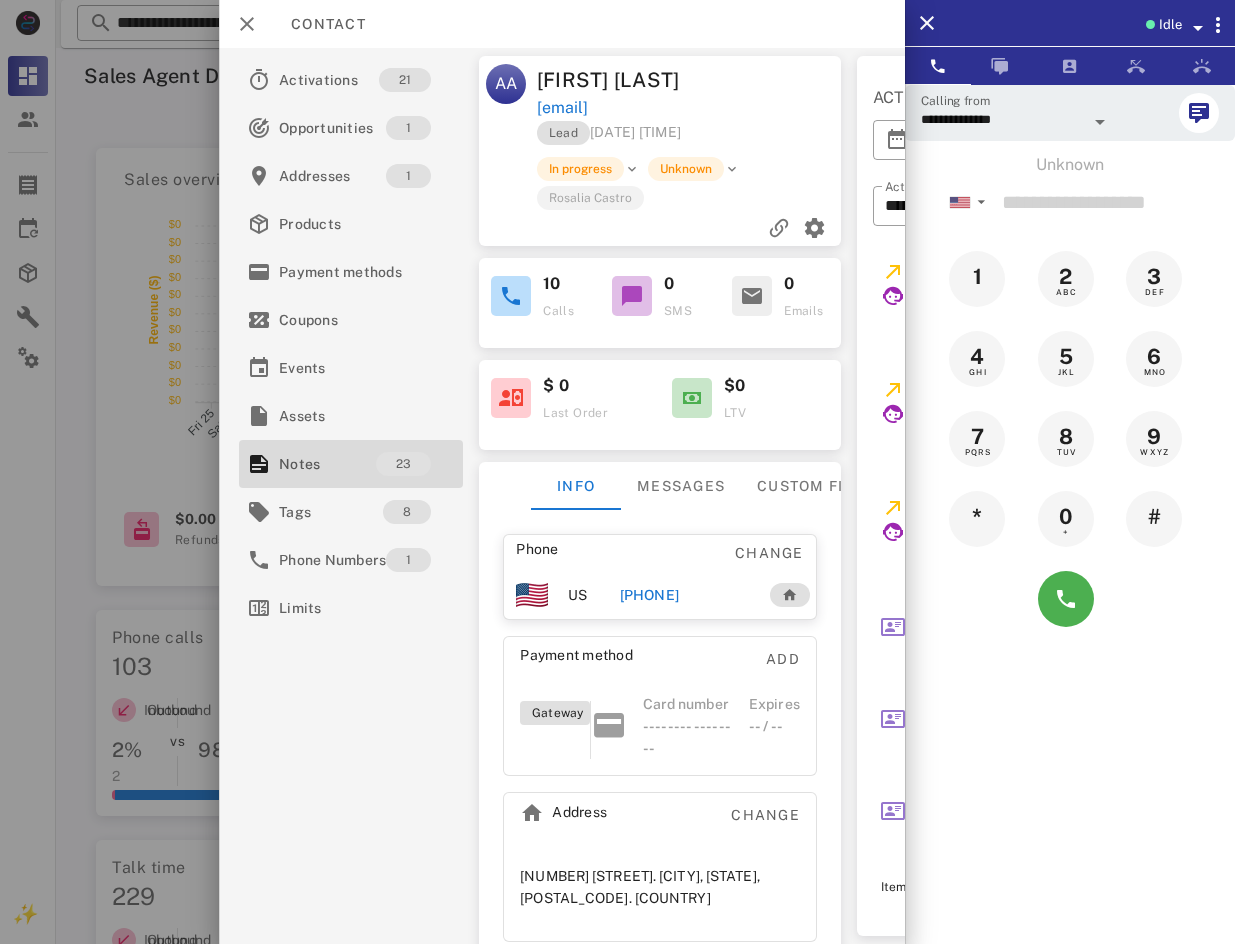 click on "[PHONE]" at bounding box center [649, 595] 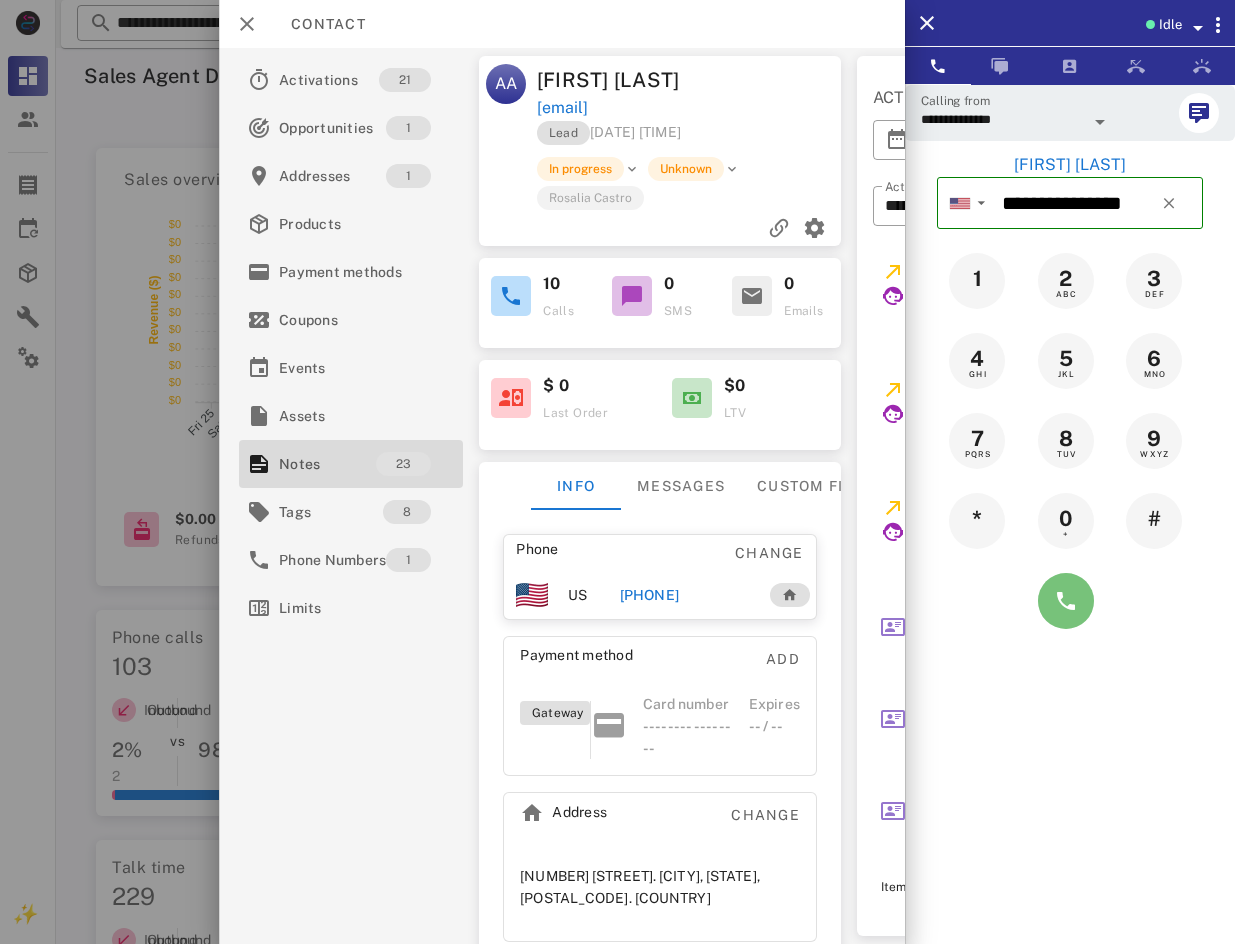 click at bounding box center (1066, 601) 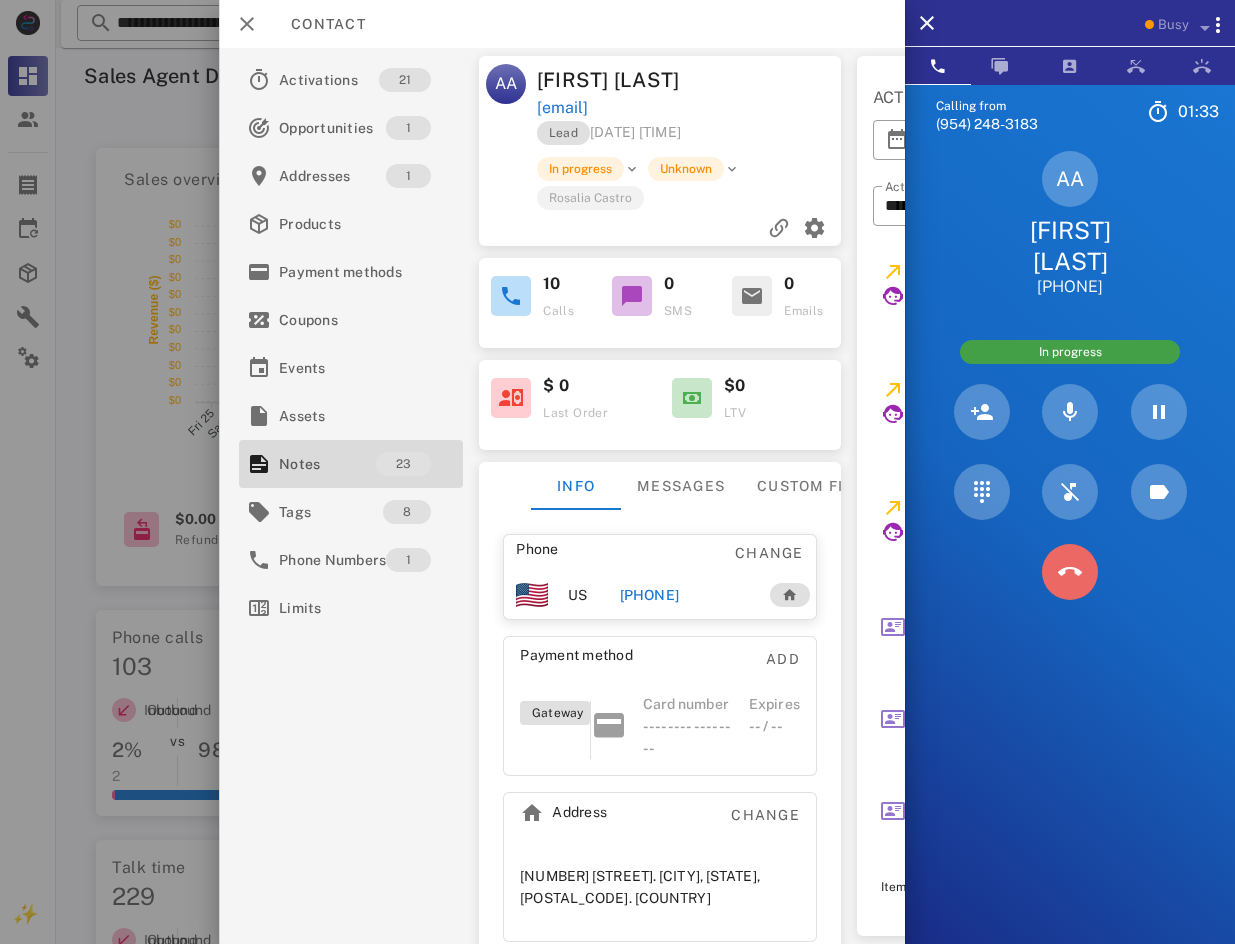 click at bounding box center (1070, 572) 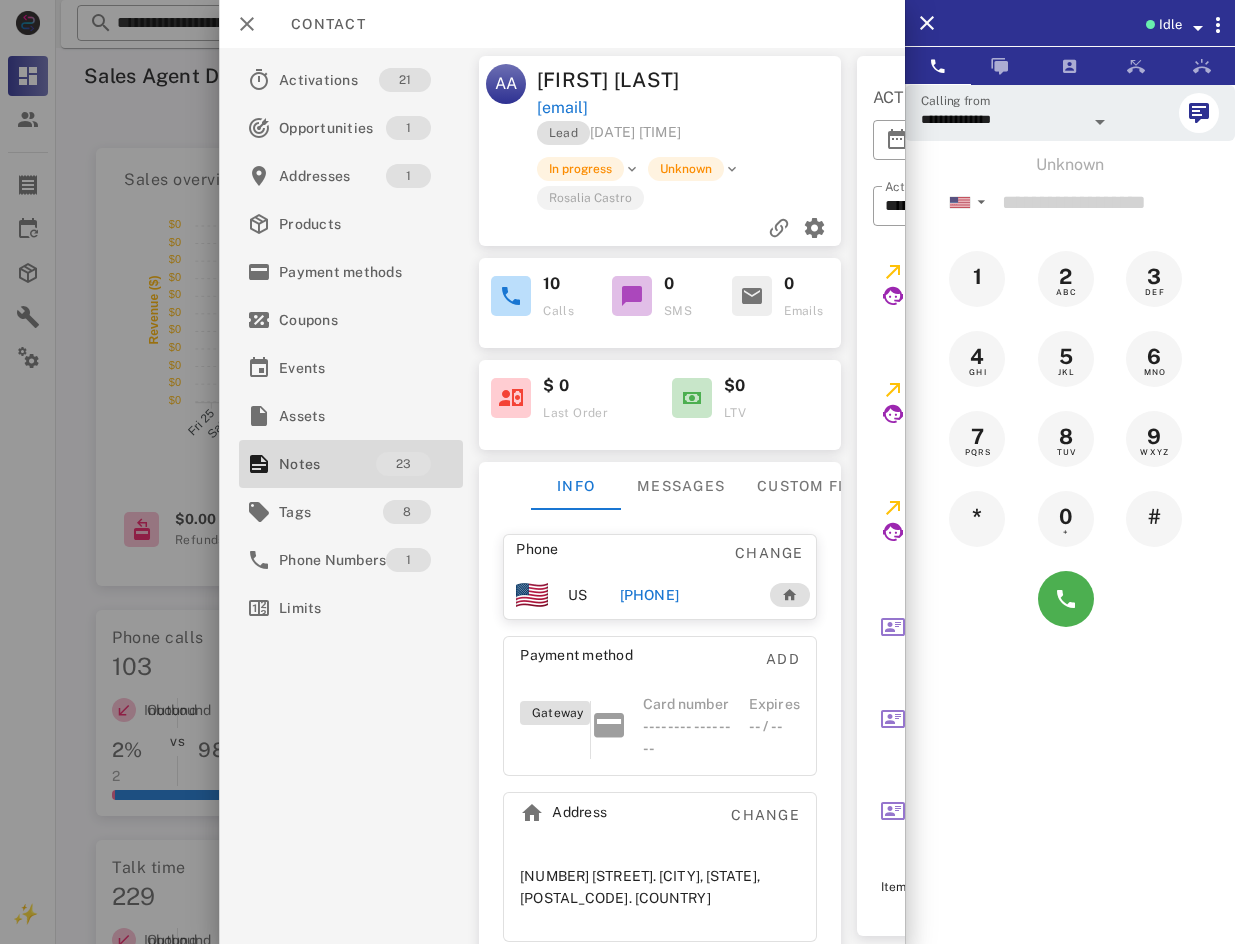 click on "Idle" at bounding box center [1170, 25] 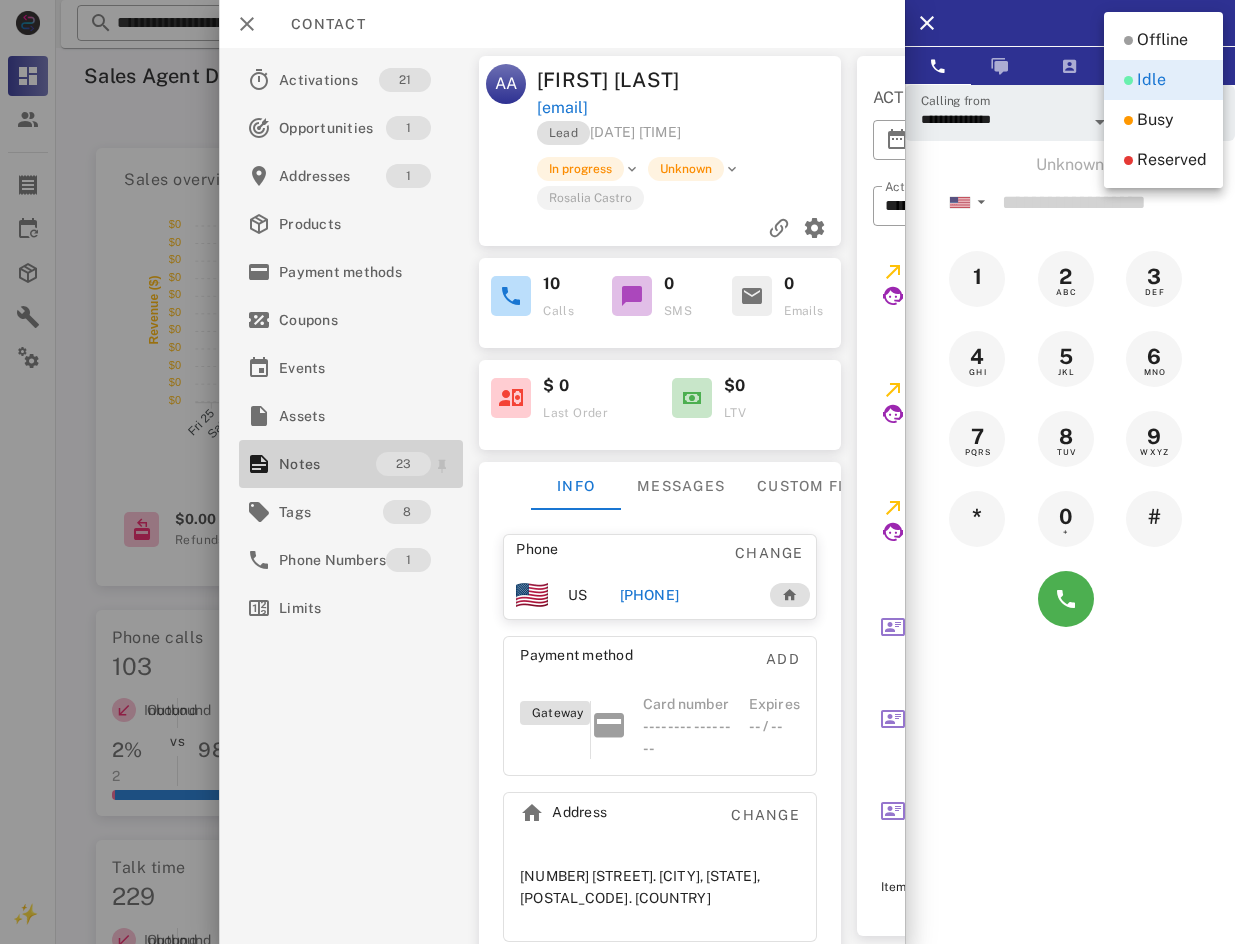 click on "Notes" at bounding box center (327, 464) 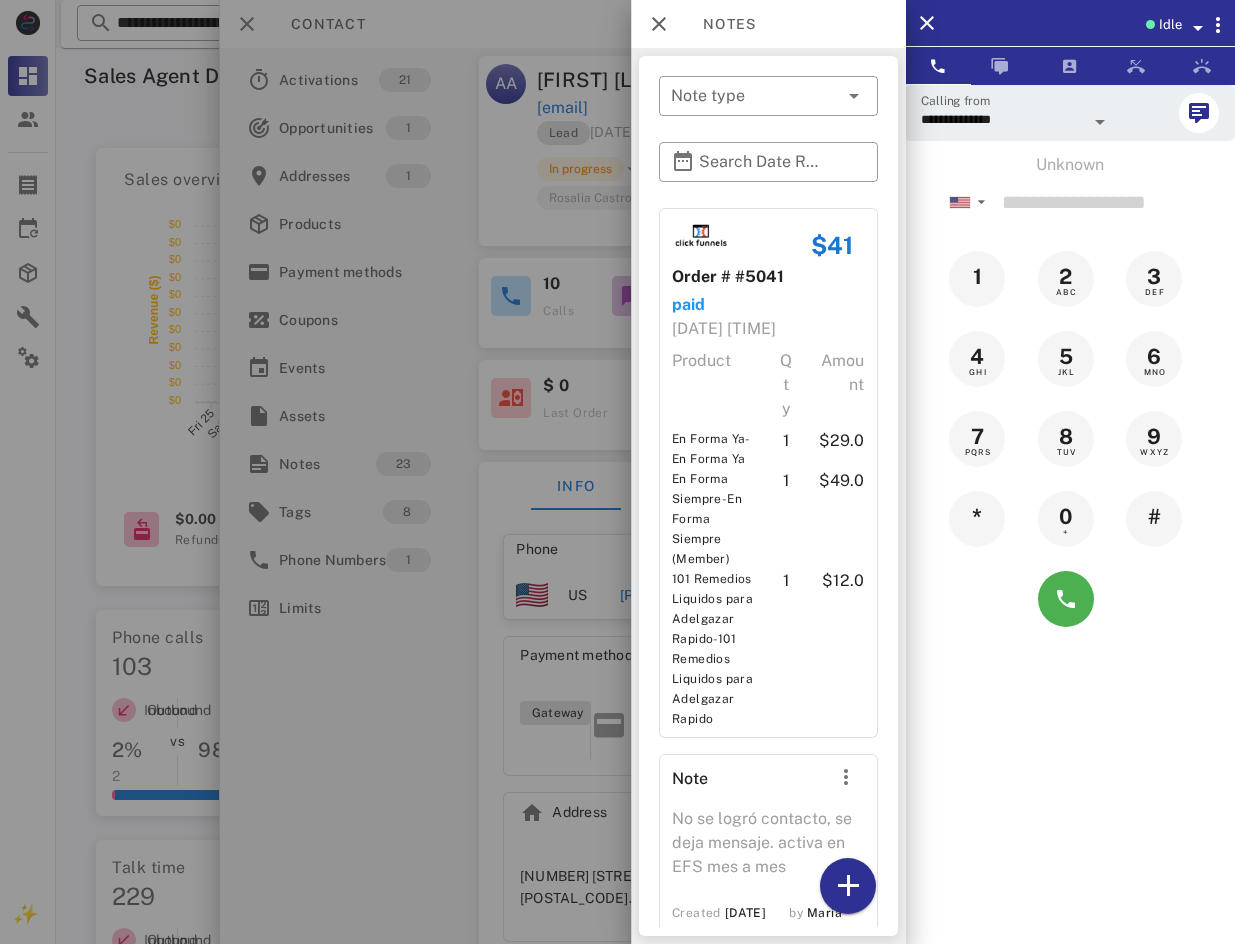 click on "[DATE] [TIME]" at bounding box center [768, 496] 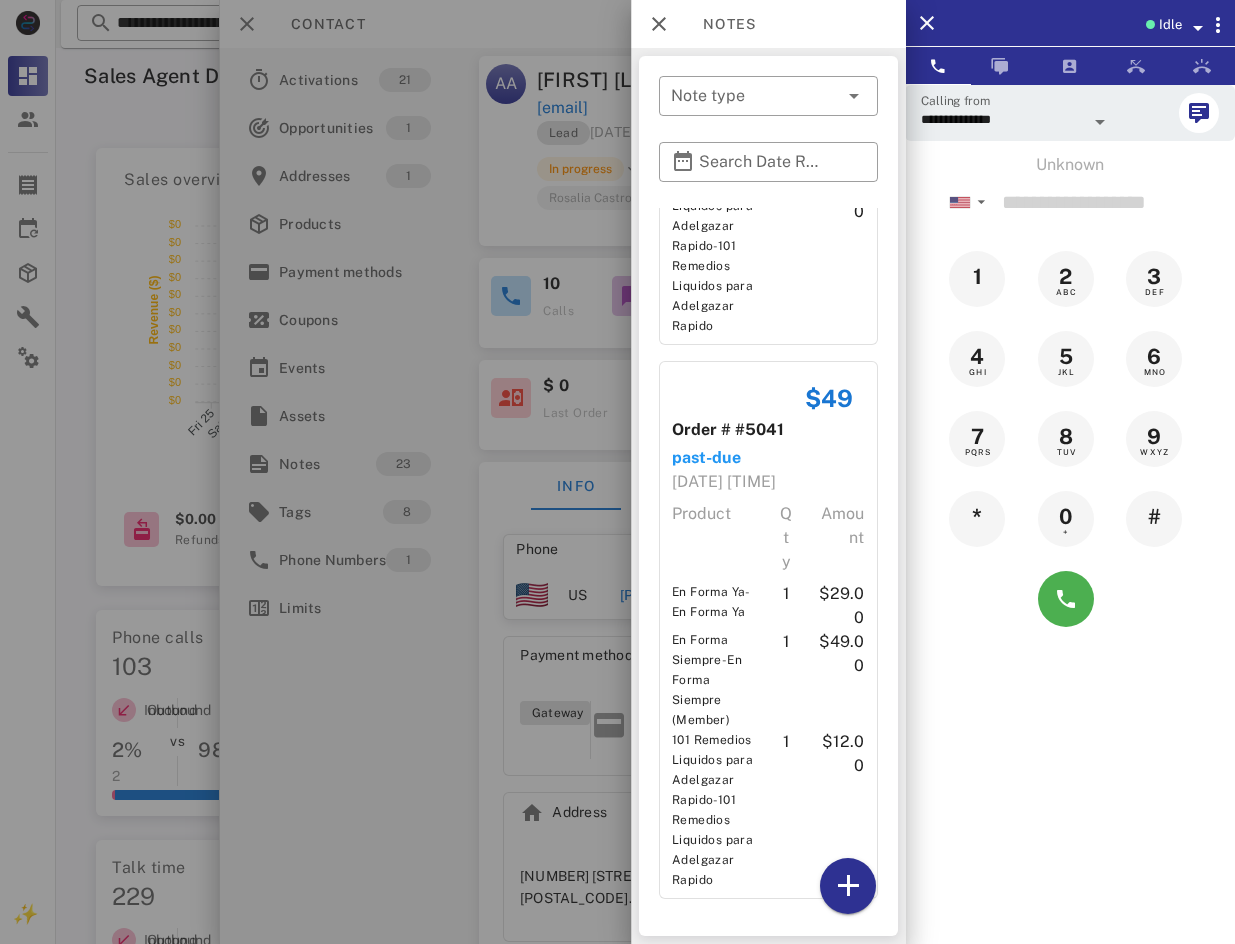 scroll, scrollTop: 12719, scrollLeft: 0, axis: vertical 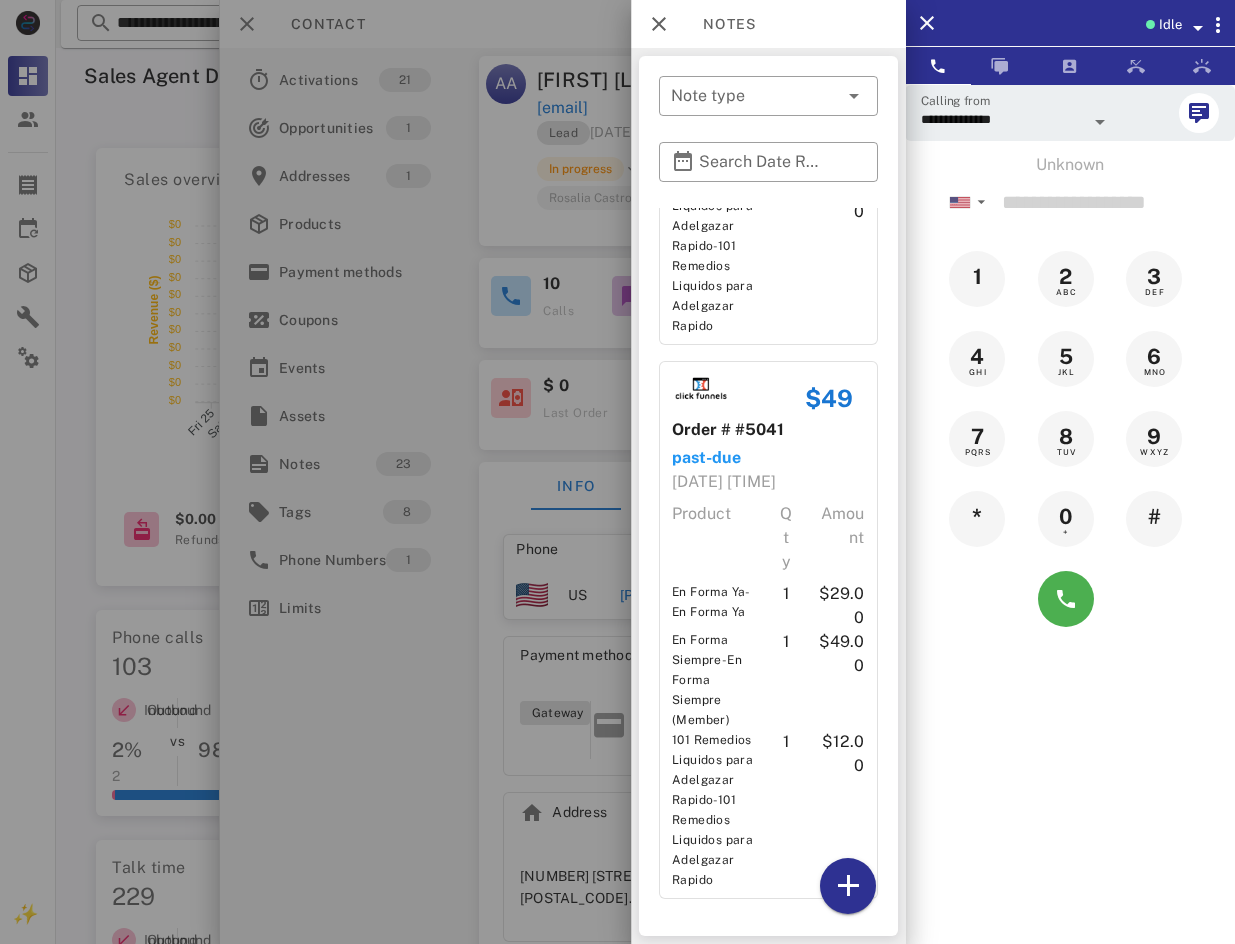 click on "$12.00" at bounding box center (840, 810) 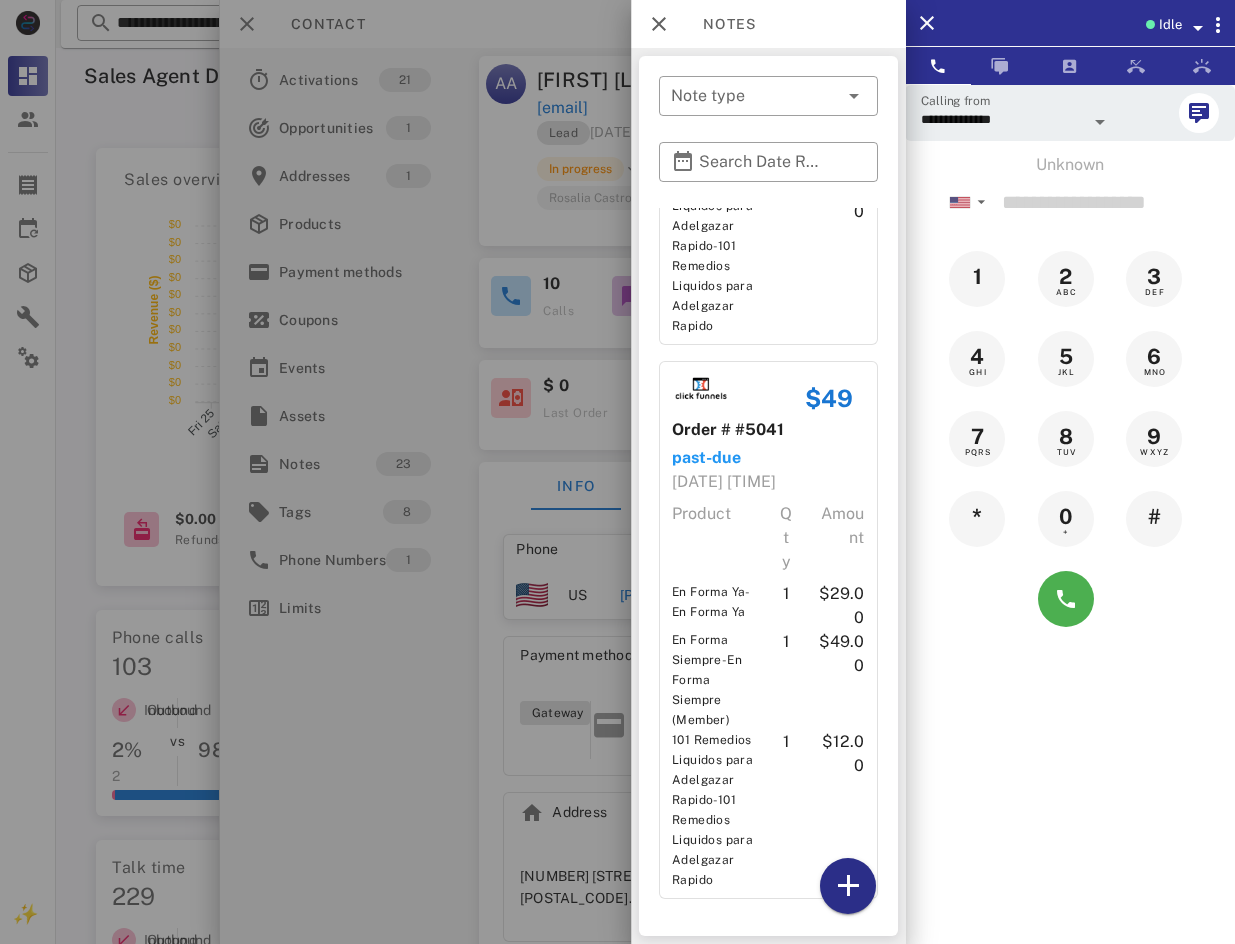 drag, startPoint x: 845, startPoint y: 847, endPoint x: 840, endPoint y: 864, distance: 17.720045 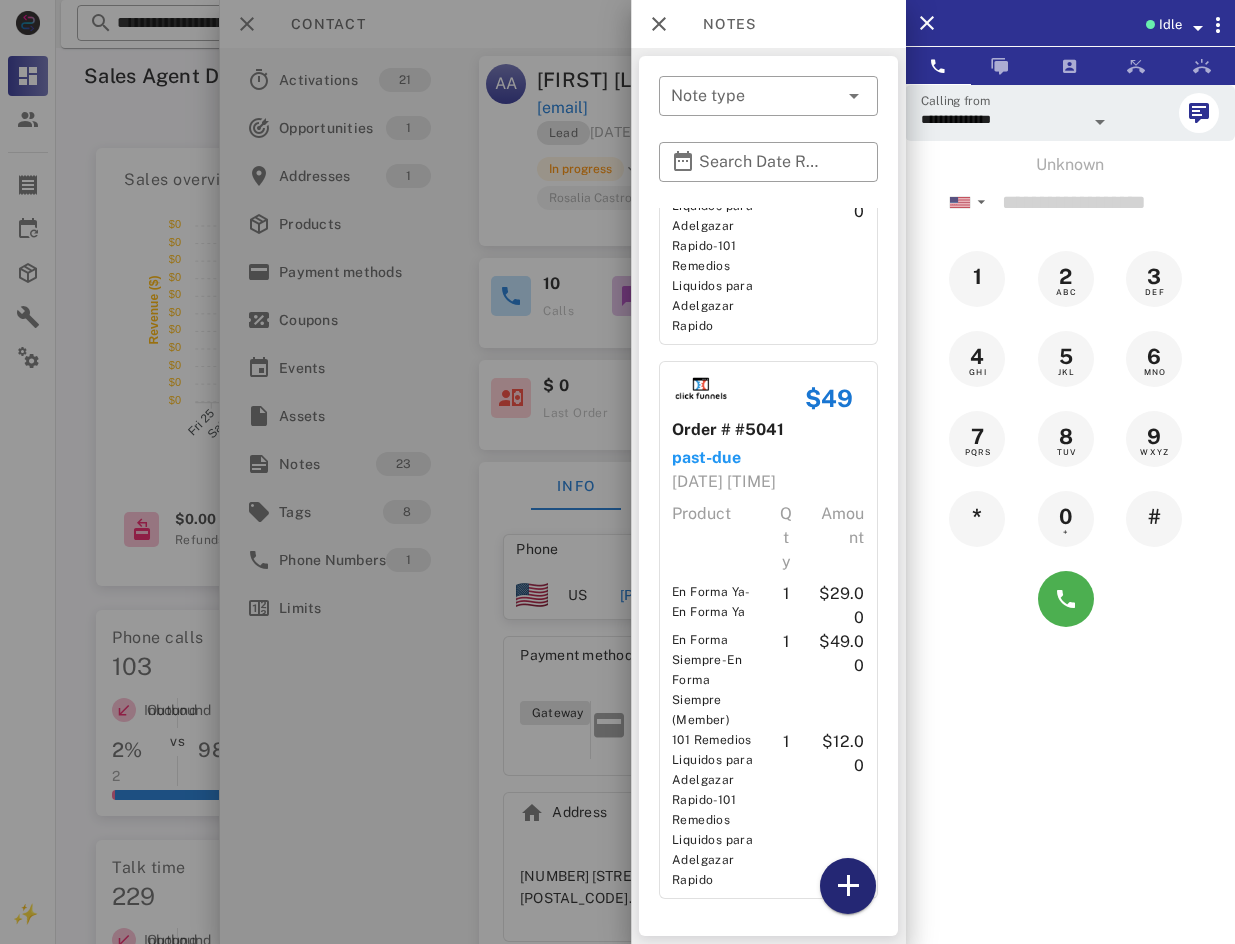 click at bounding box center [847, 886] 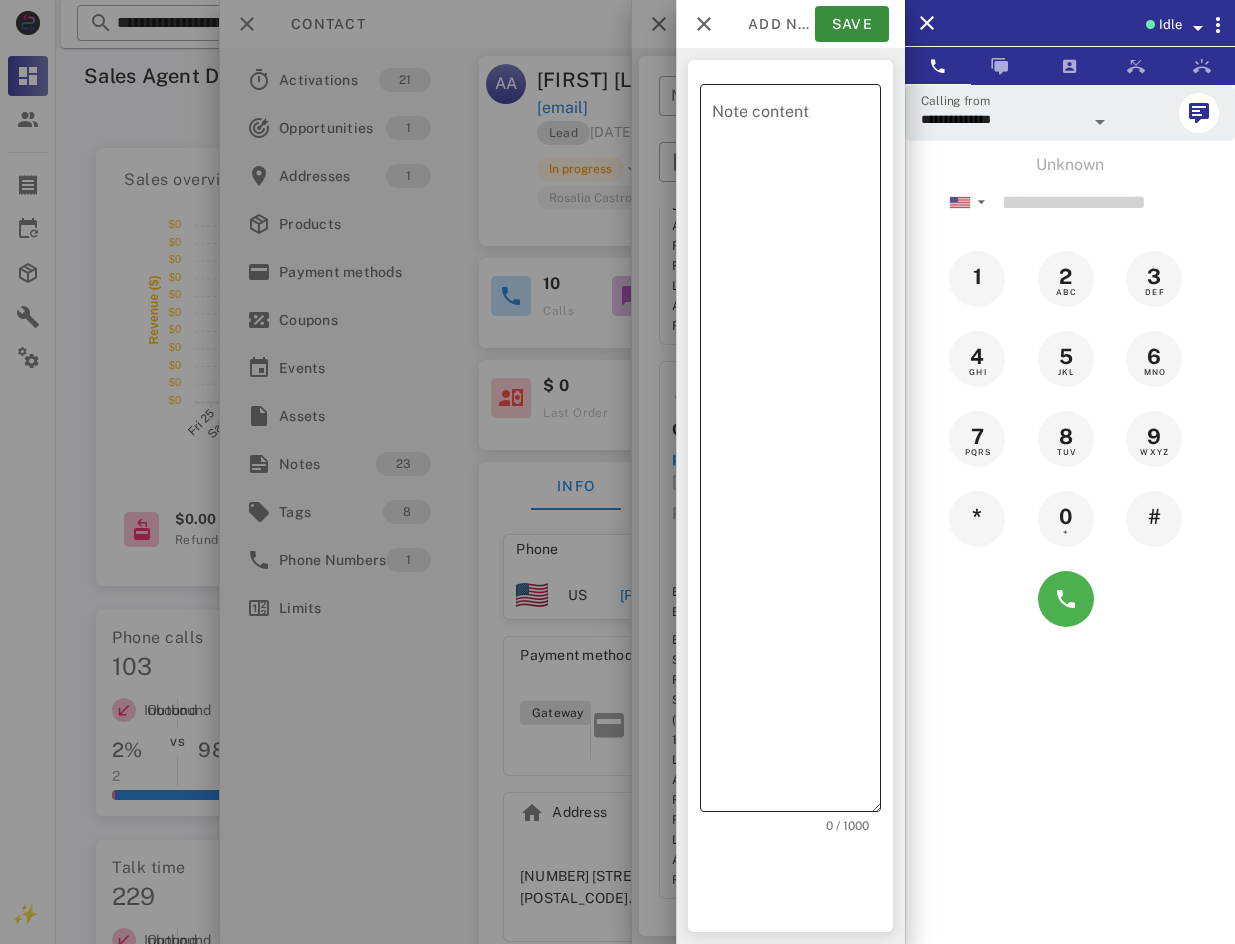 click on "Note content" at bounding box center [796, 453] 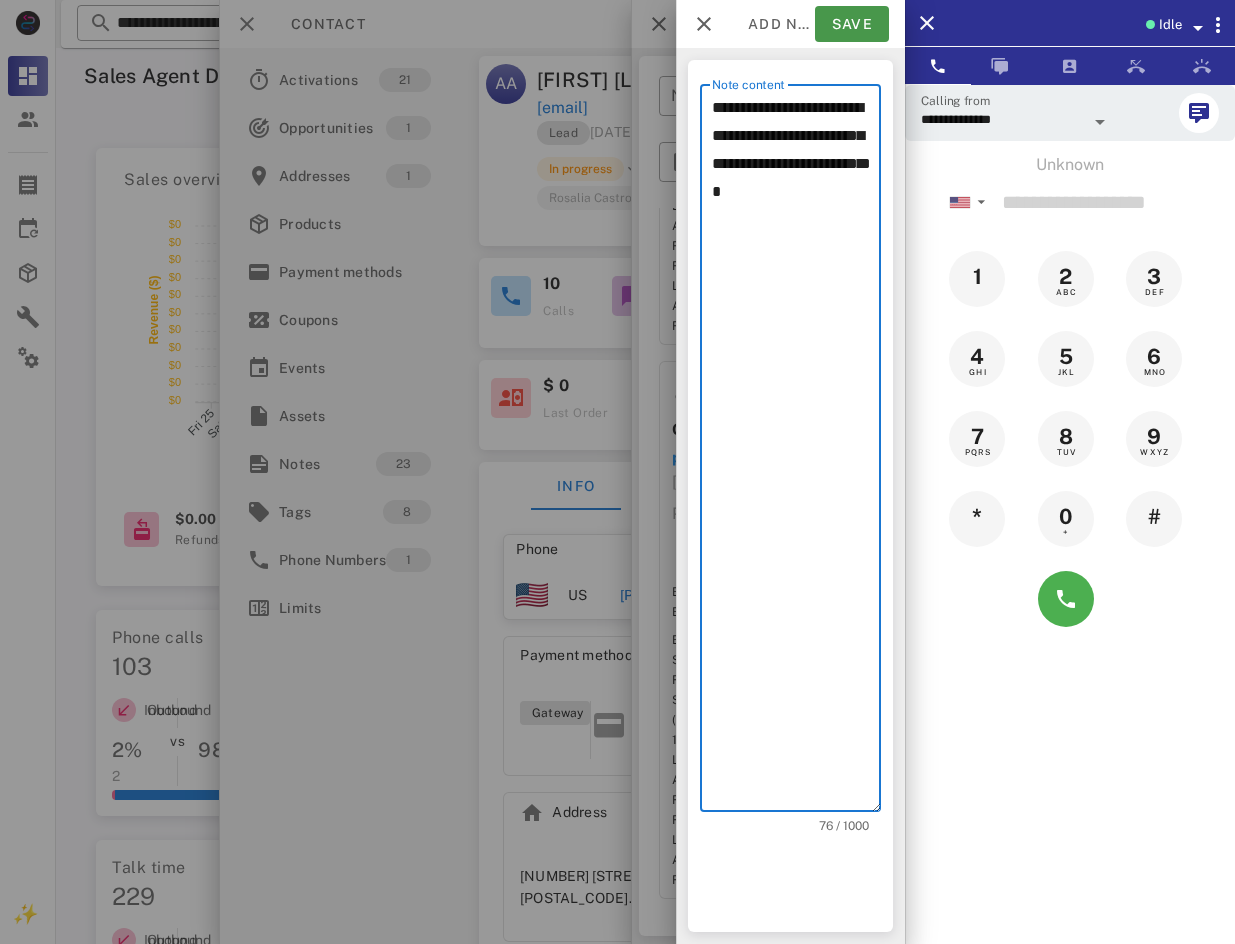 type on "**********" 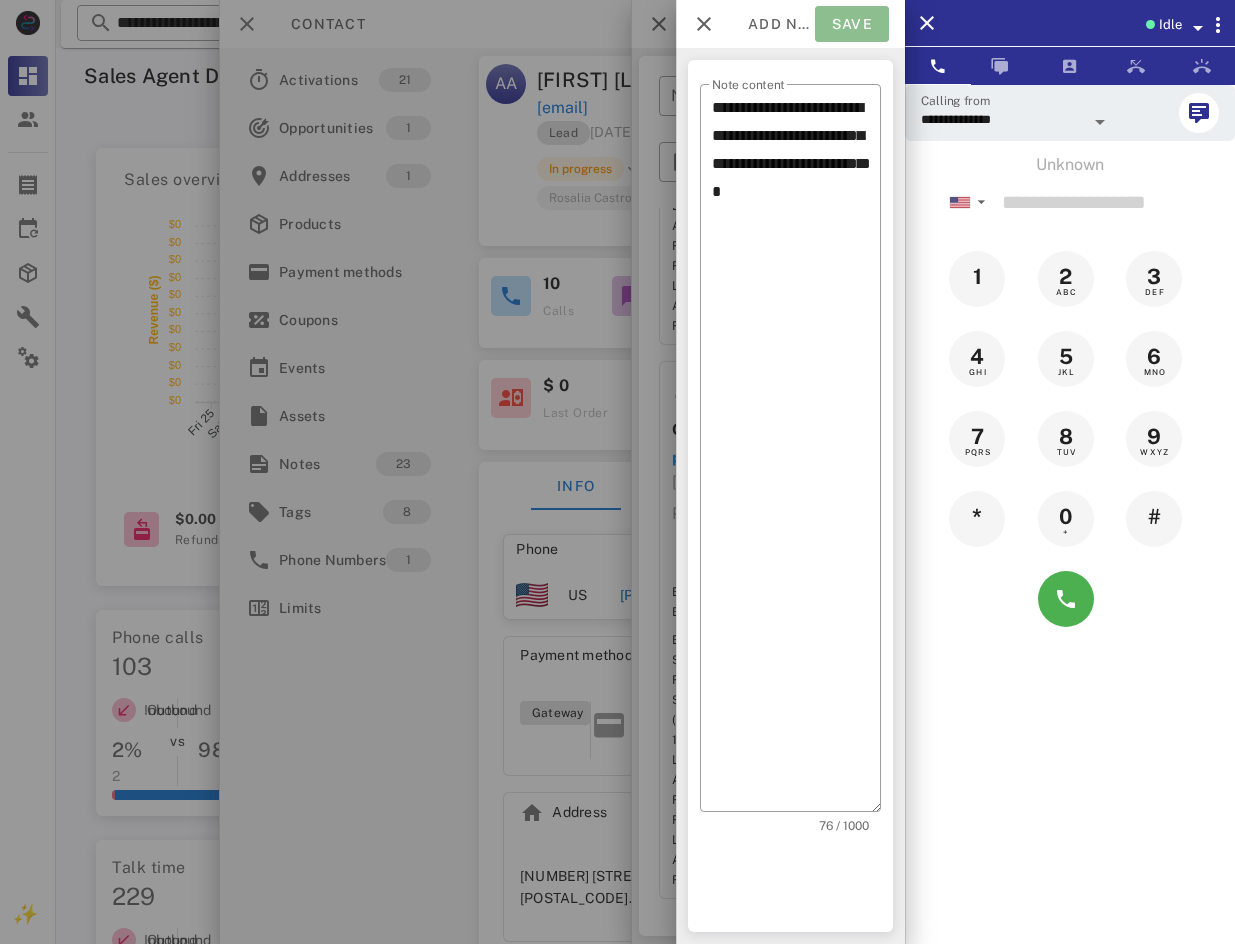 click on "Save" at bounding box center [852, 24] 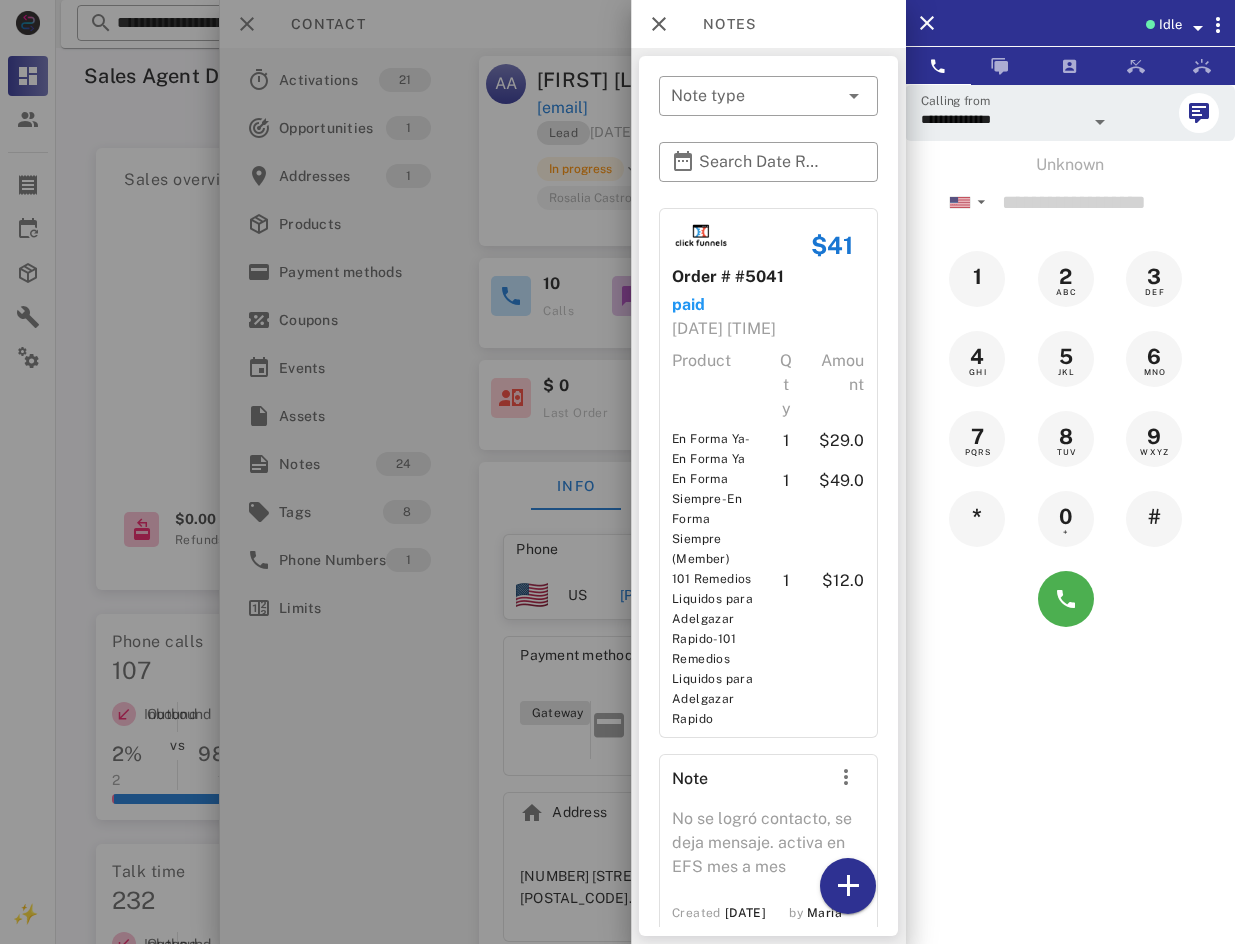 click on "Unknown      ▼     Andorra
+376
Argentina
+54
Aruba
+297
Australia
+61
Belgium (België)
+32
Bolivia
+591
Brazil (Brasil)
+55
Canada
+1
Chile
+56
Colombia
+57
Costa Rica
+506
Dominican Republic (República Dominicana)
+1
Ecuador
+593
El Salvador
+503
France
+33
Germany (Deutschland)
+49
Guadeloupe
+590
Guatemala
+502
Honduras
+504
Iceland (Ísland)
+354
India (भारत)
+91
Israel (‫ישראל‬‎)
+972
Italy (Italia)
+39
Japan (日本)     Mexico (México)" at bounding box center (1070, 396) 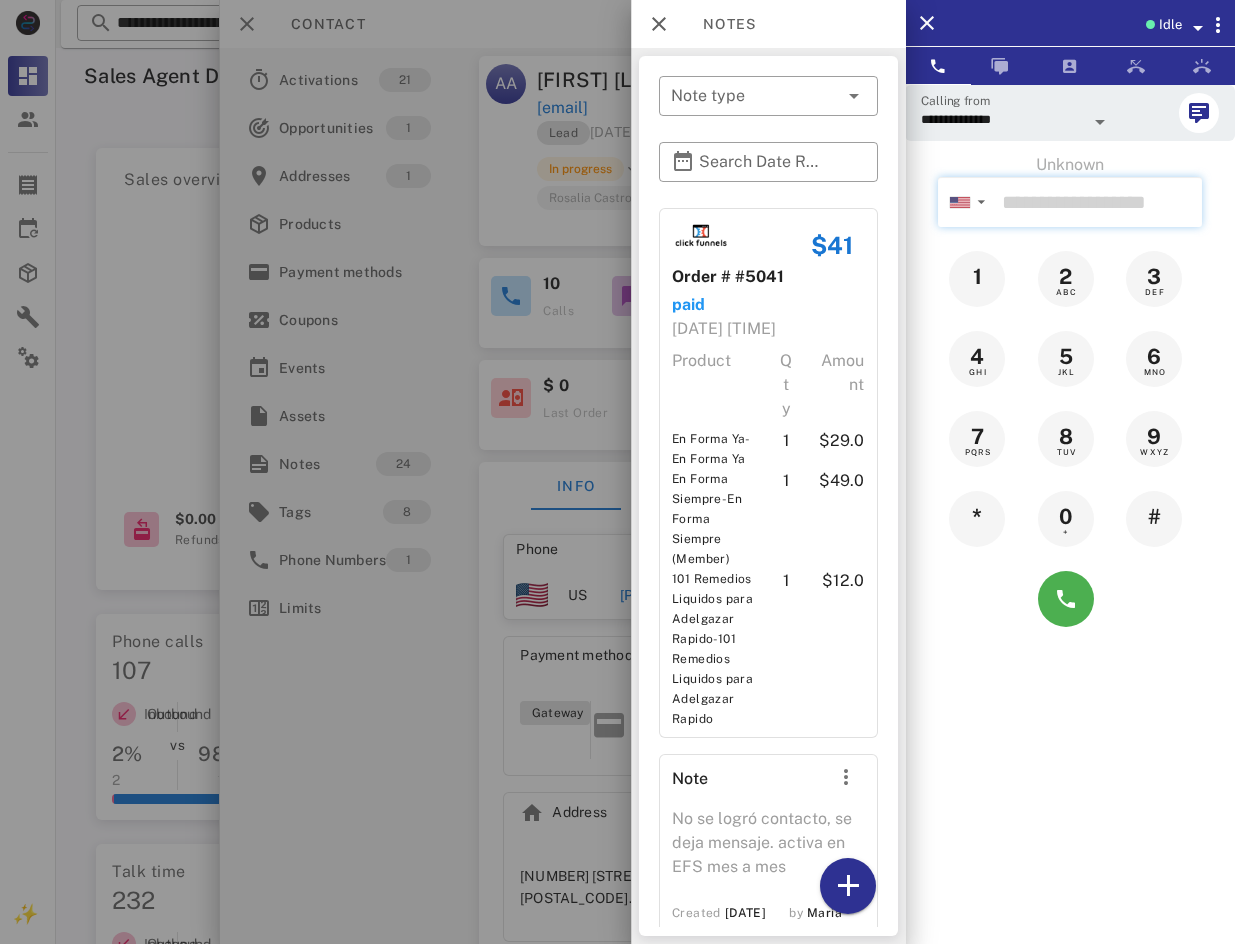 drag, startPoint x: 1058, startPoint y: 217, endPoint x: 1073, endPoint y: 217, distance: 15 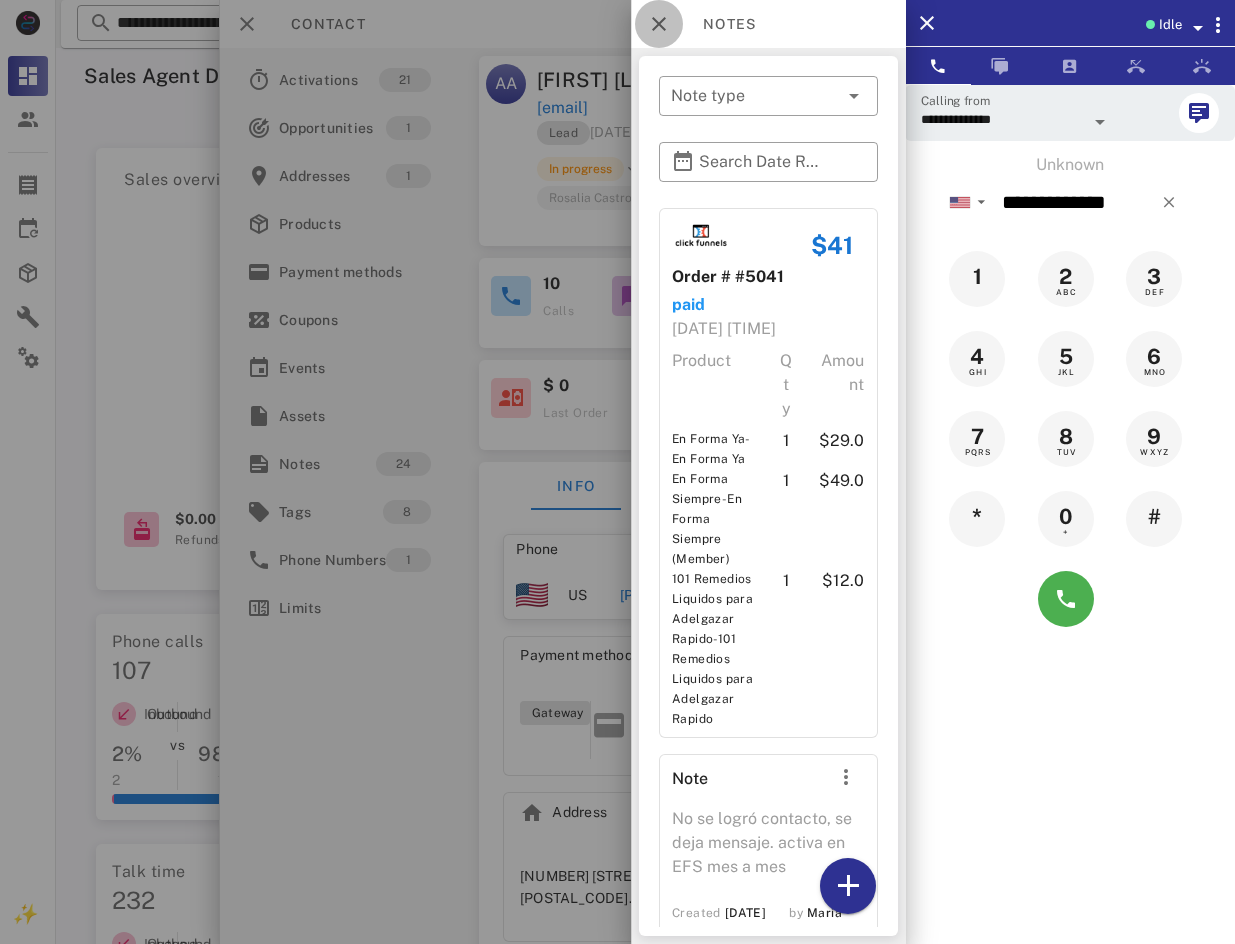 click at bounding box center [659, 24] 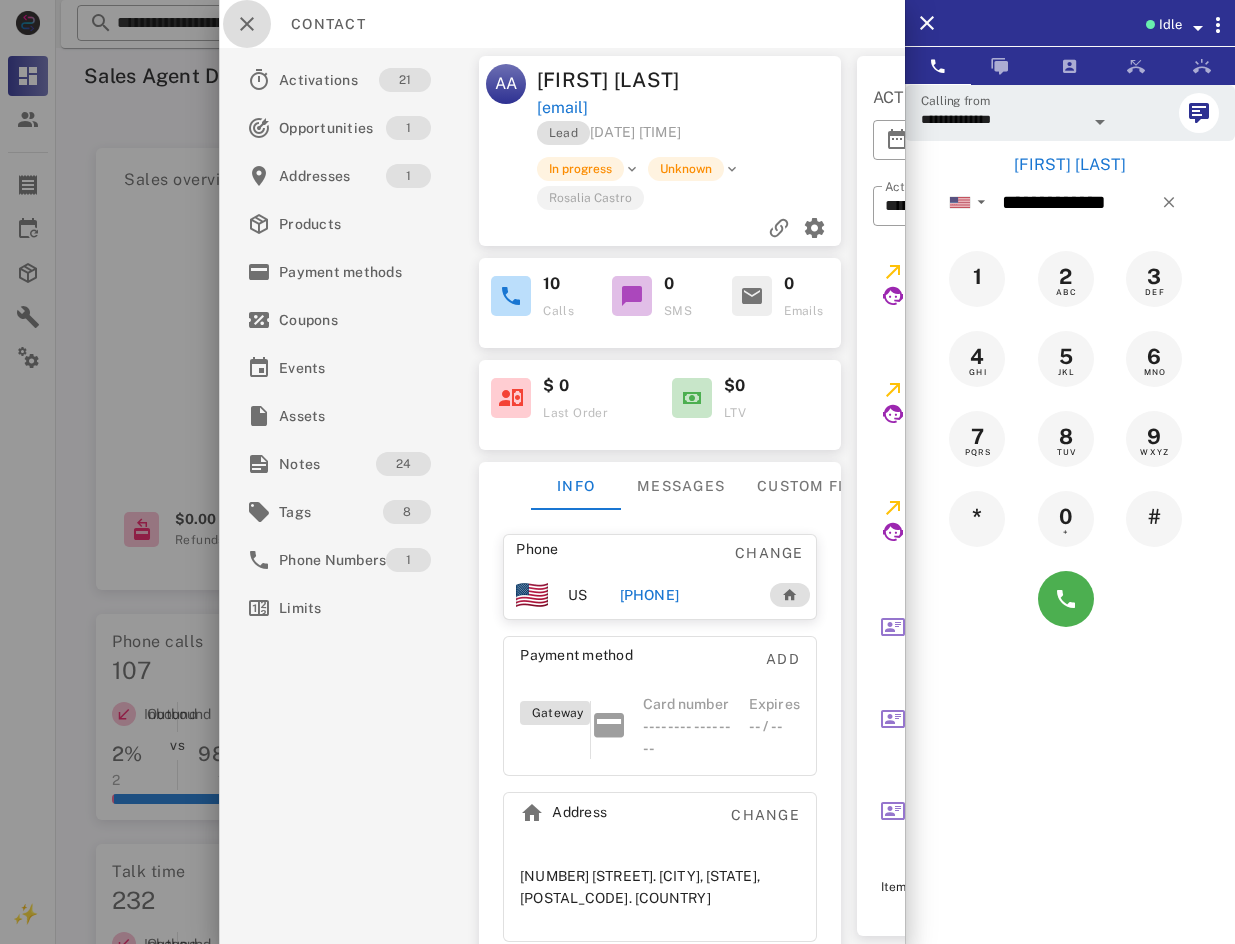 click at bounding box center (247, 24) 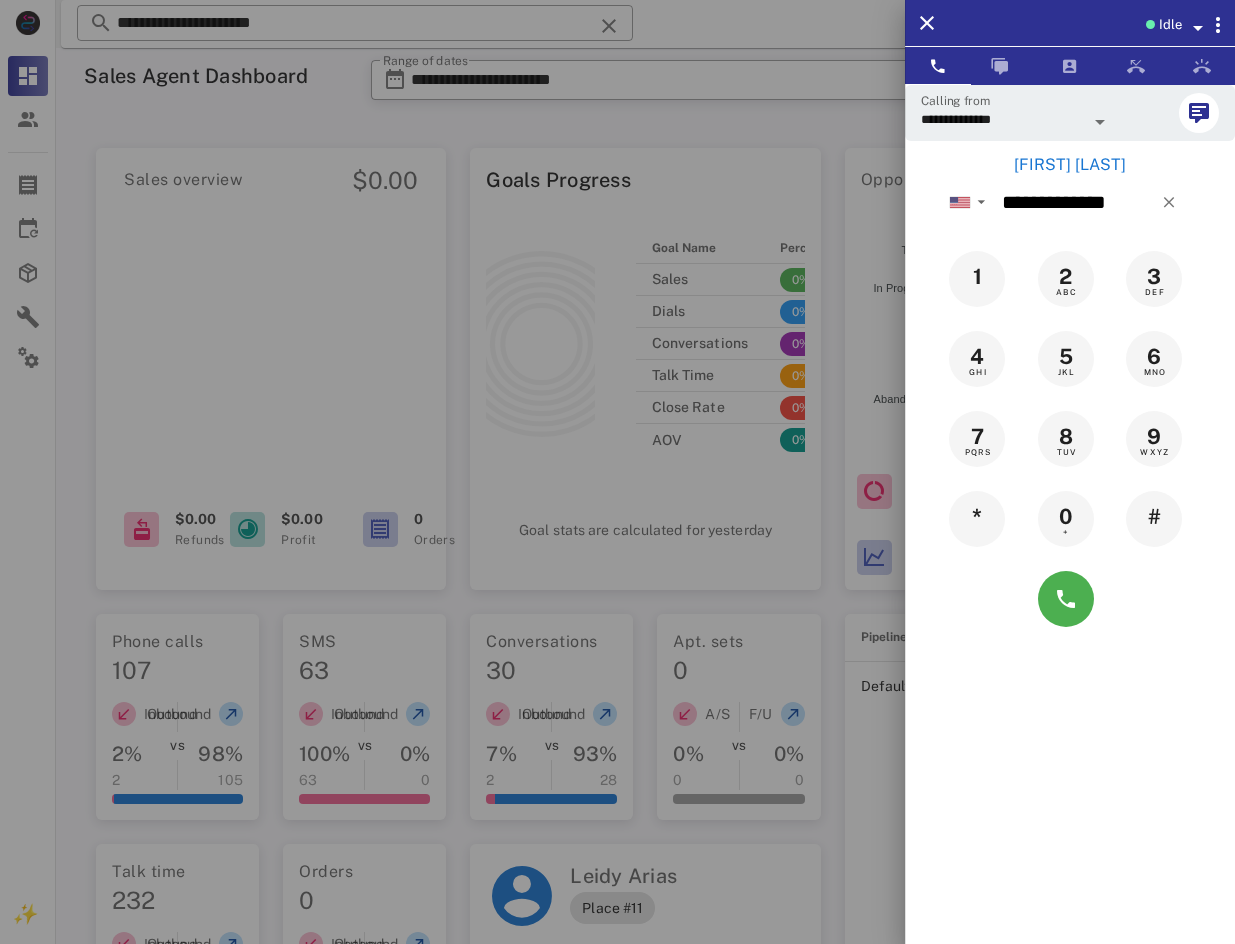 click on "[FIRST] [LAST]" at bounding box center (1070, 165) 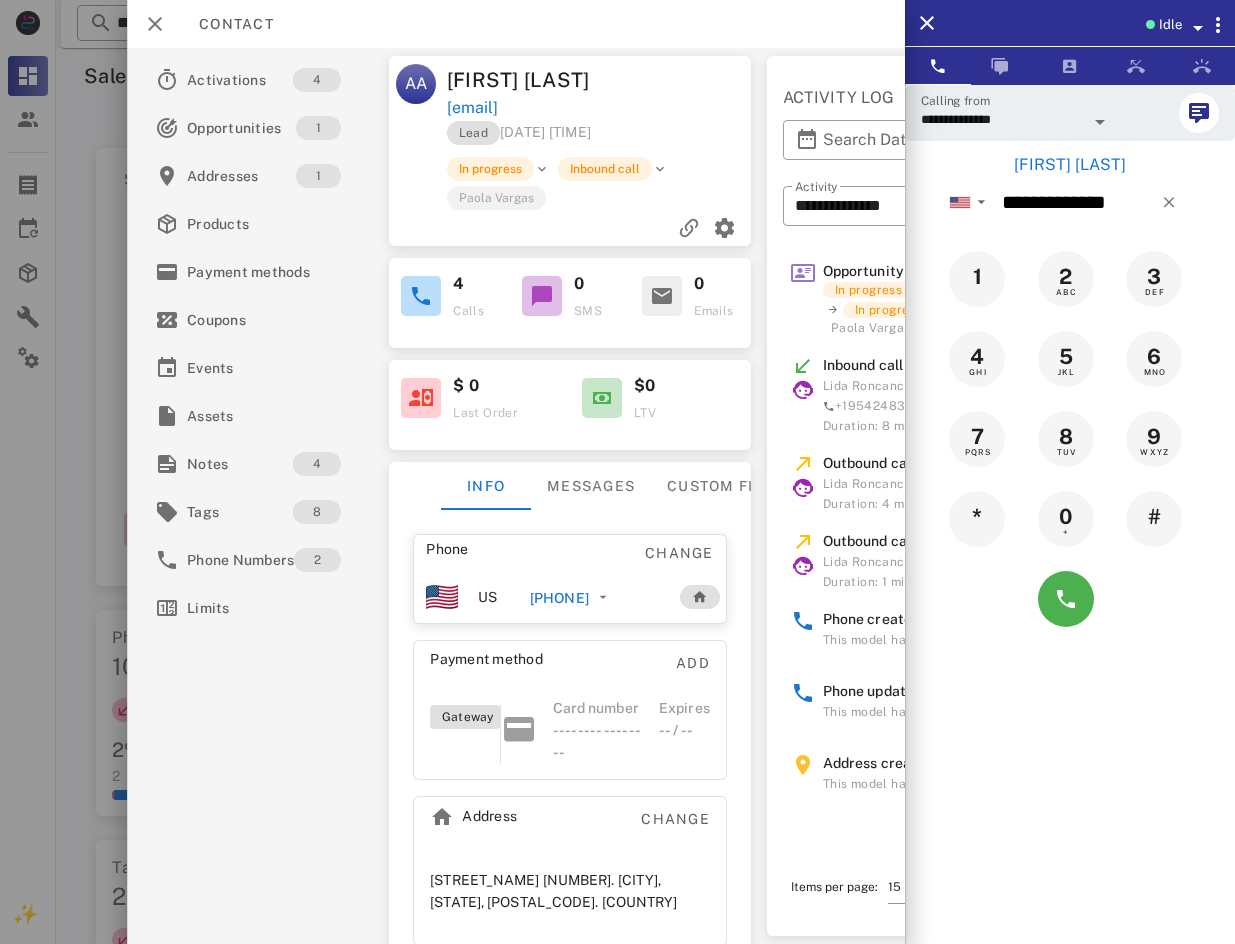click on "[PHONE]" at bounding box center (559, 598) 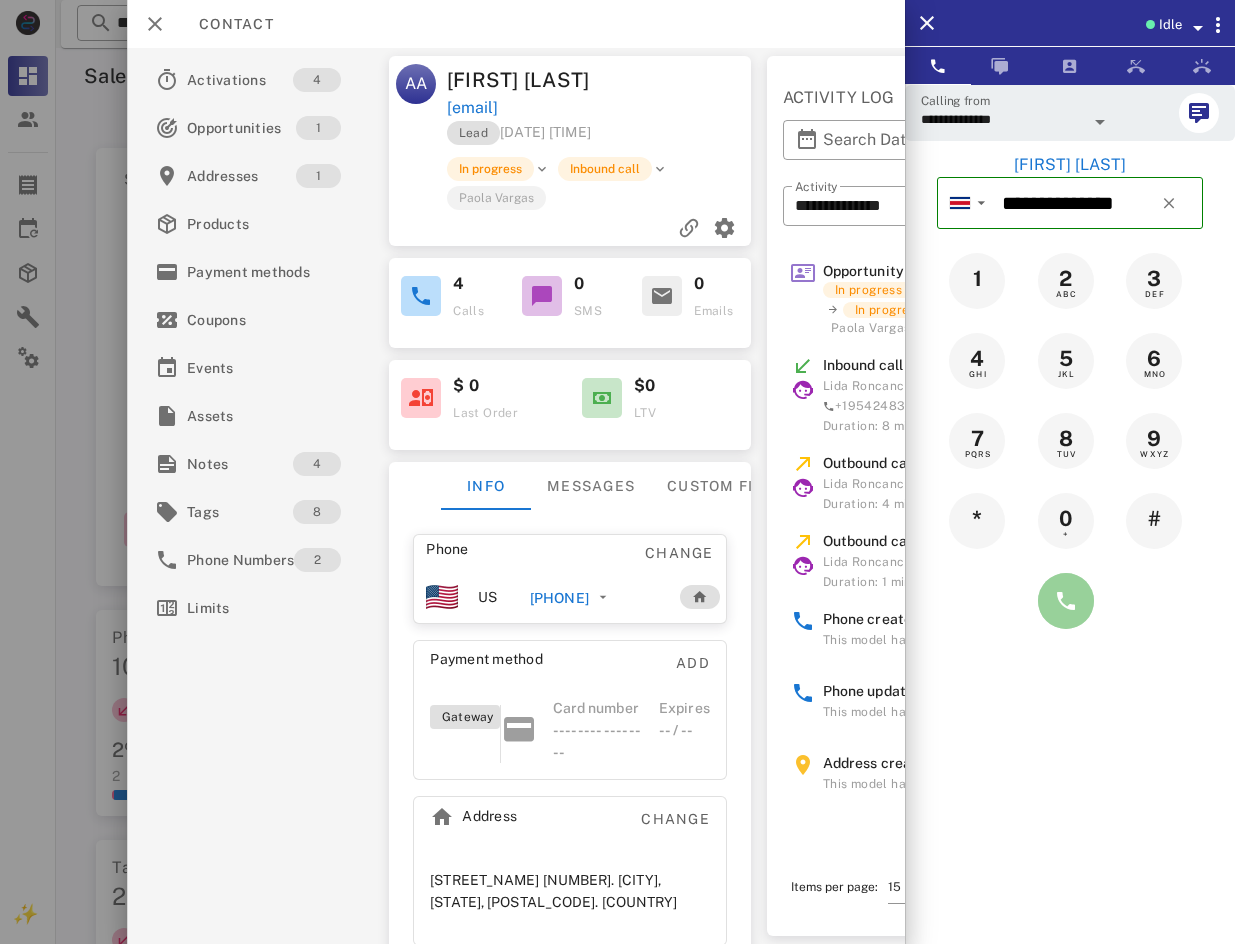 click at bounding box center [1066, 601] 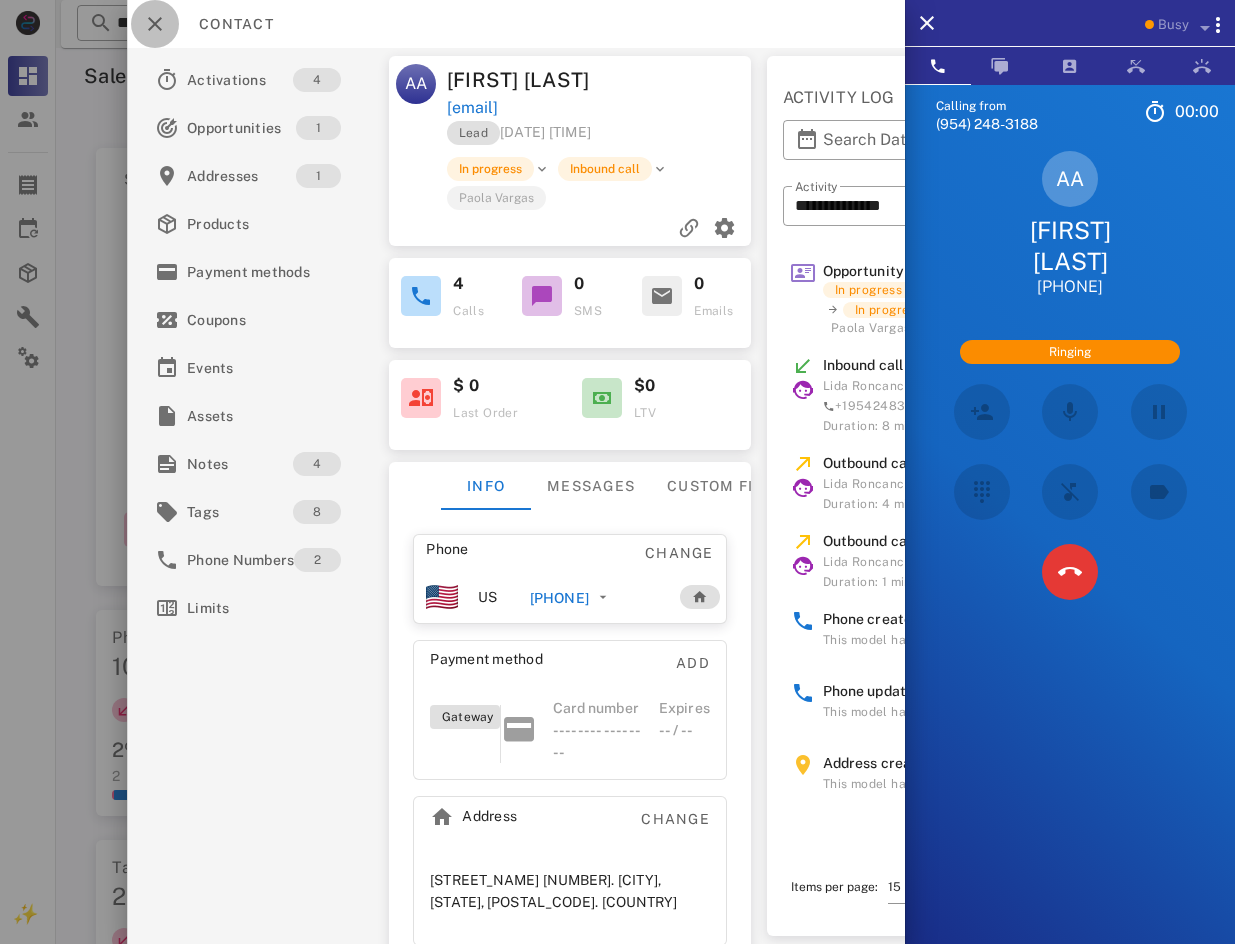click at bounding box center [155, 24] 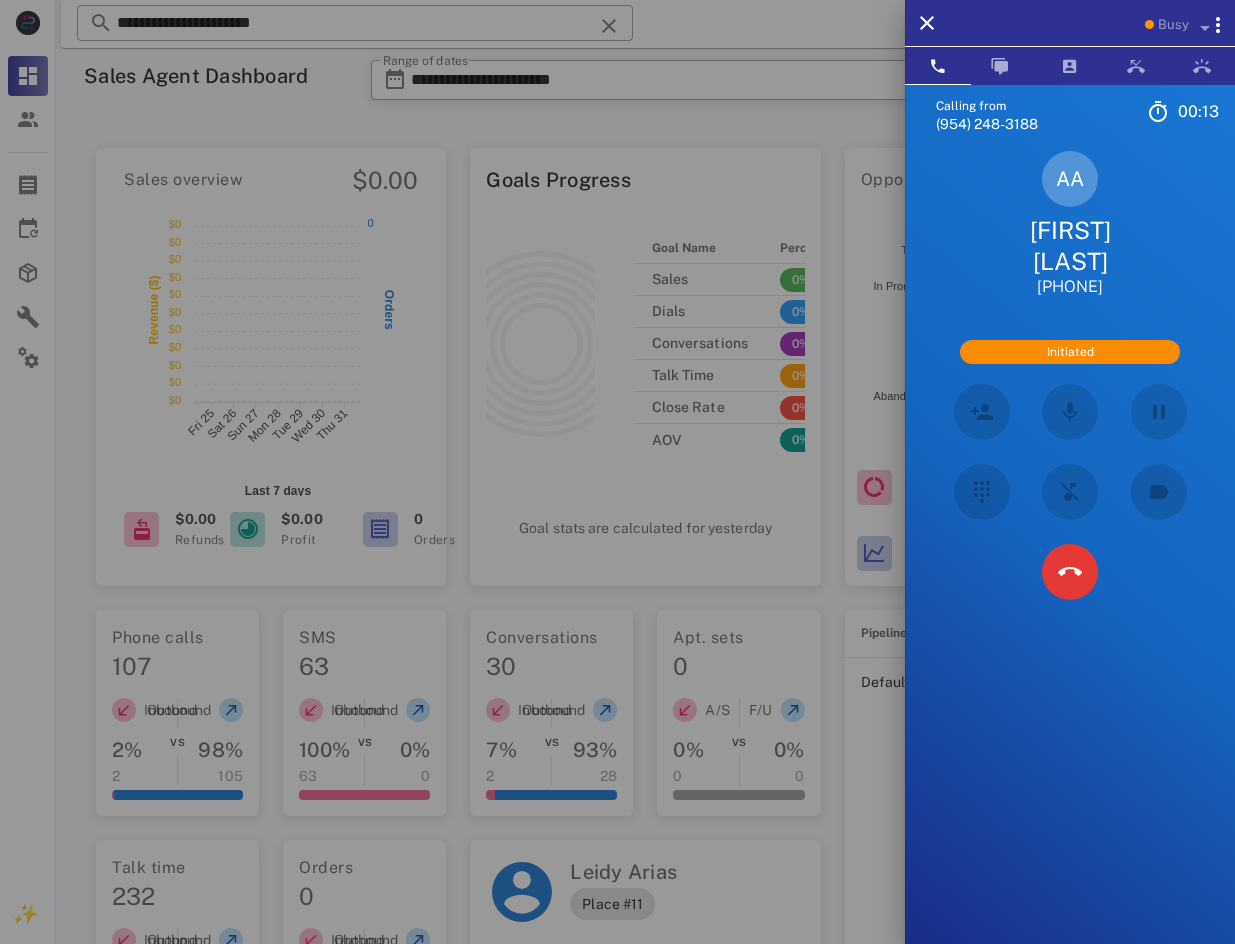 click on "[FIRST] [LAST]" at bounding box center (1070, 246) 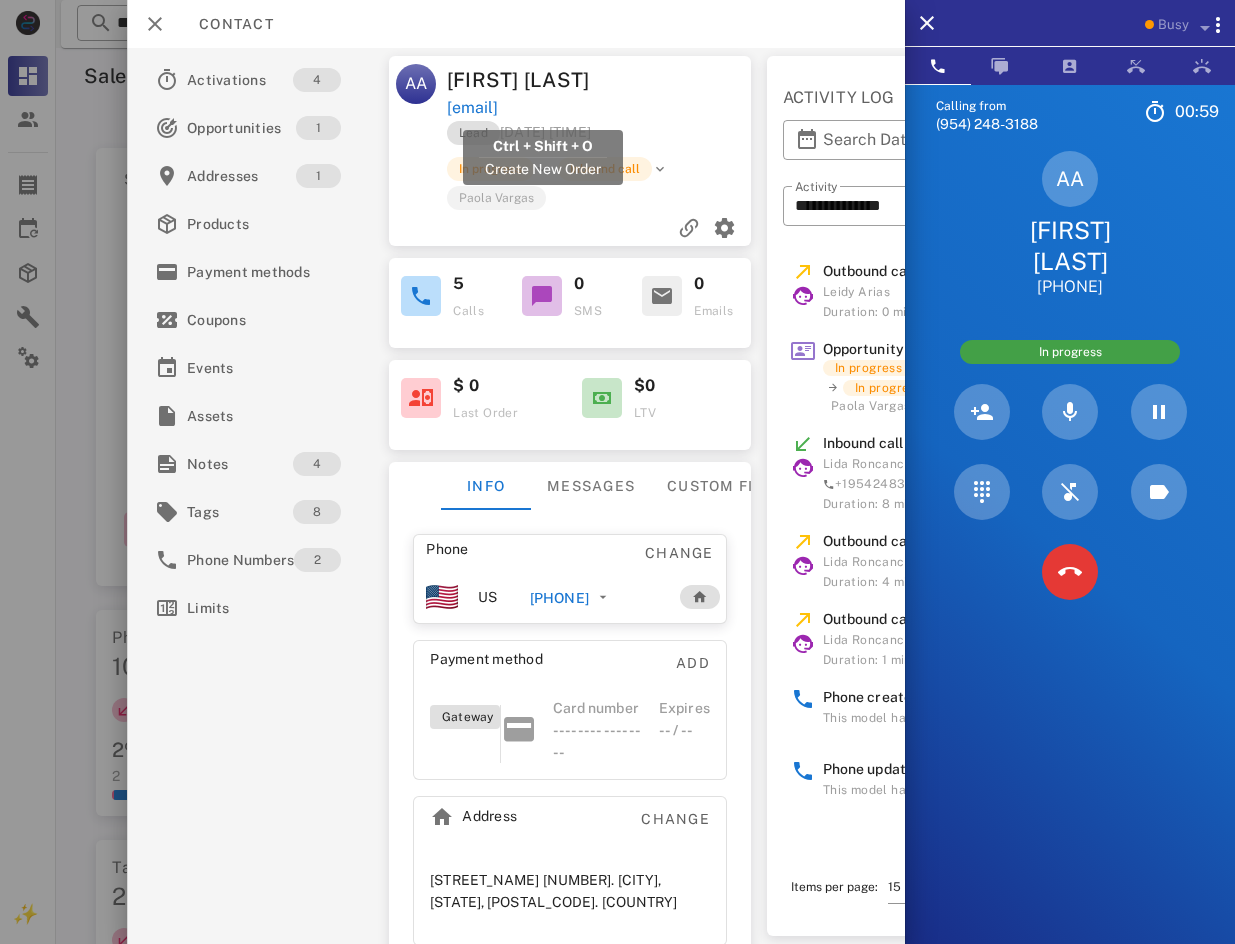 drag, startPoint x: 657, startPoint y: 106, endPoint x: 448, endPoint y: 110, distance: 209.03827 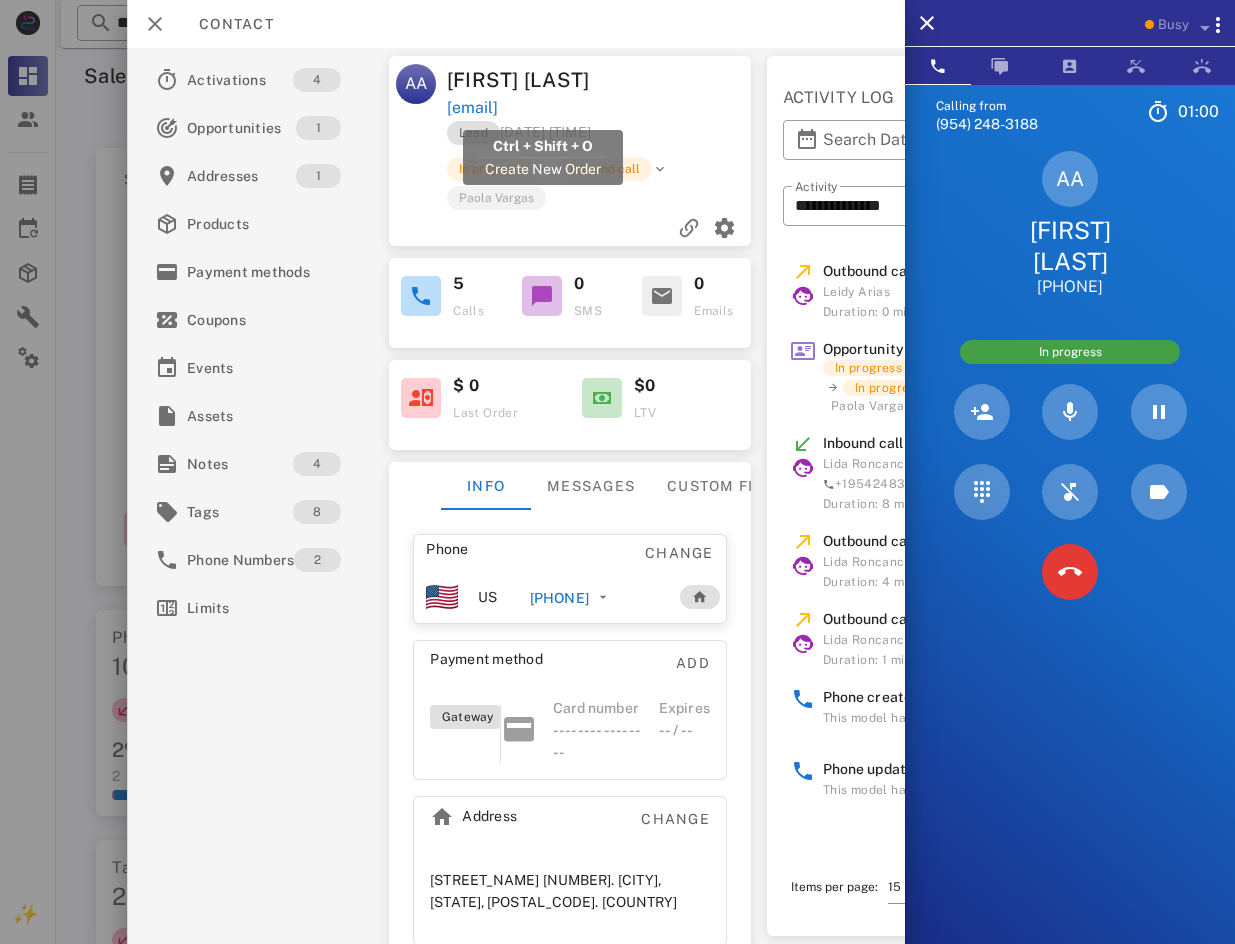 copy on "[EMAIL]" 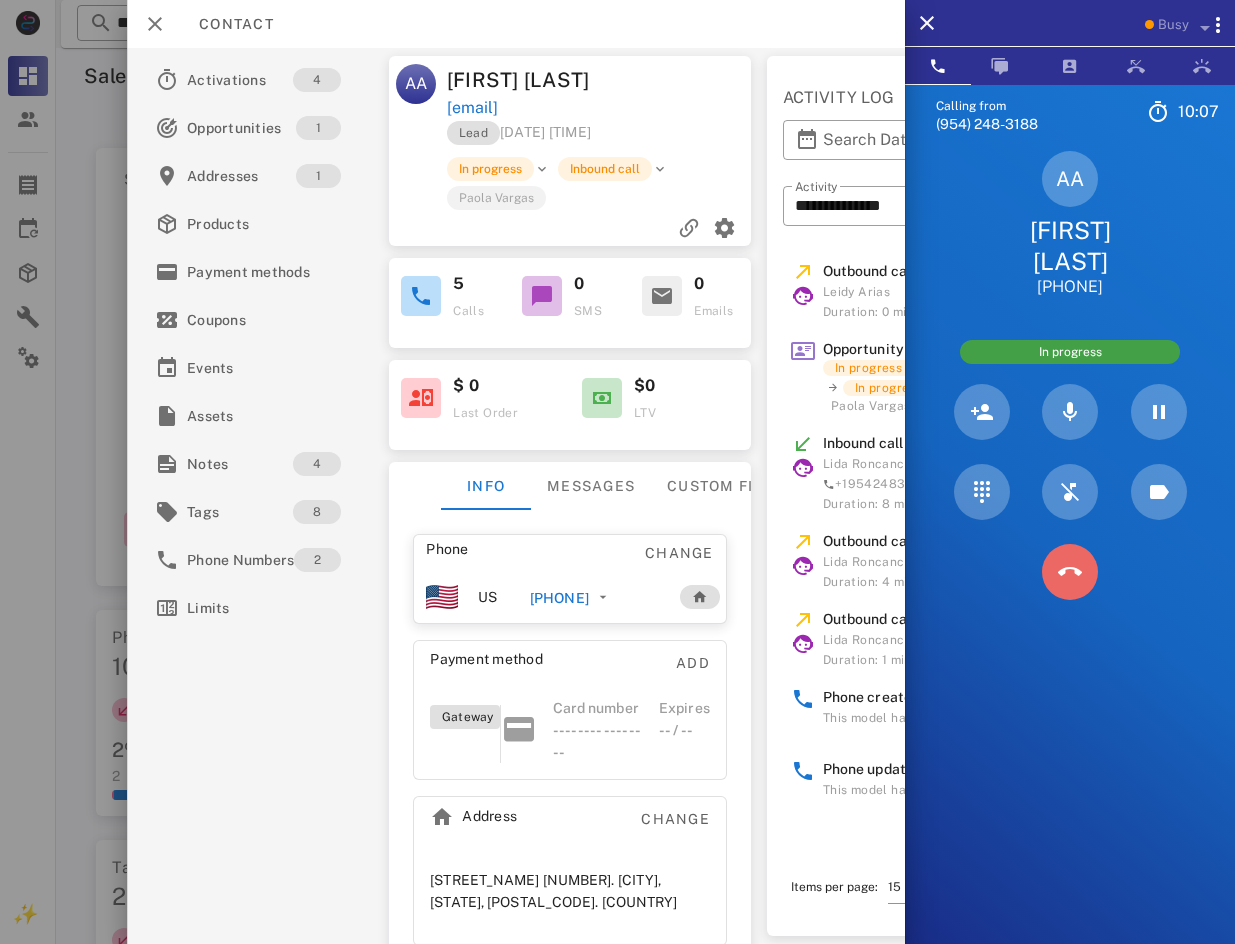 click at bounding box center (1070, 572) 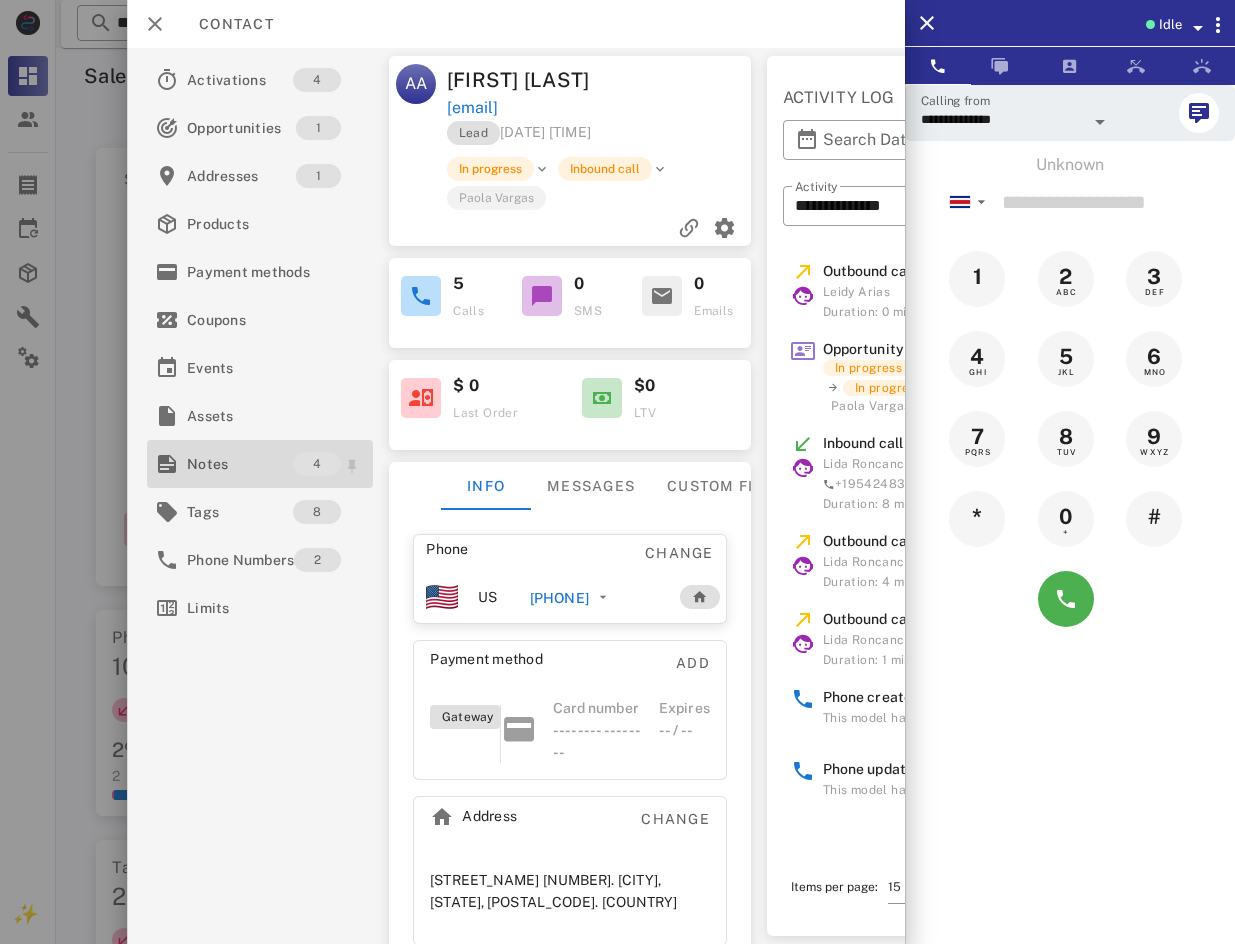 click on "Notes" at bounding box center (240, 464) 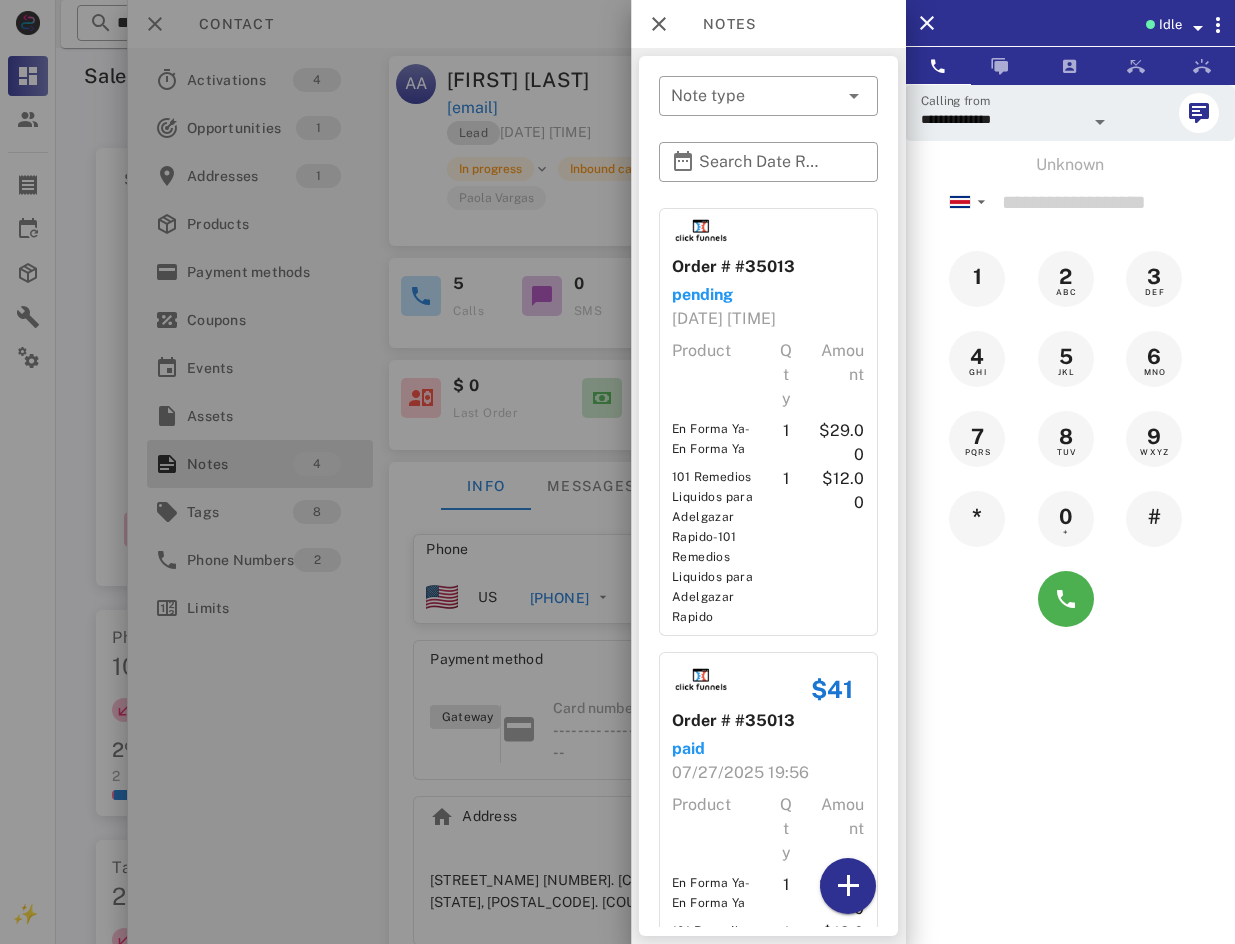 click at bounding box center (617, 472) 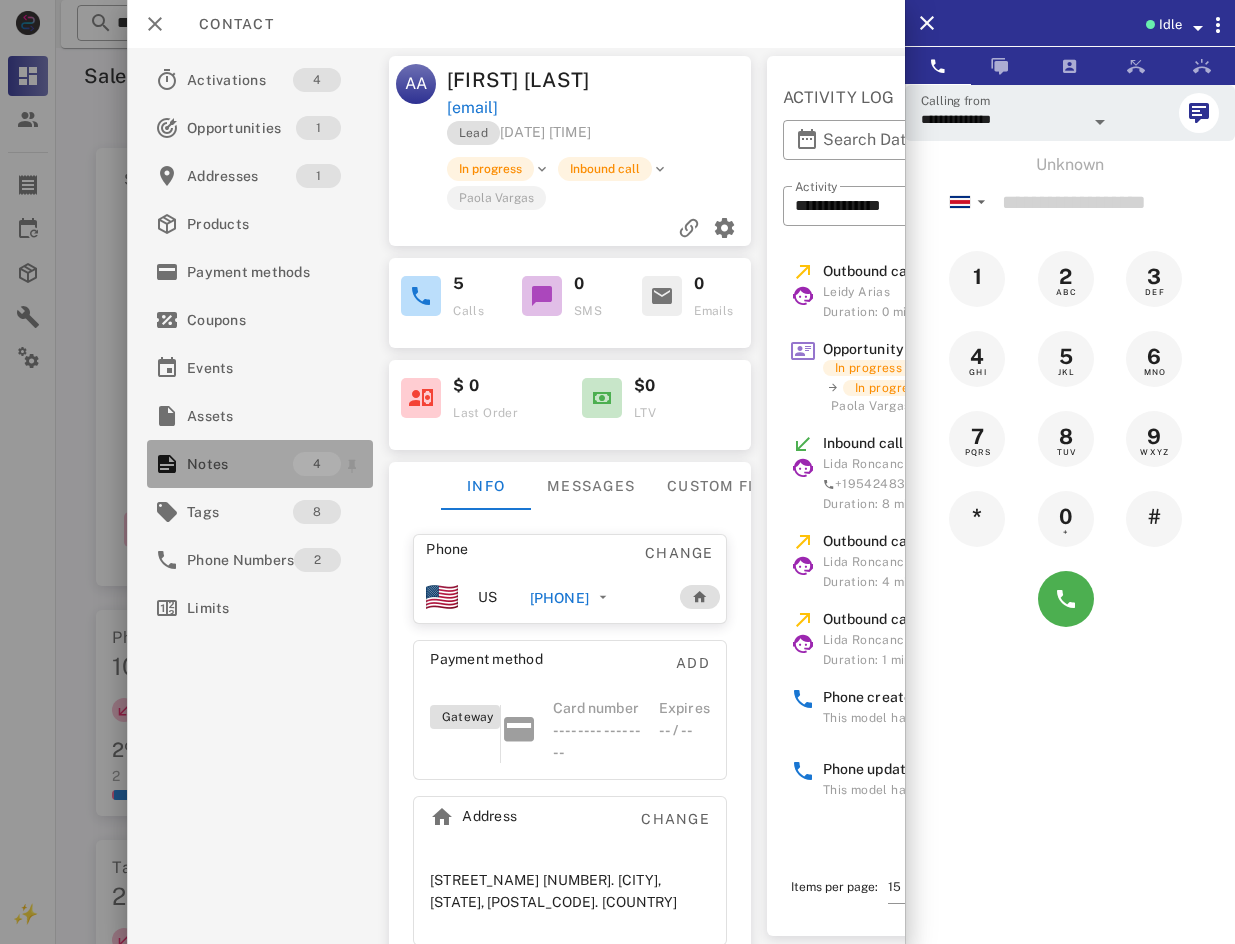 click on "Notes" at bounding box center (240, 464) 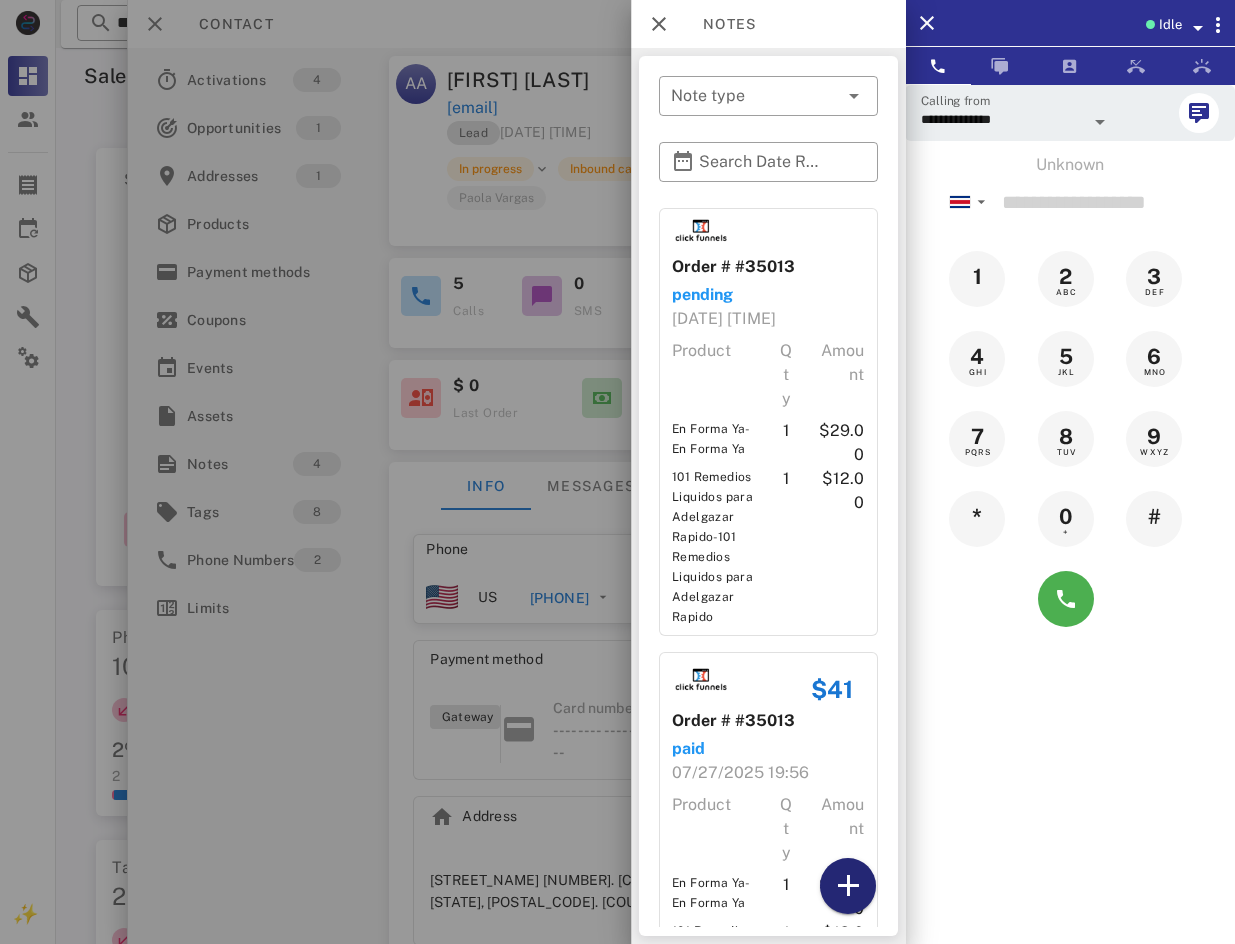 click at bounding box center (847, 886) 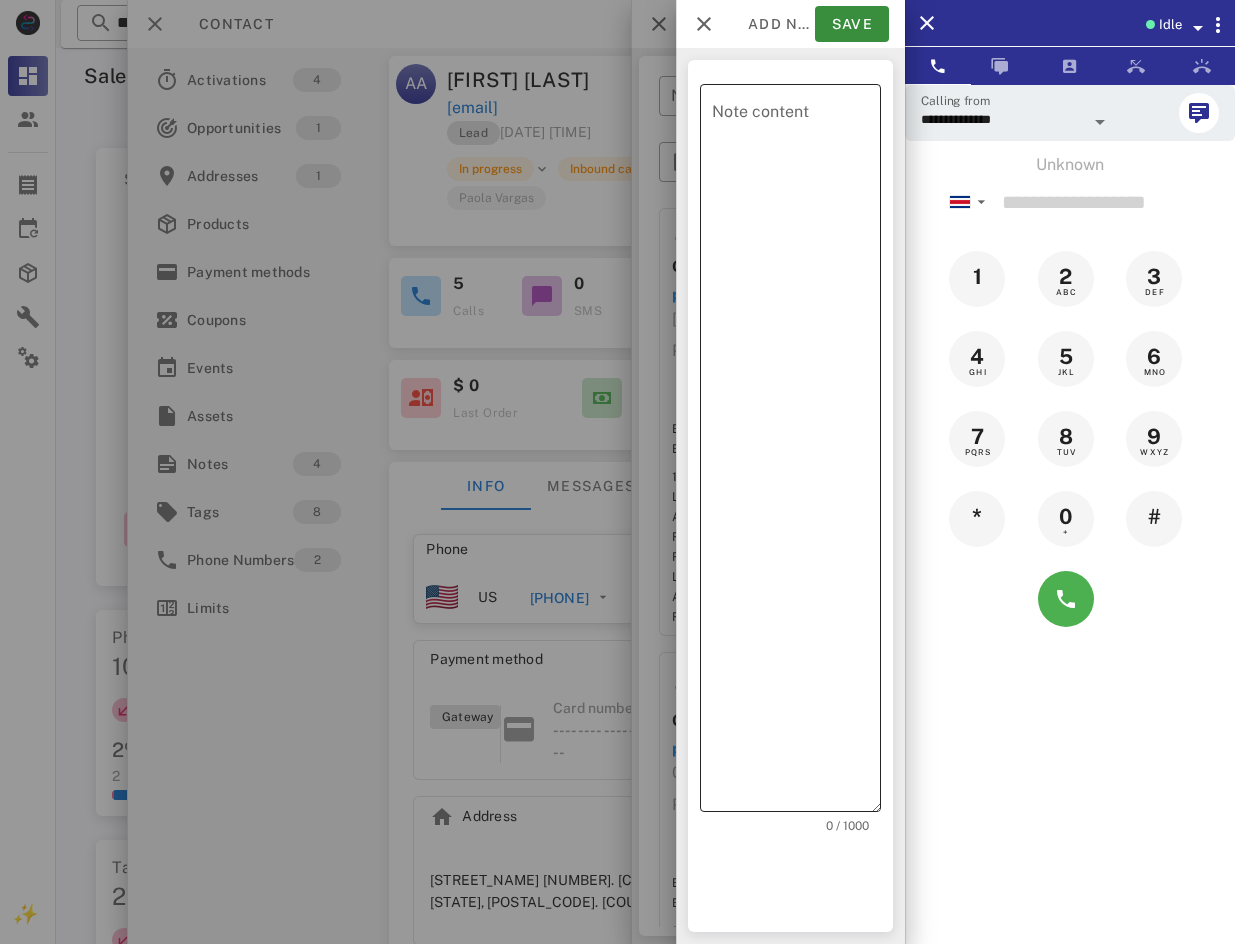 click on "Note content" at bounding box center (796, 453) 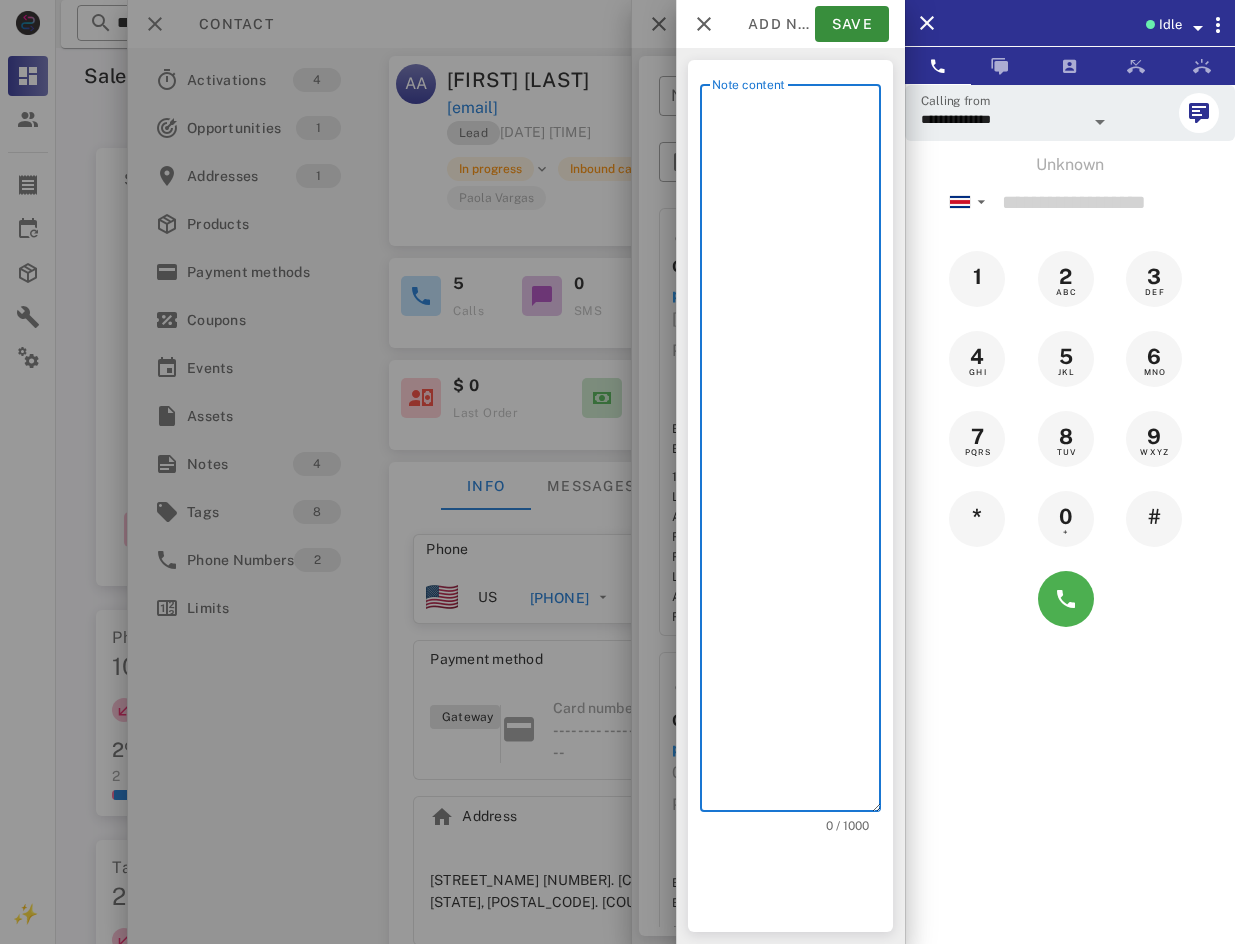 type on "*" 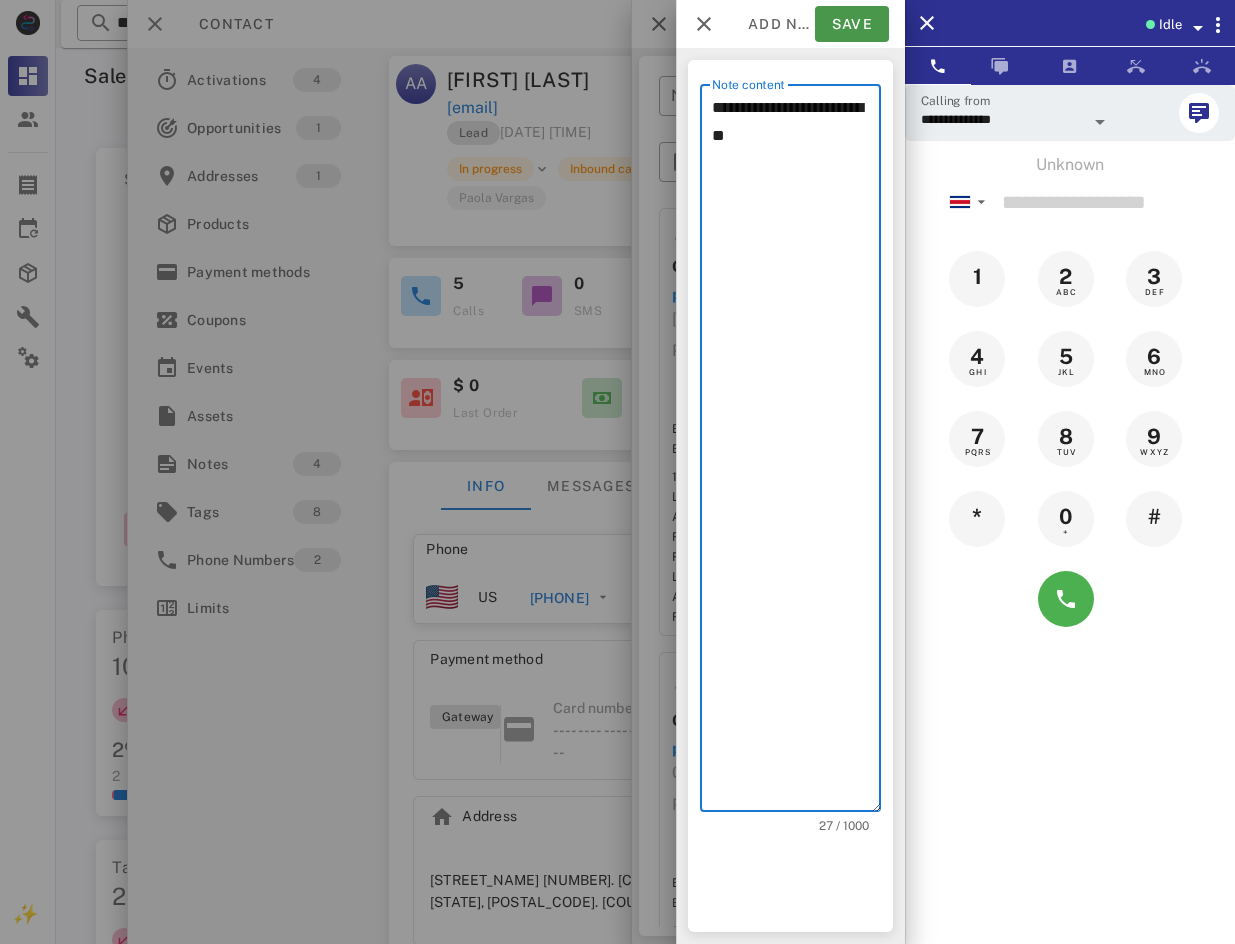 type on "**********" 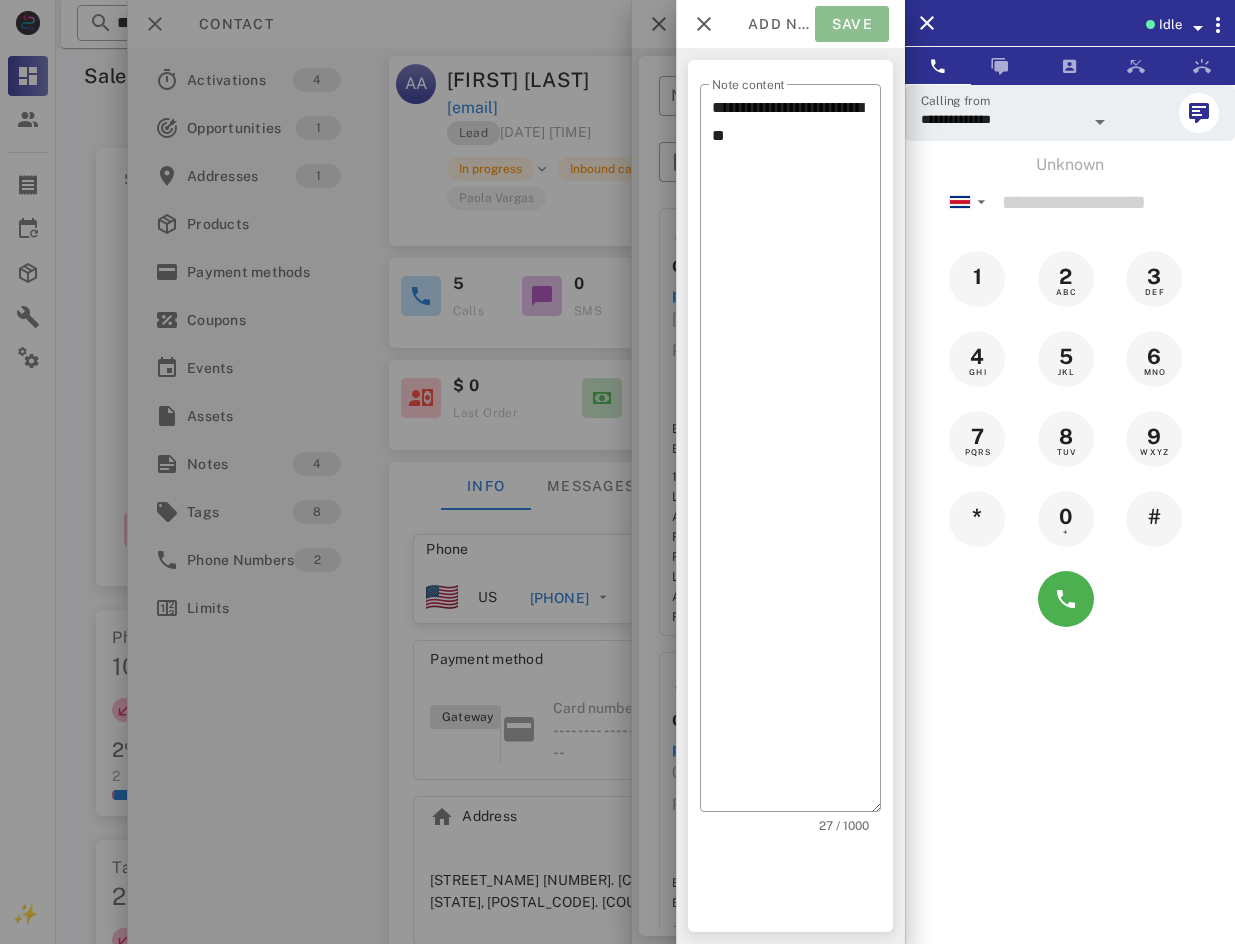 click on "Save" at bounding box center [852, 24] 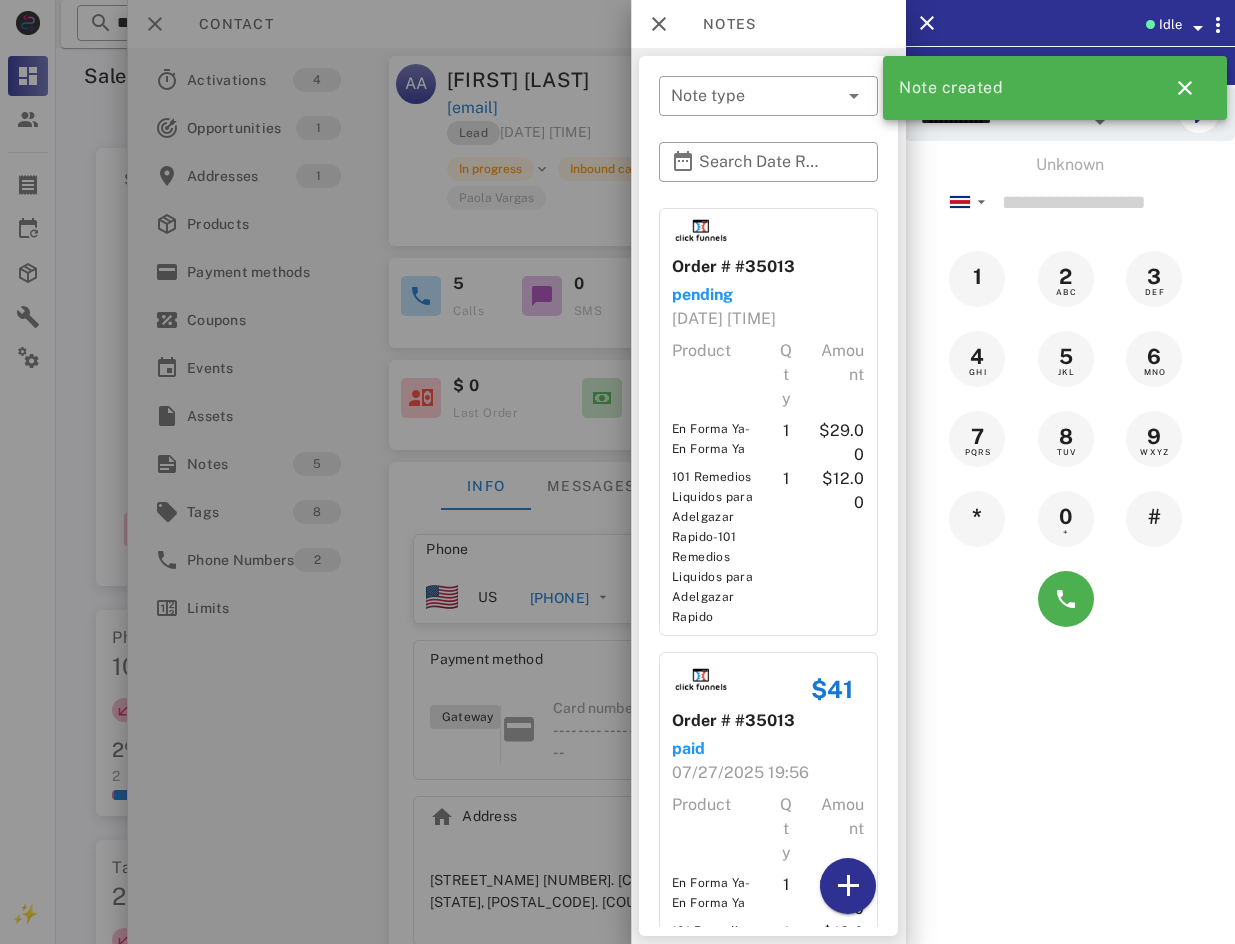 click at bounding box center [1198, 28] 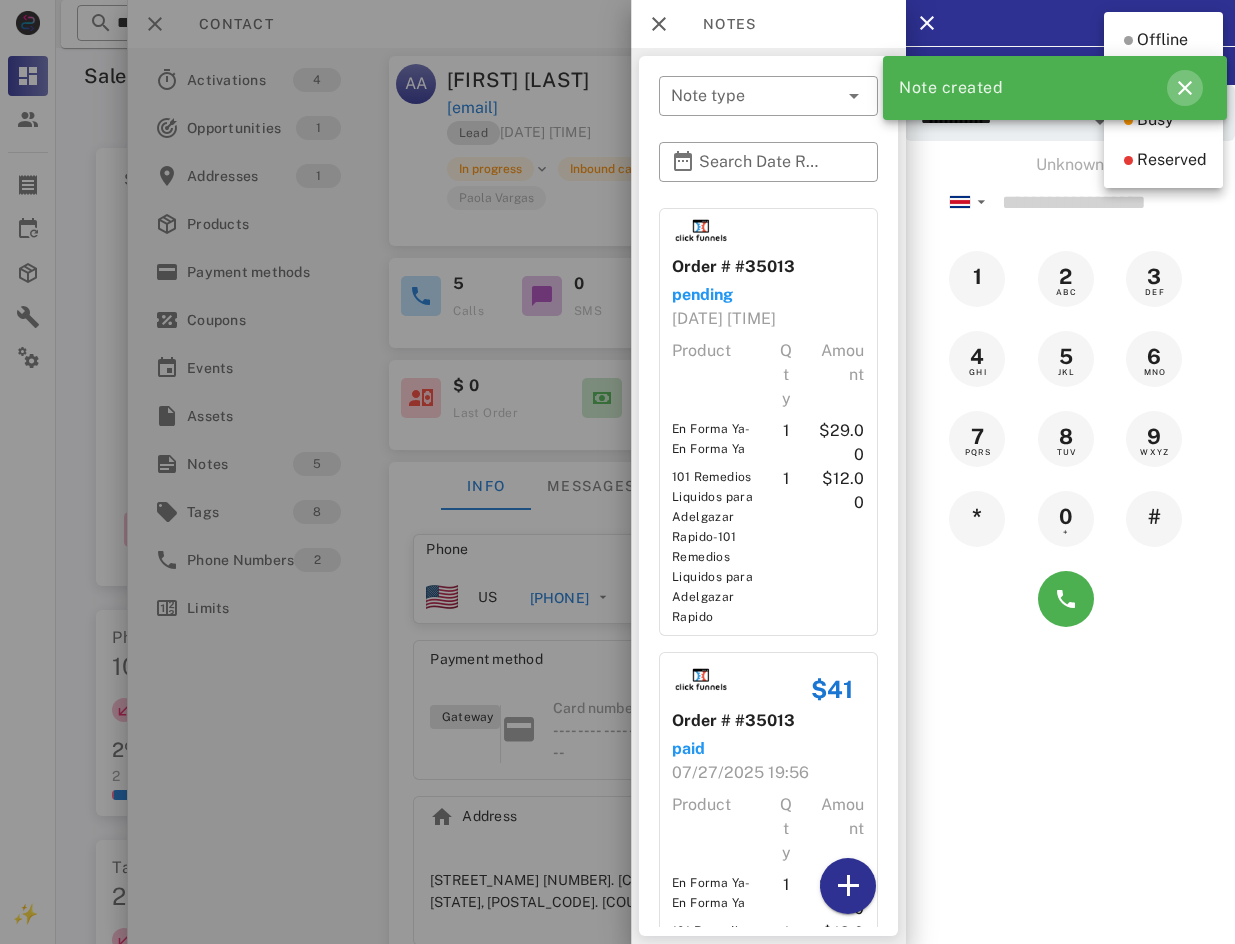 click at bounding box center (1185, 88) 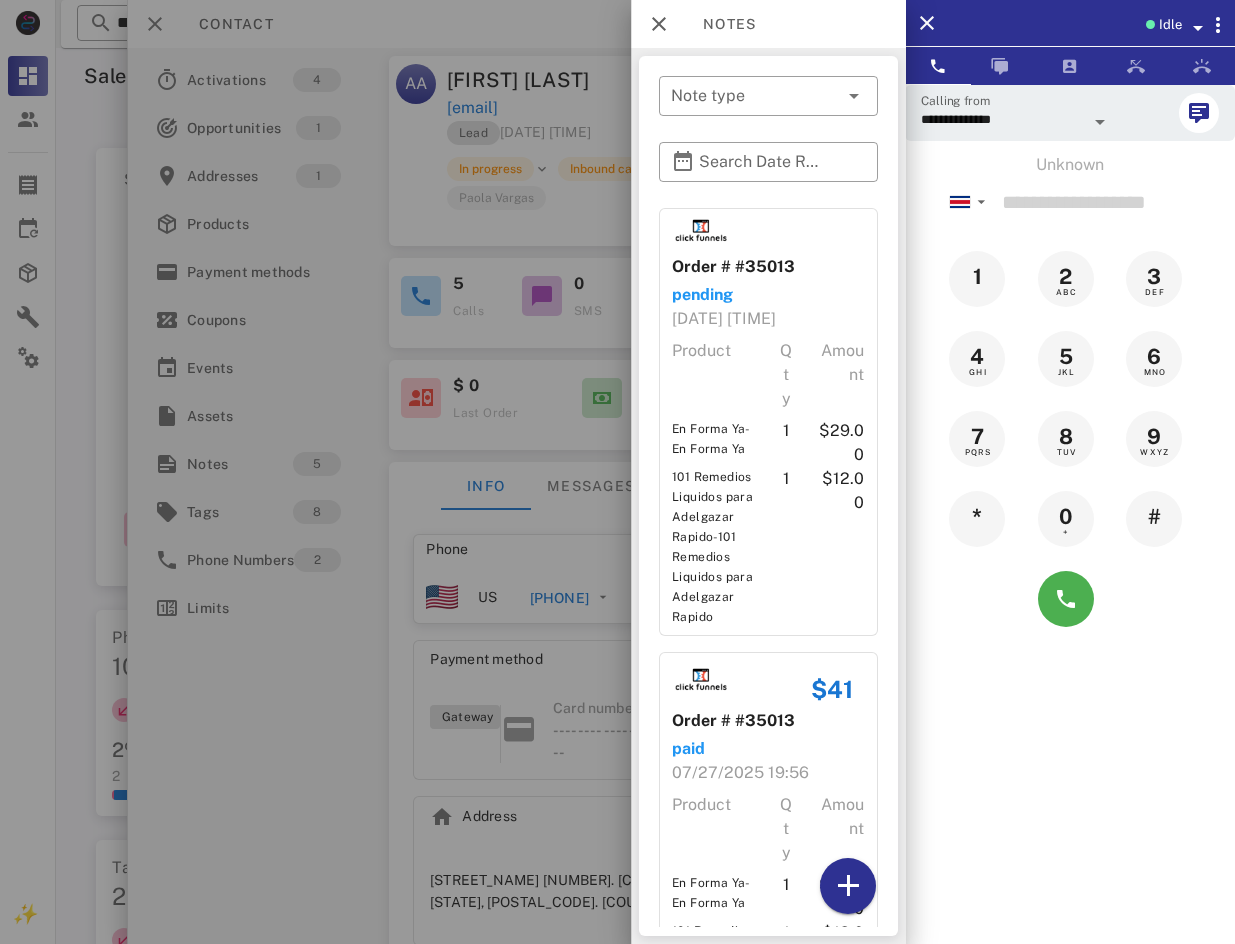 click on "Idle" at bounding box center (1170, 25) 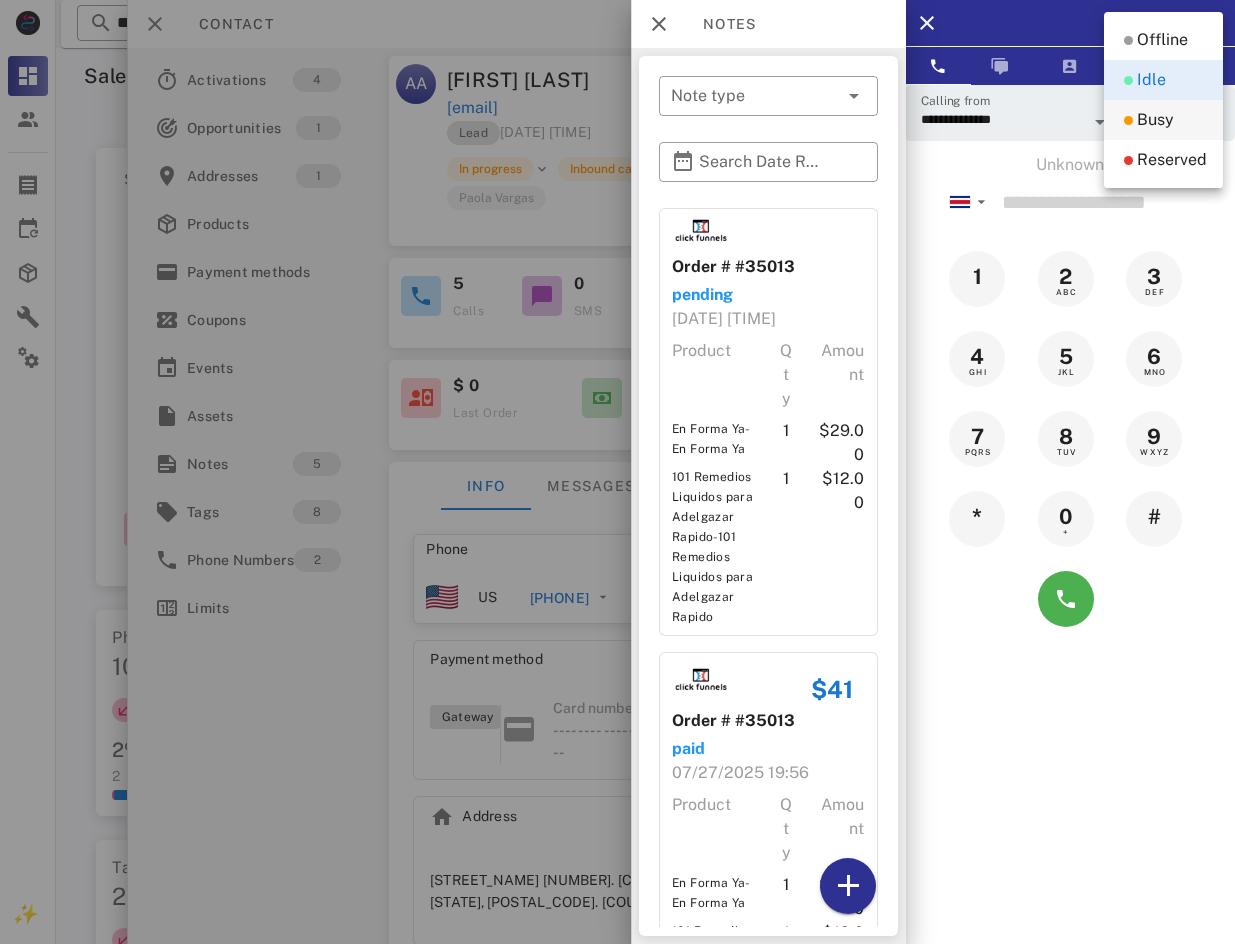 click on "Busy" at bounding box center (1163, 120) 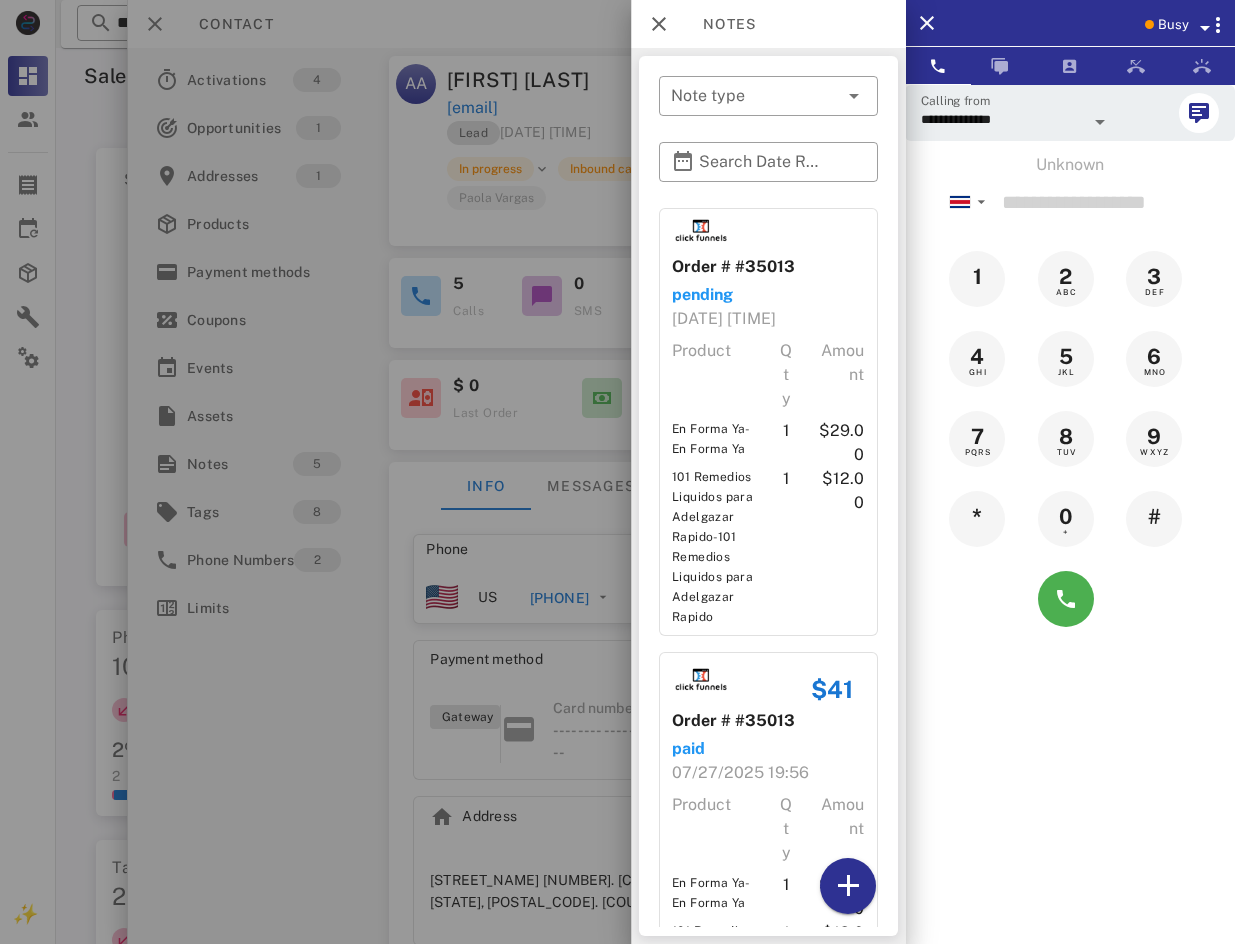 click at bounding box center (1149, 24) 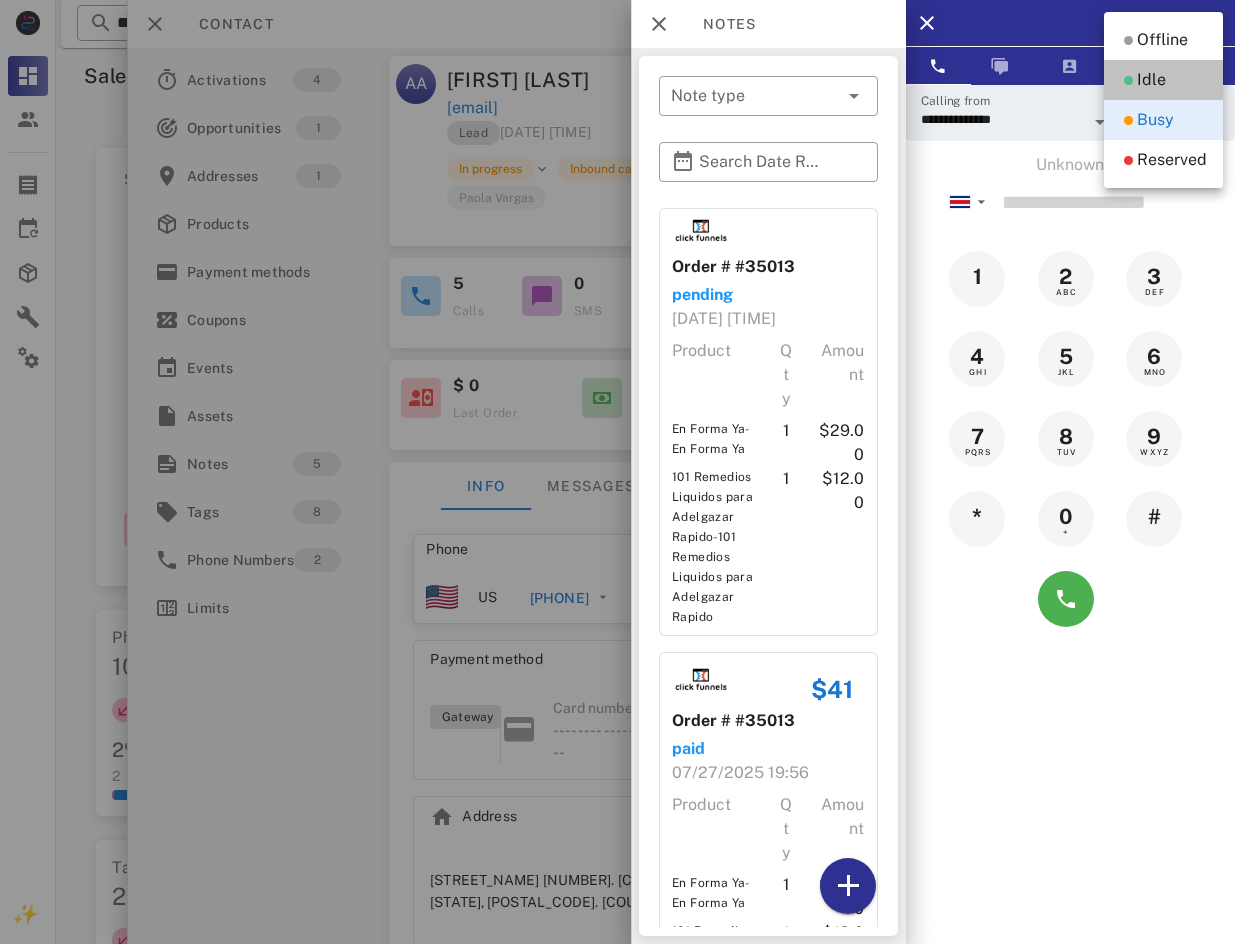 click on "Idle" at bounding box center [1163, 80] 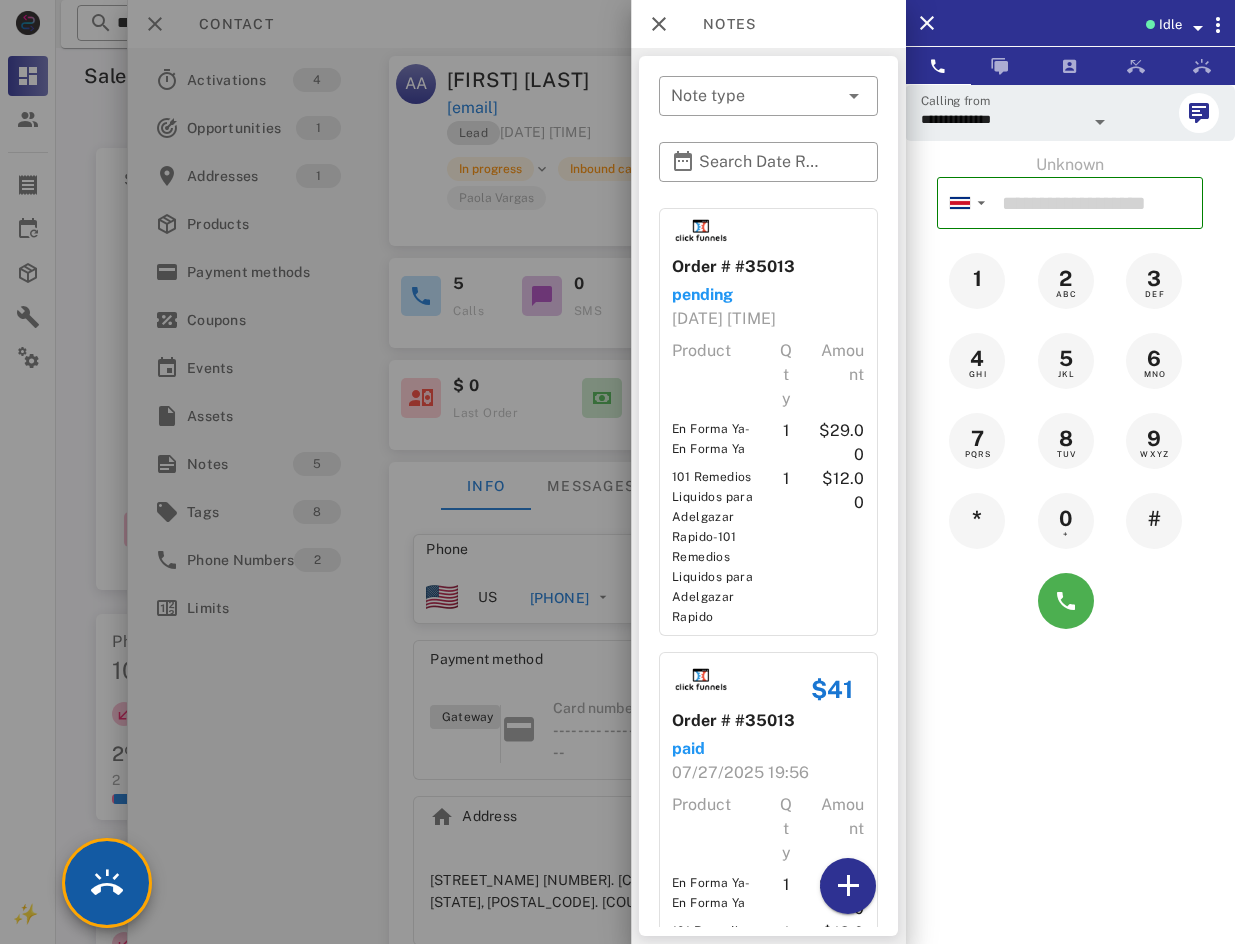 click at bounding box center (107, 883) 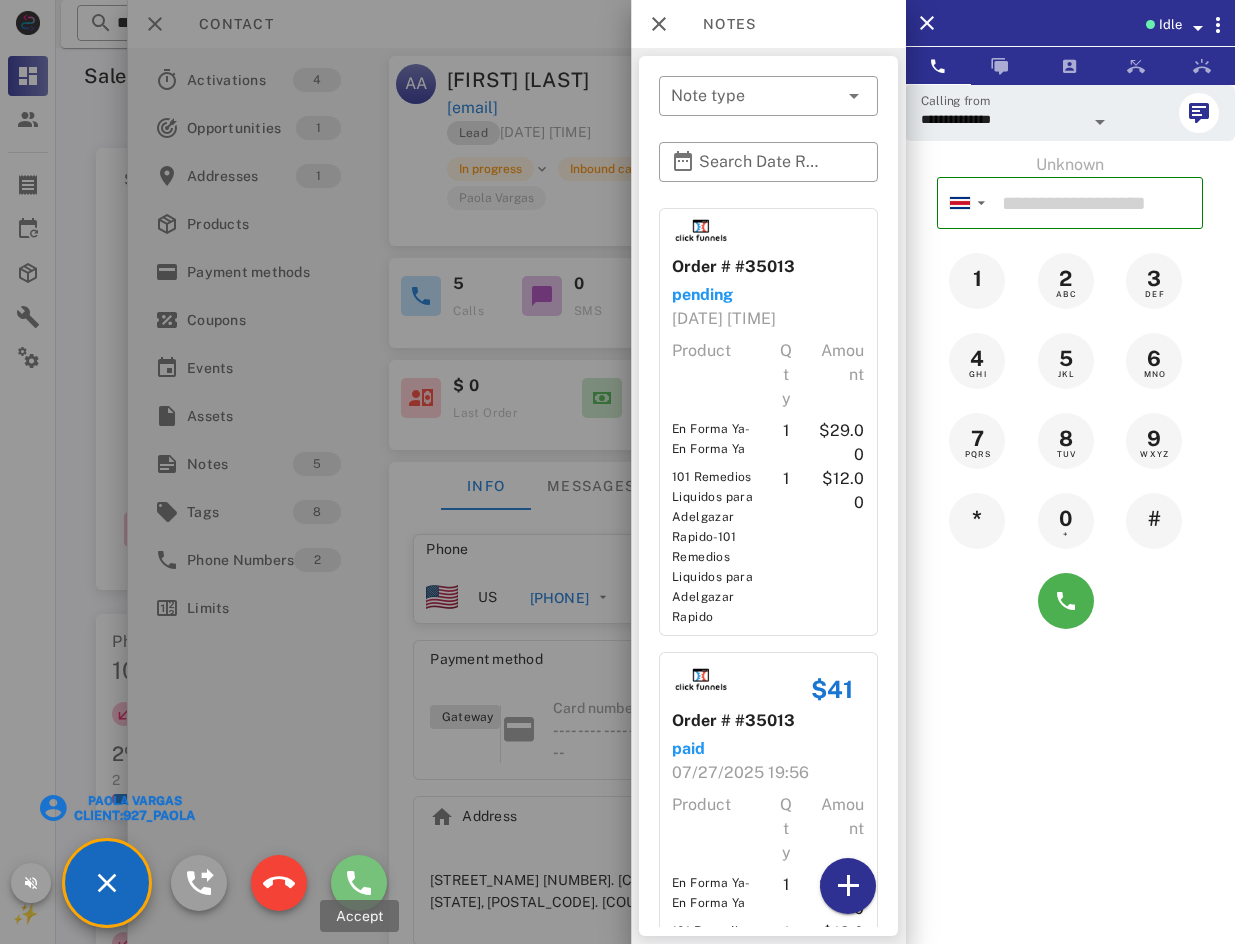 click at bounding box center [359, 883] 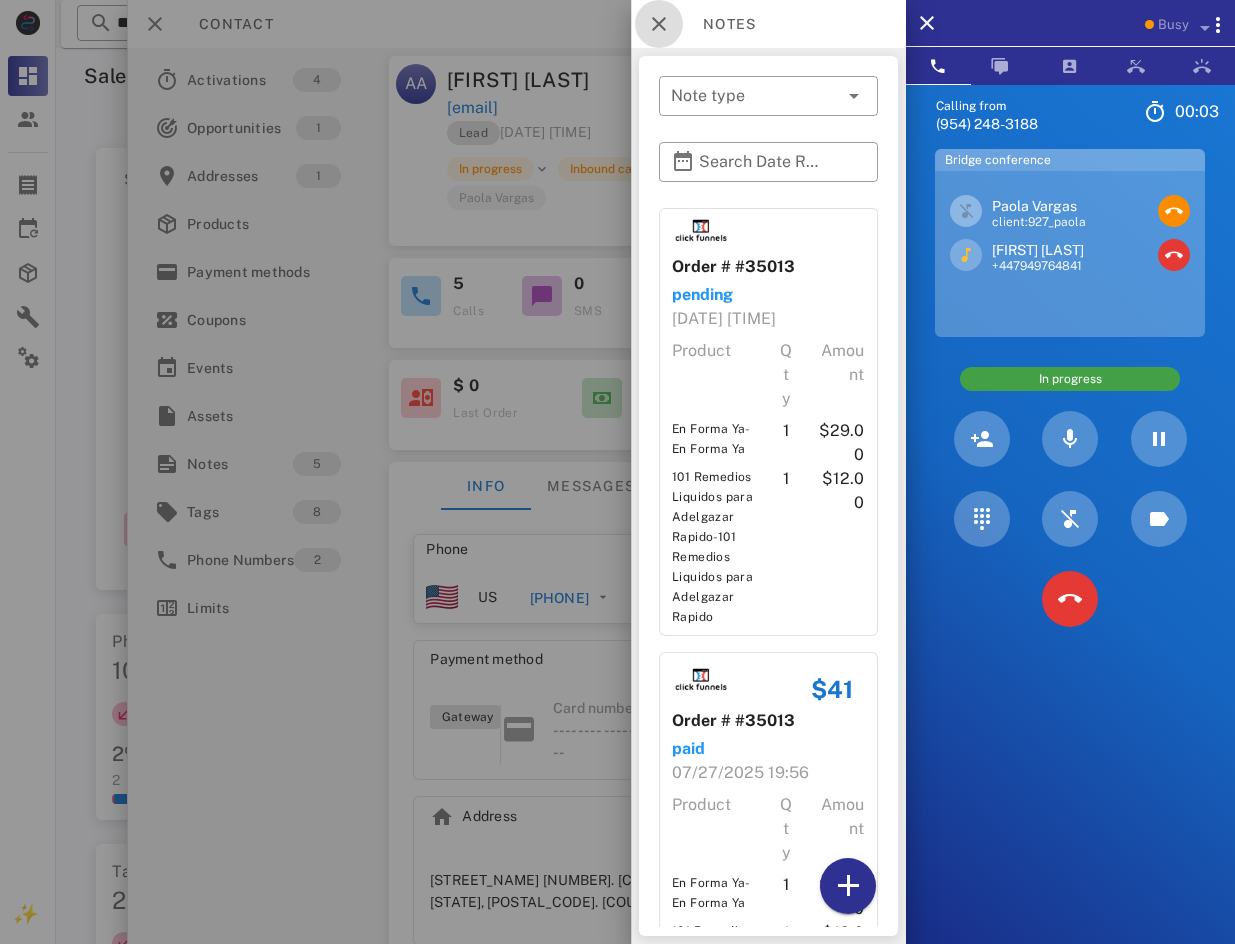 click at bounding box center [659, 24] 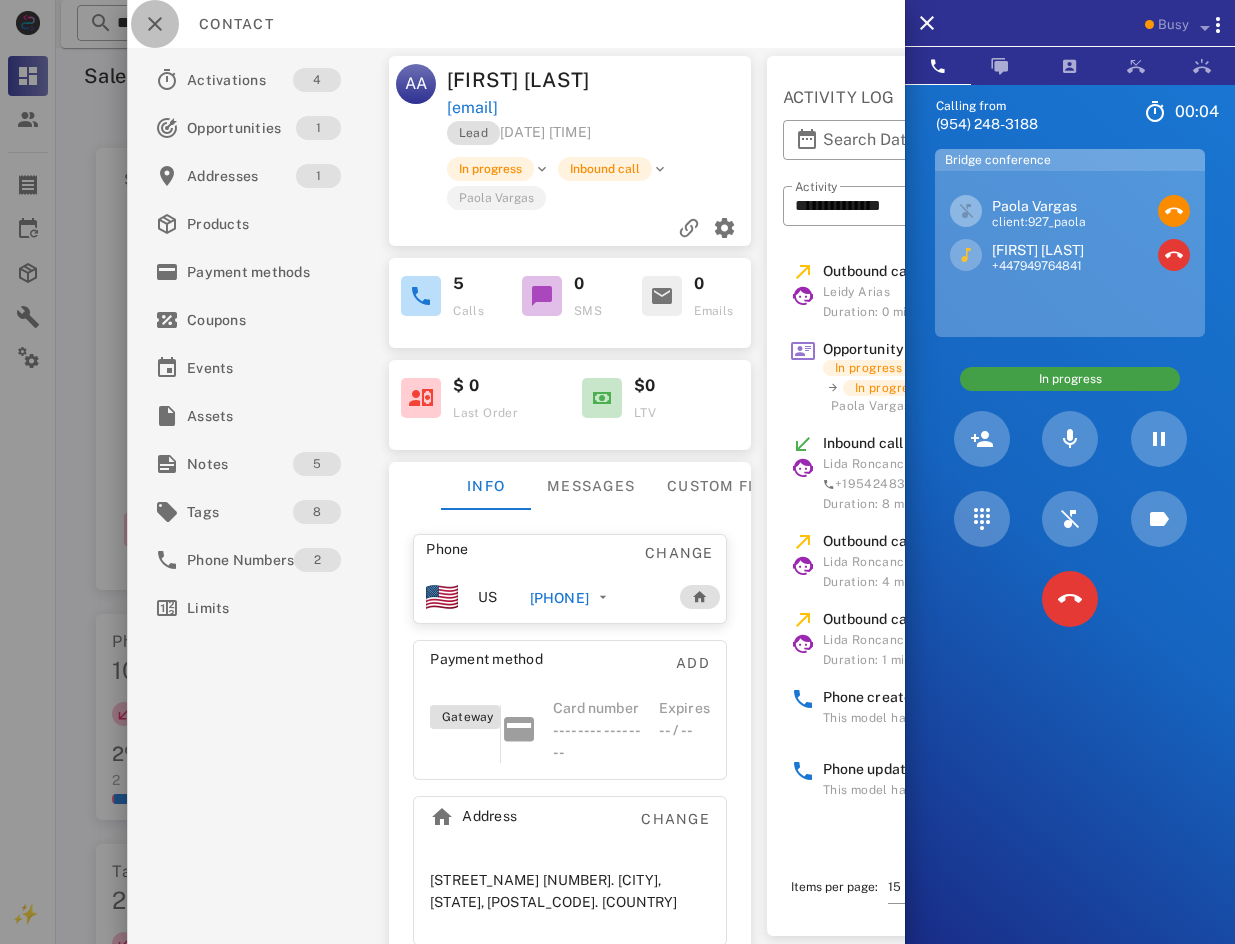 click at bounding box center (155, 24) 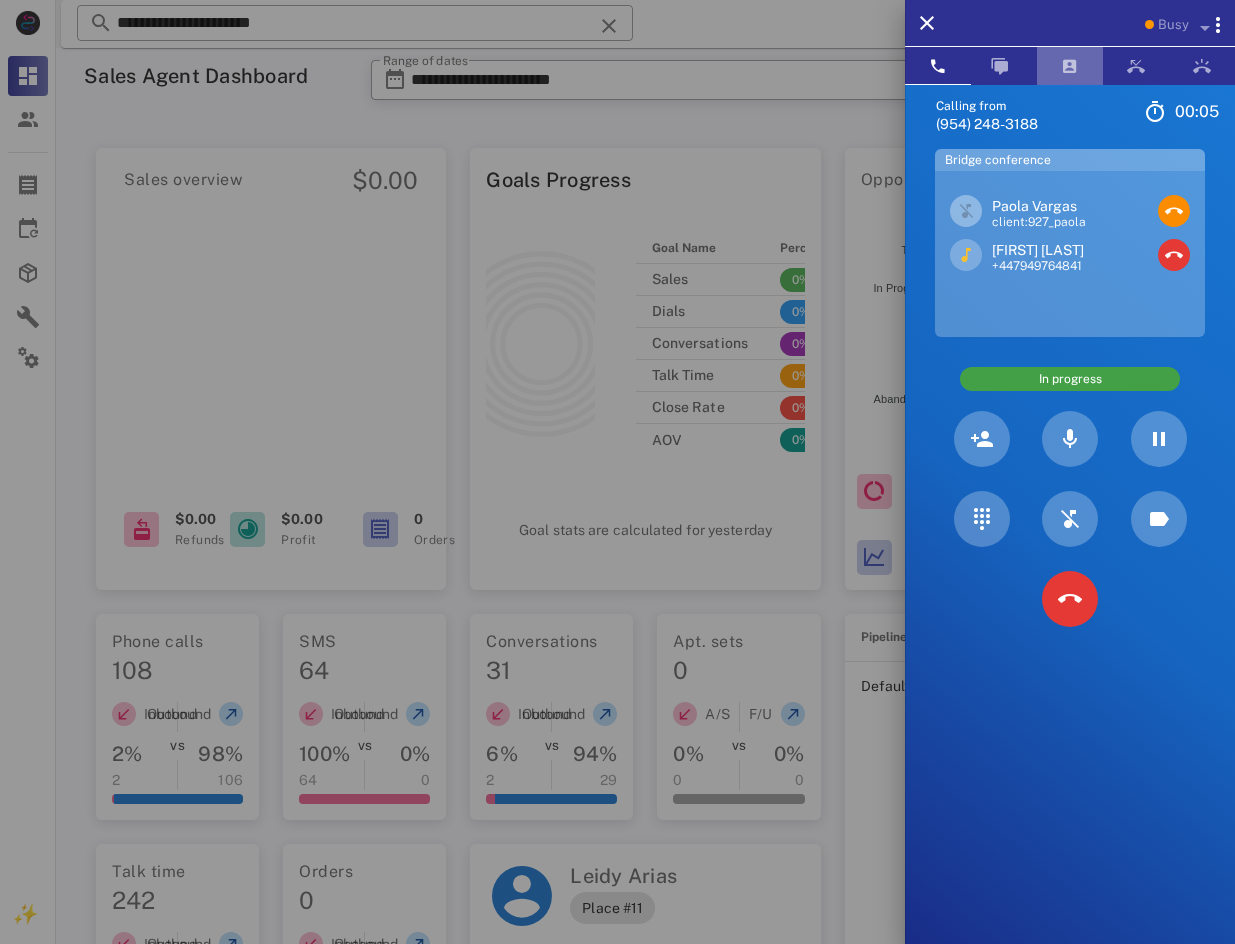 click at bounding box center (1070, 66) 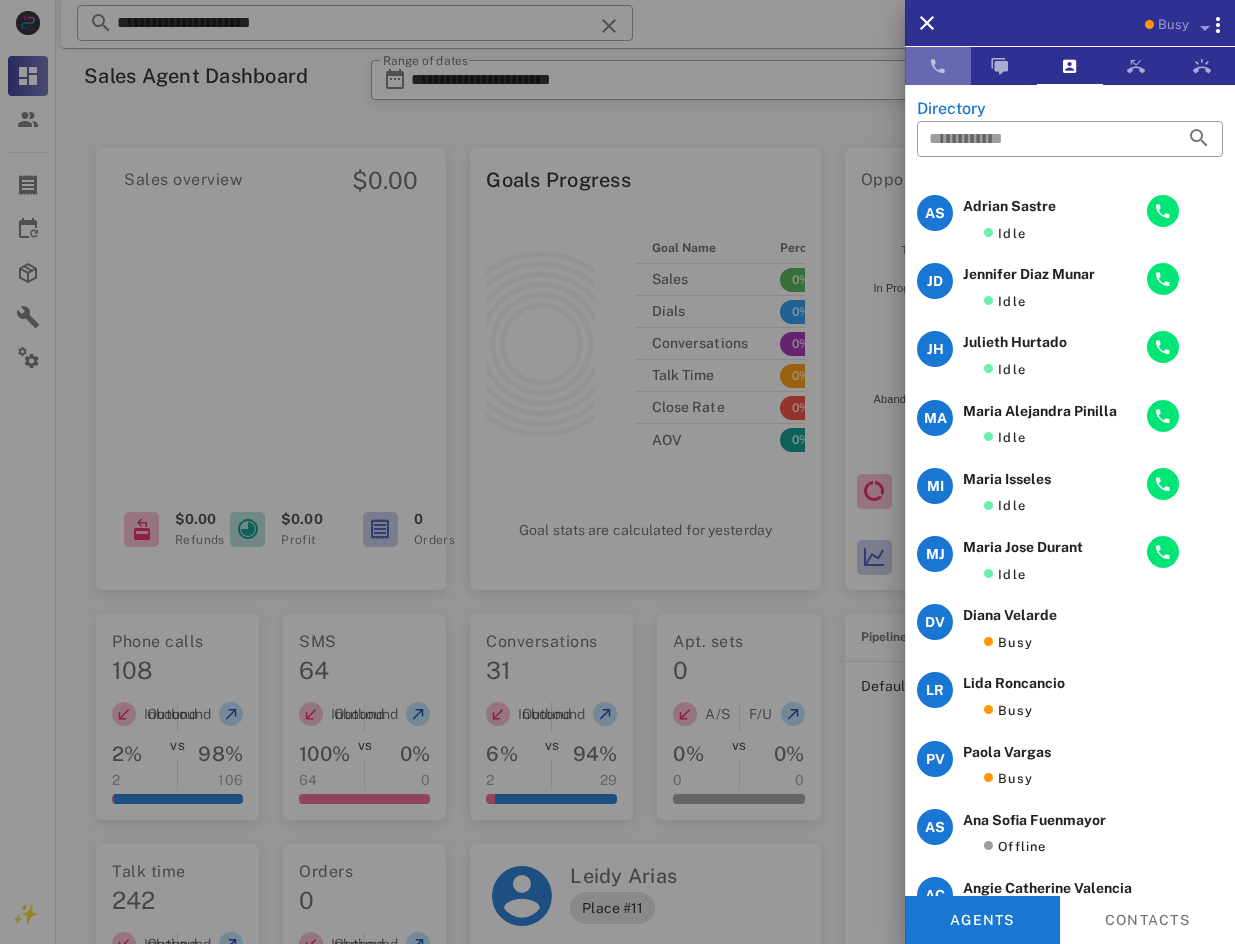 click at bounding box center [938, 66] 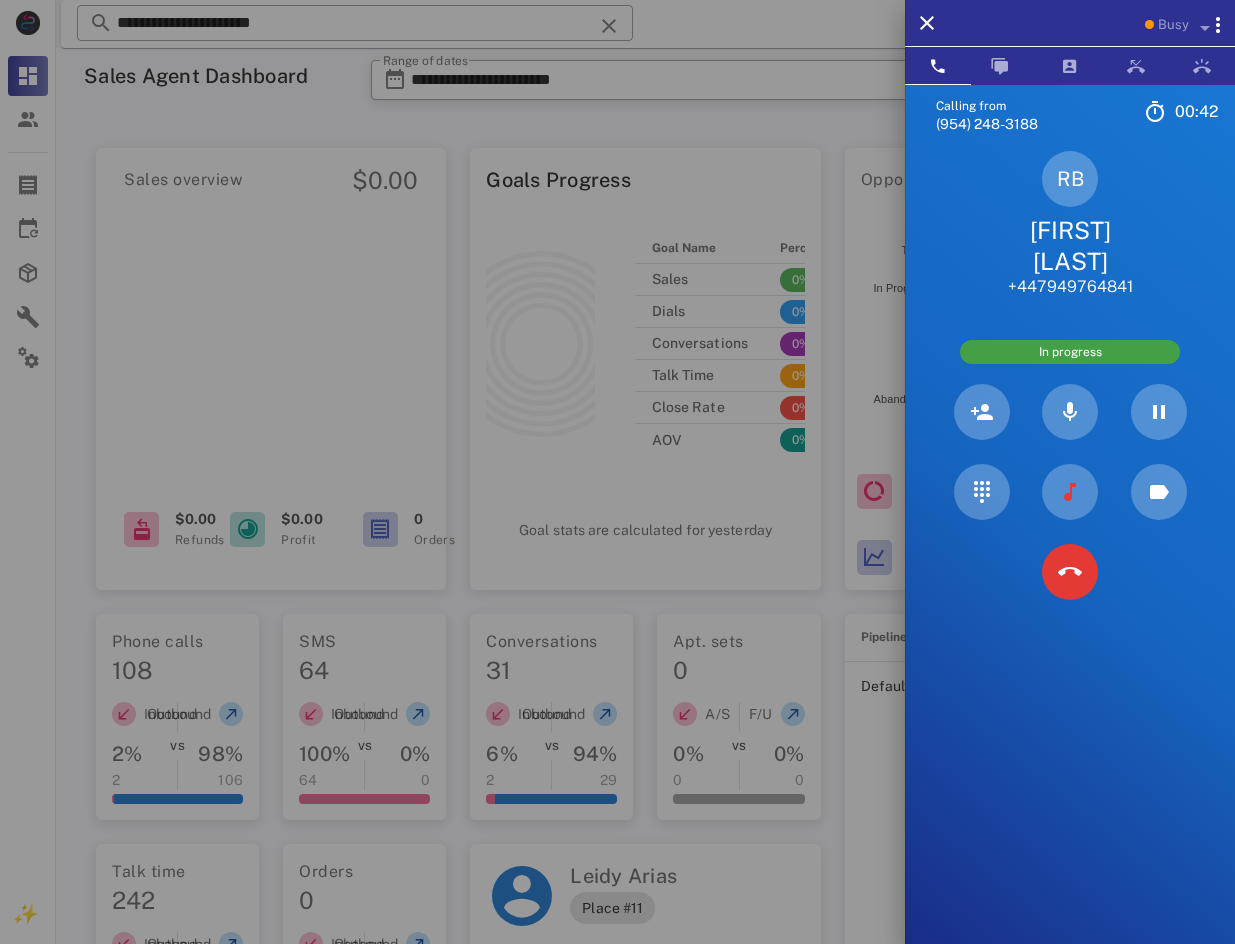 click on "[FIRST] [LAST]" at bounding box center [1070, 246] 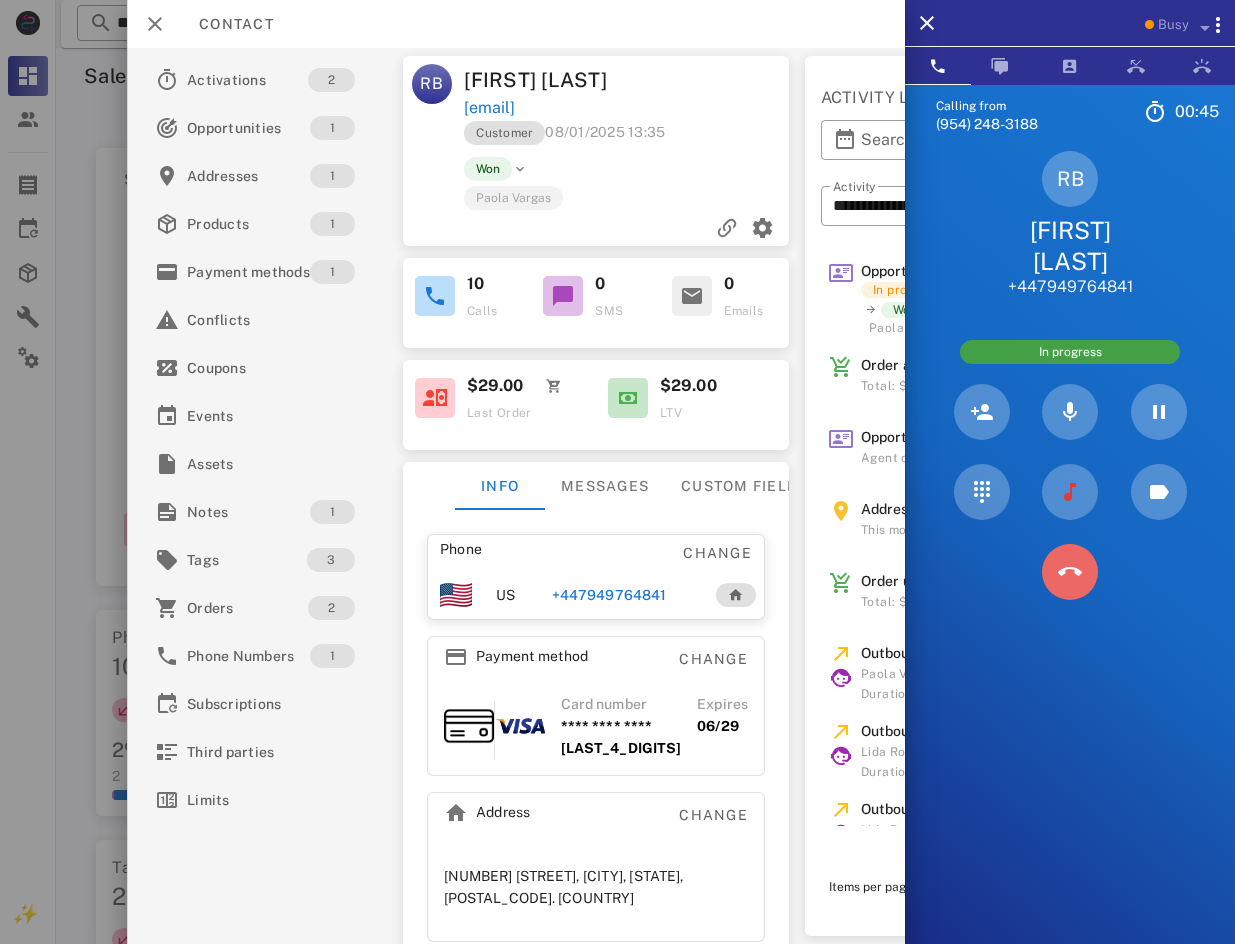 click at bounding box center (1070, 572) 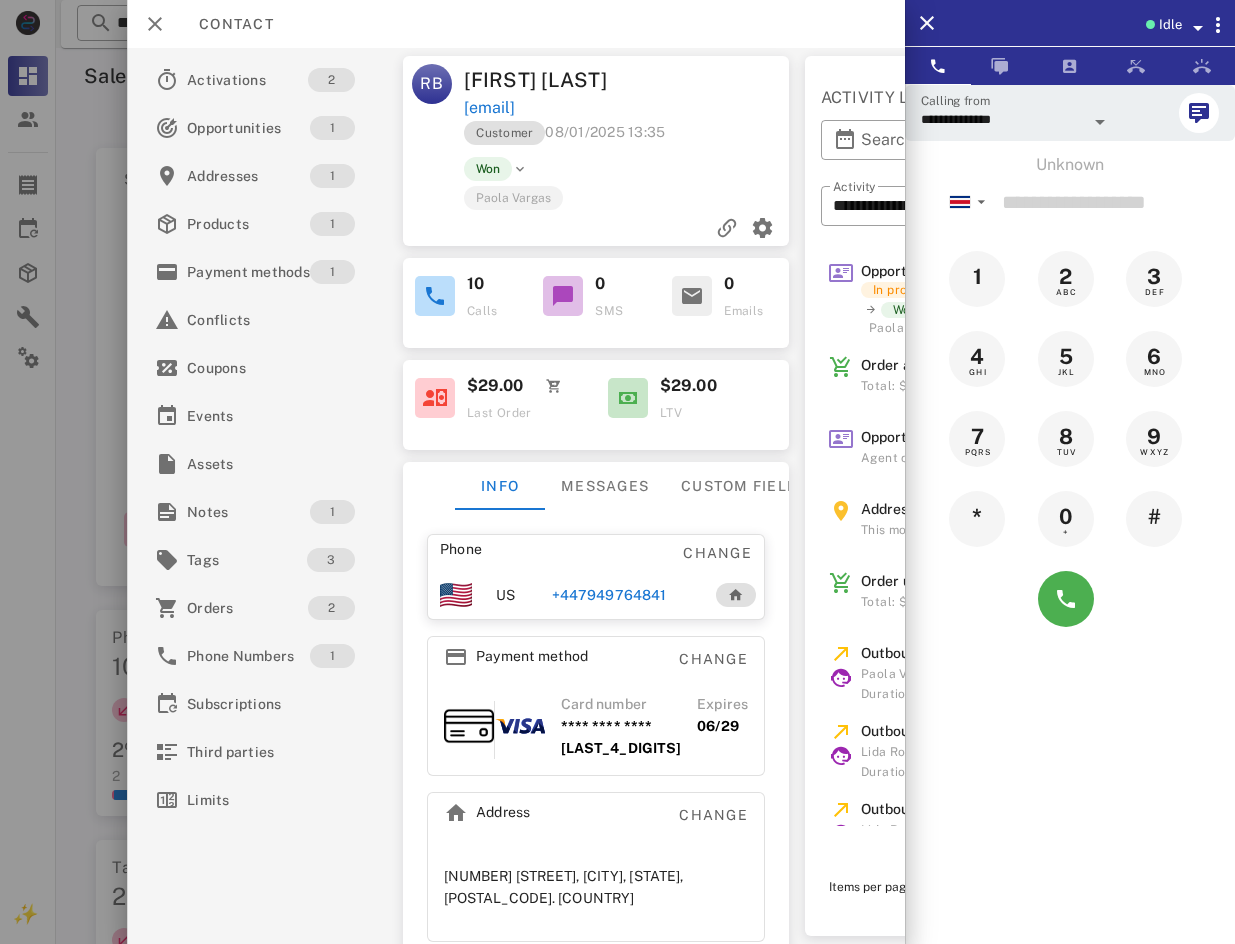 click on "+447949764841" at bounding box center [609, 595] 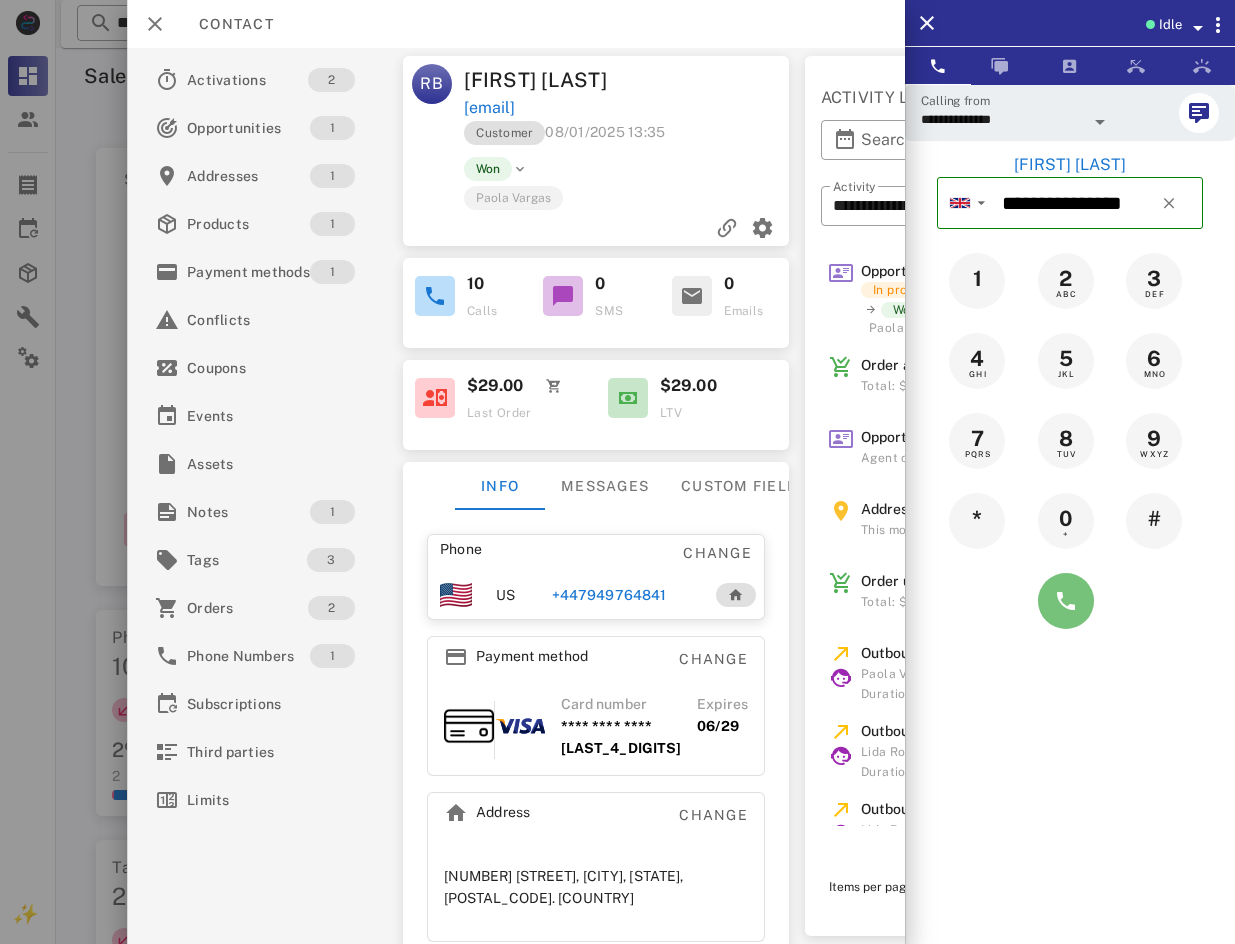 click at bounding box center (1066, 601) 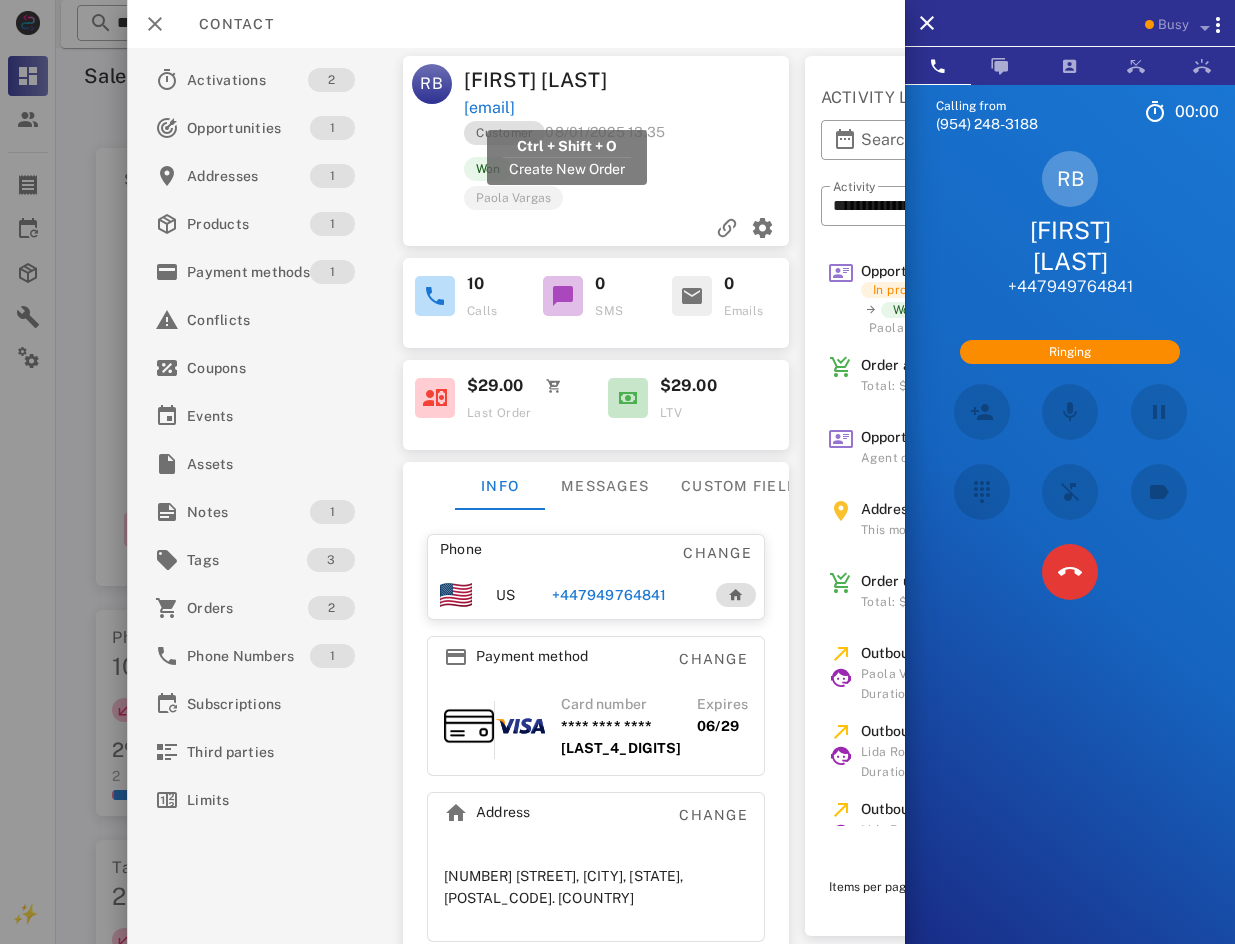 drag, startPoint x: 708, startPoint y: 98, endPoint x: 575, endPoint y: 99, distance: 133.00375 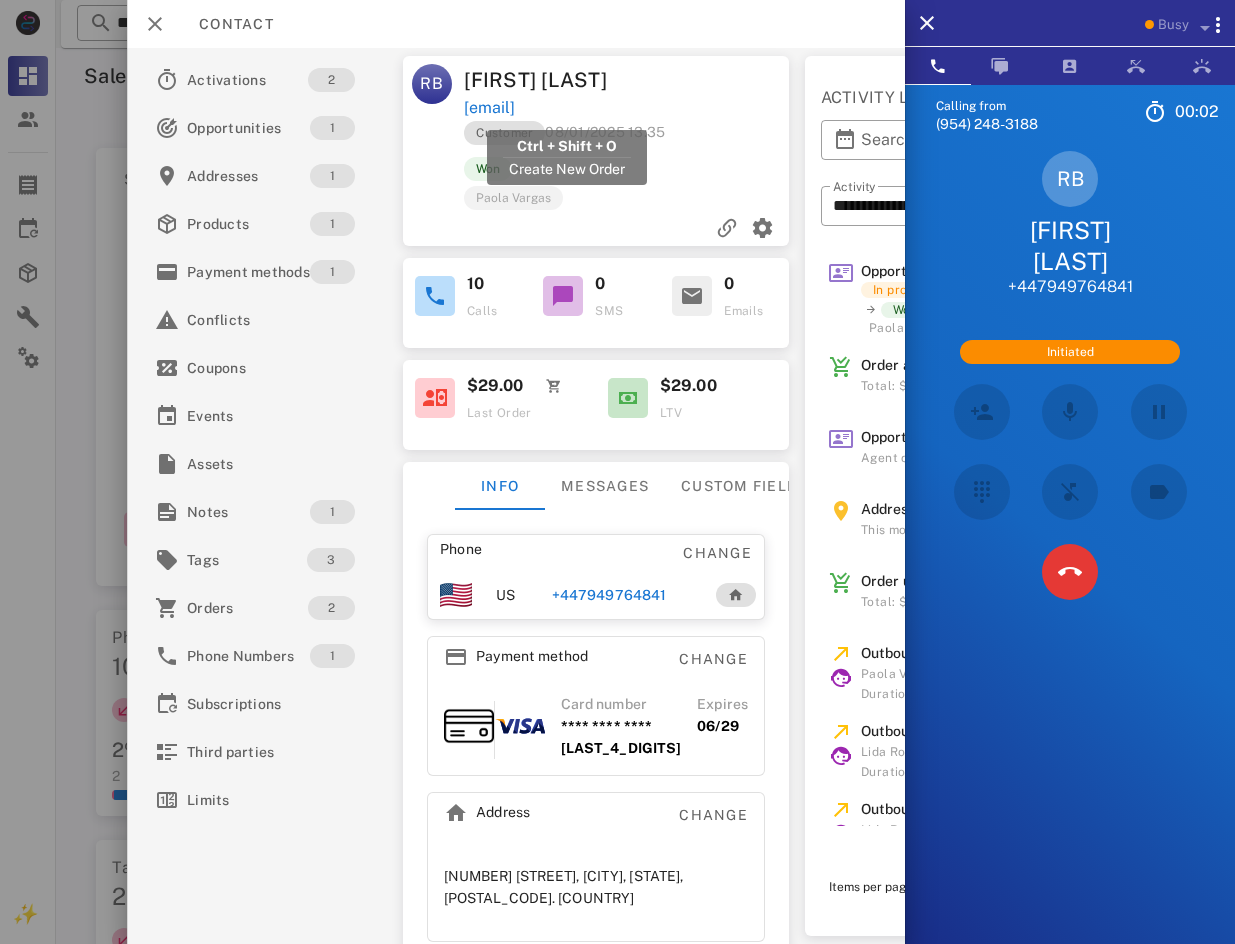 drag, startPoint x: 687, startPoint y: 110, endPoint x: 460, endPoint y: 104, distance: 227.07928 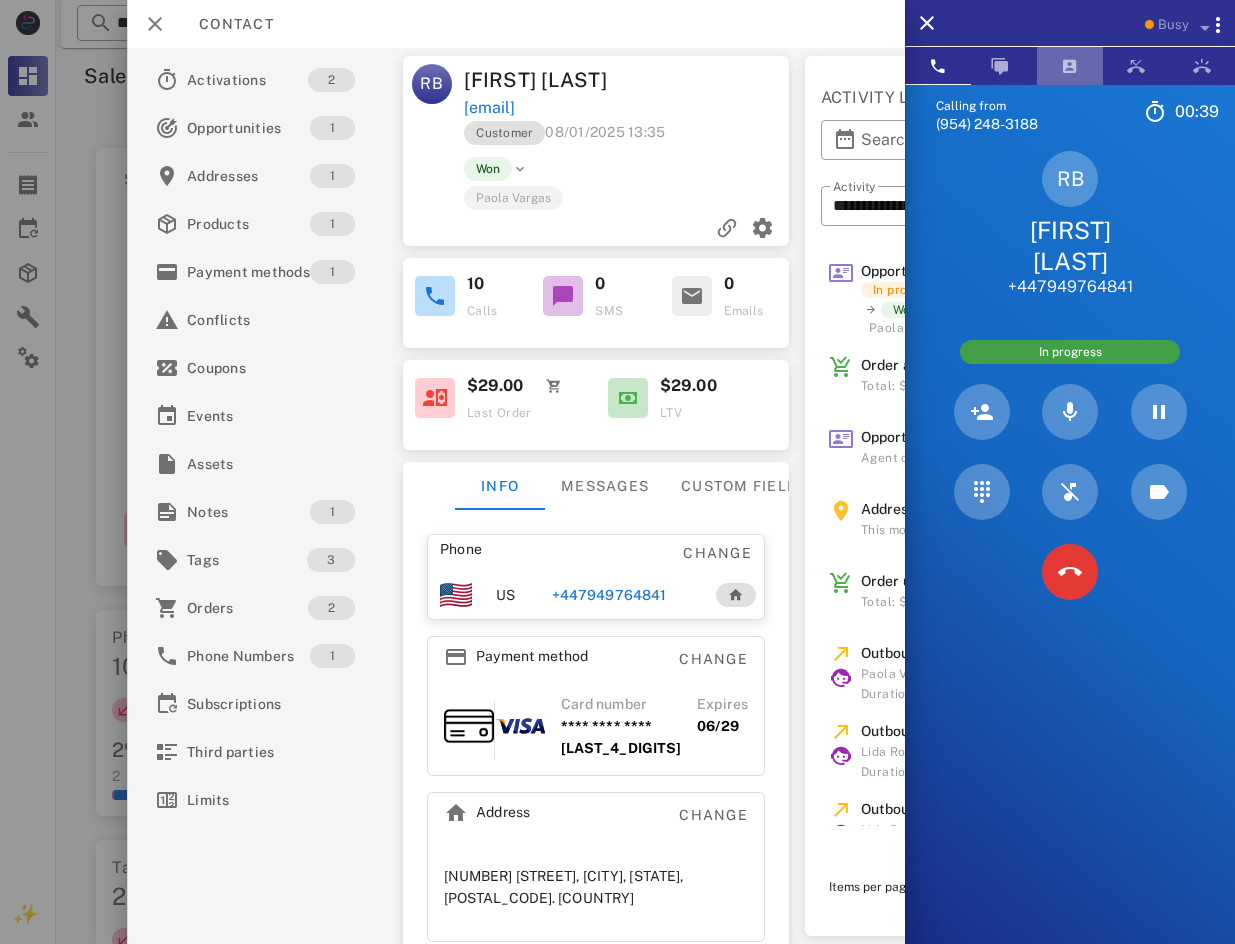 click at bounding box center (1070, 66) 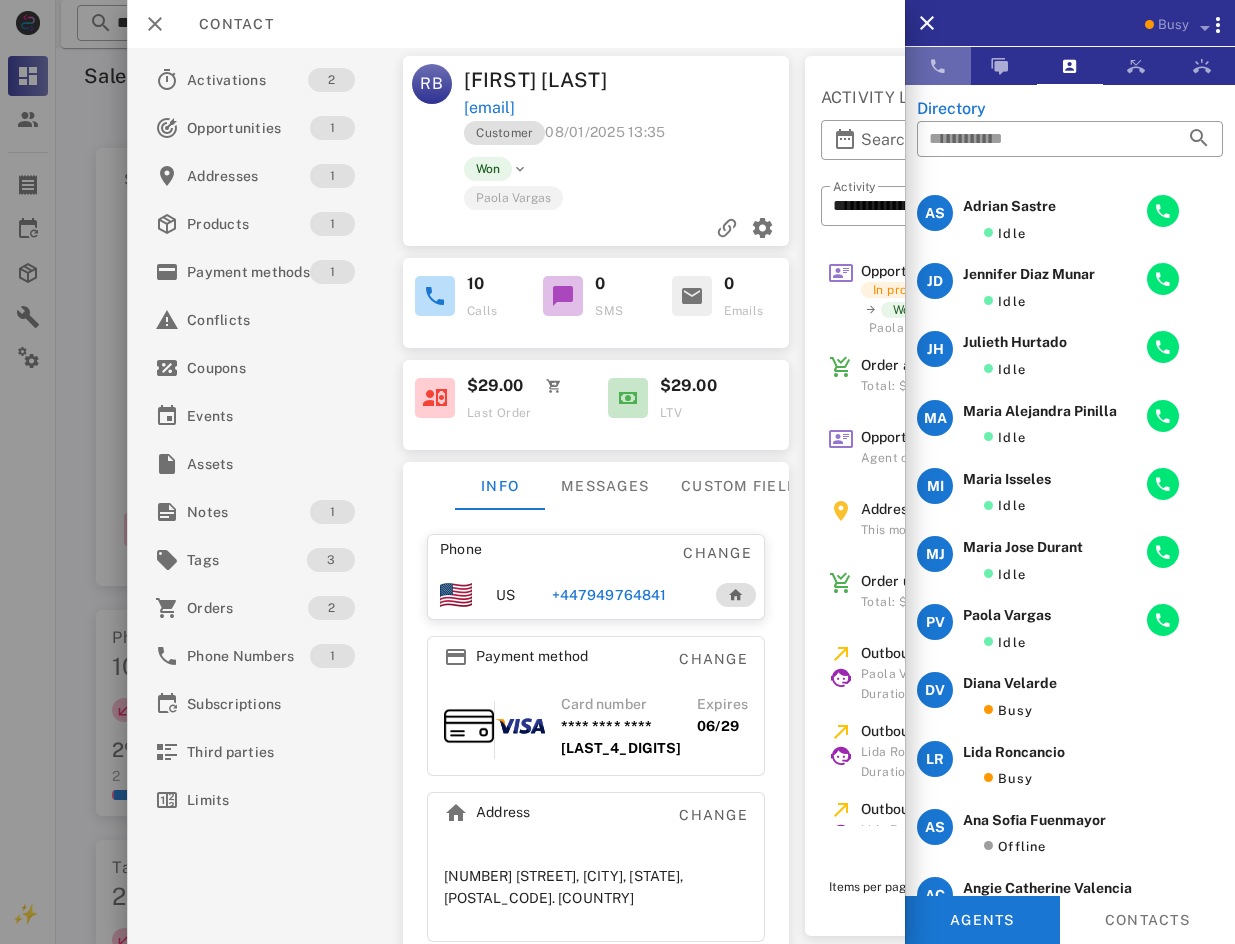 click at bounding box center [938, 66] 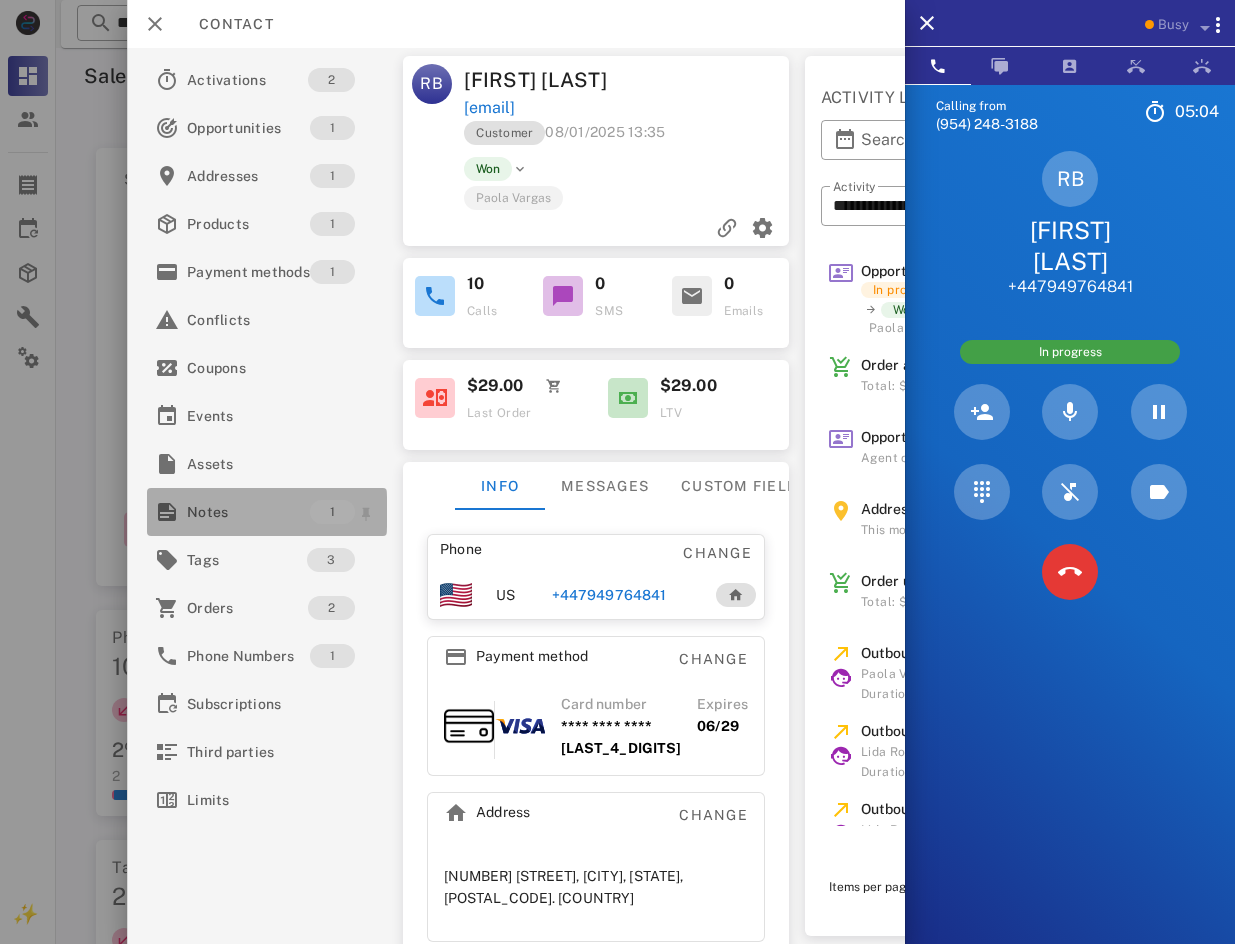 click on "Notes" at bounding box center (248, 512) 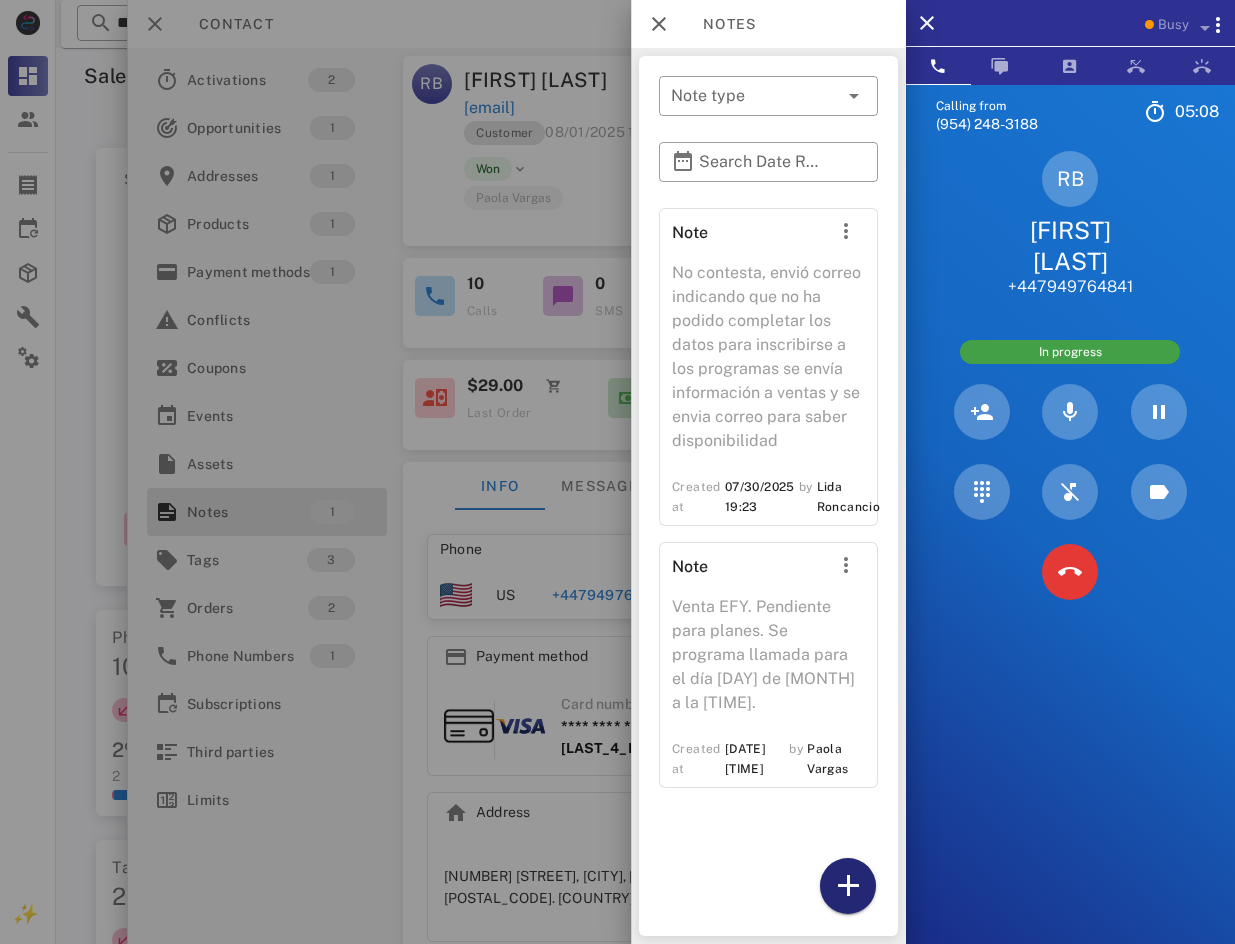 click at bounding box center (847, 886) 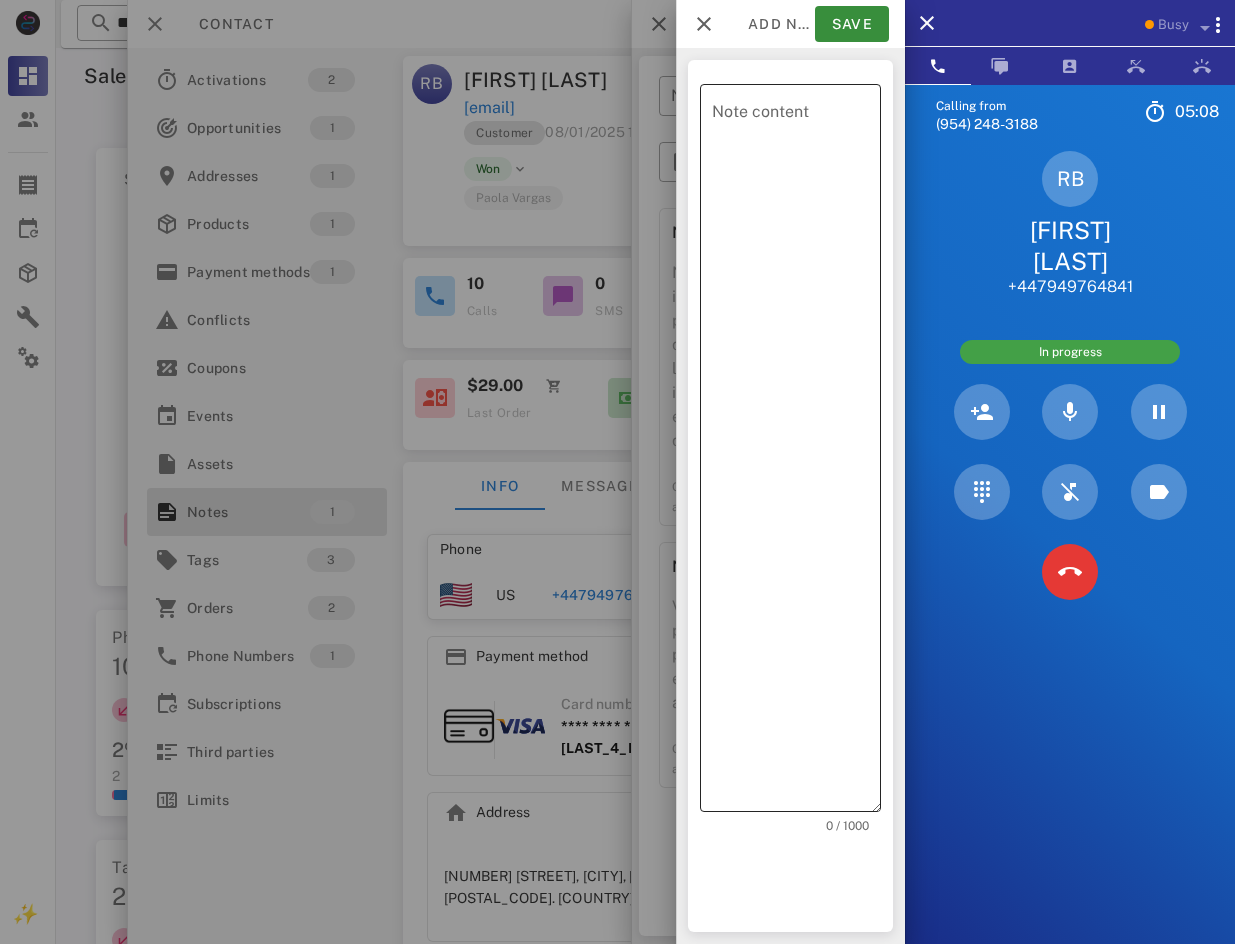click on "Note content" at bounding box center [796, 453] 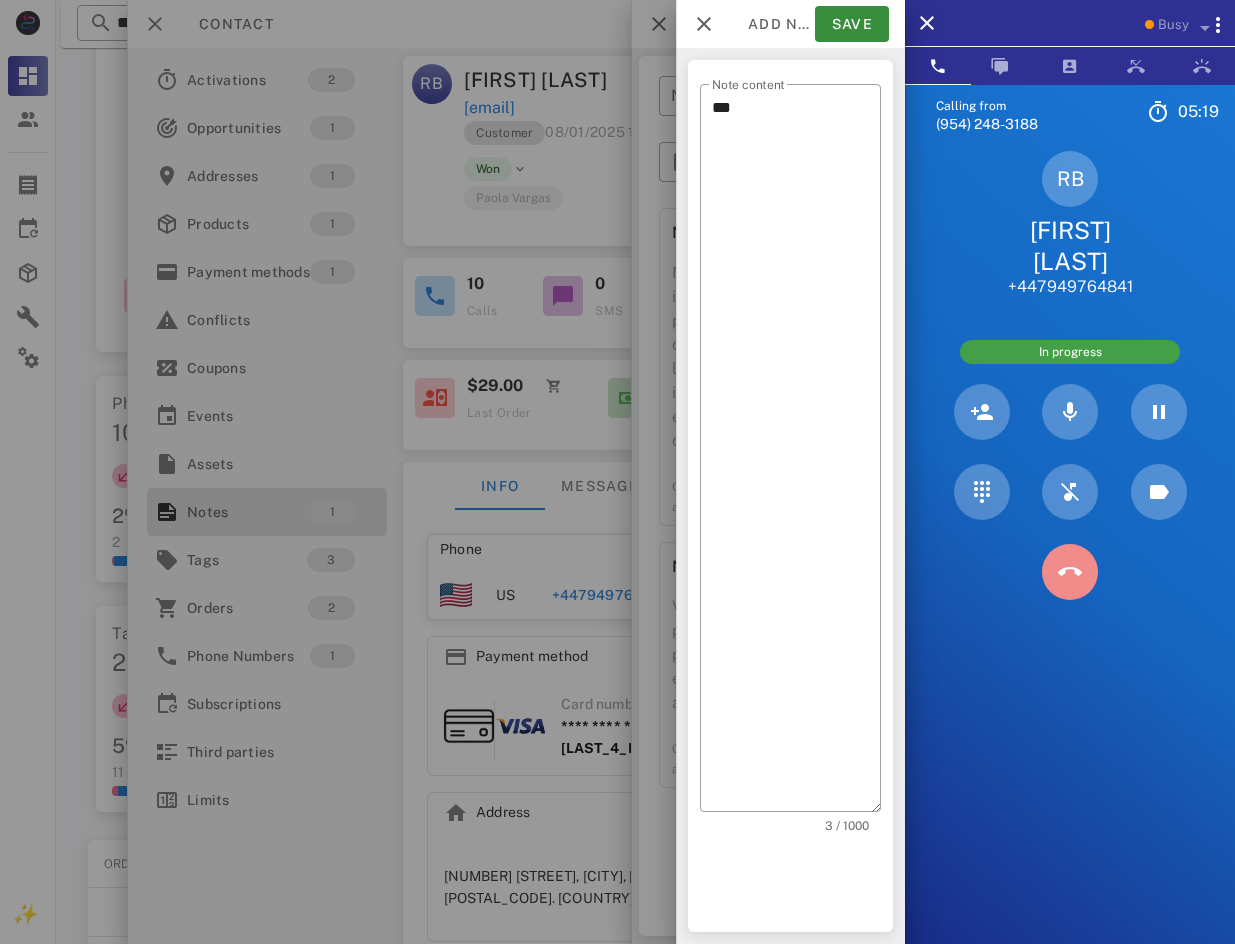 scroll, scrollTop: 300, scrollLeft: 0, axis: vertical 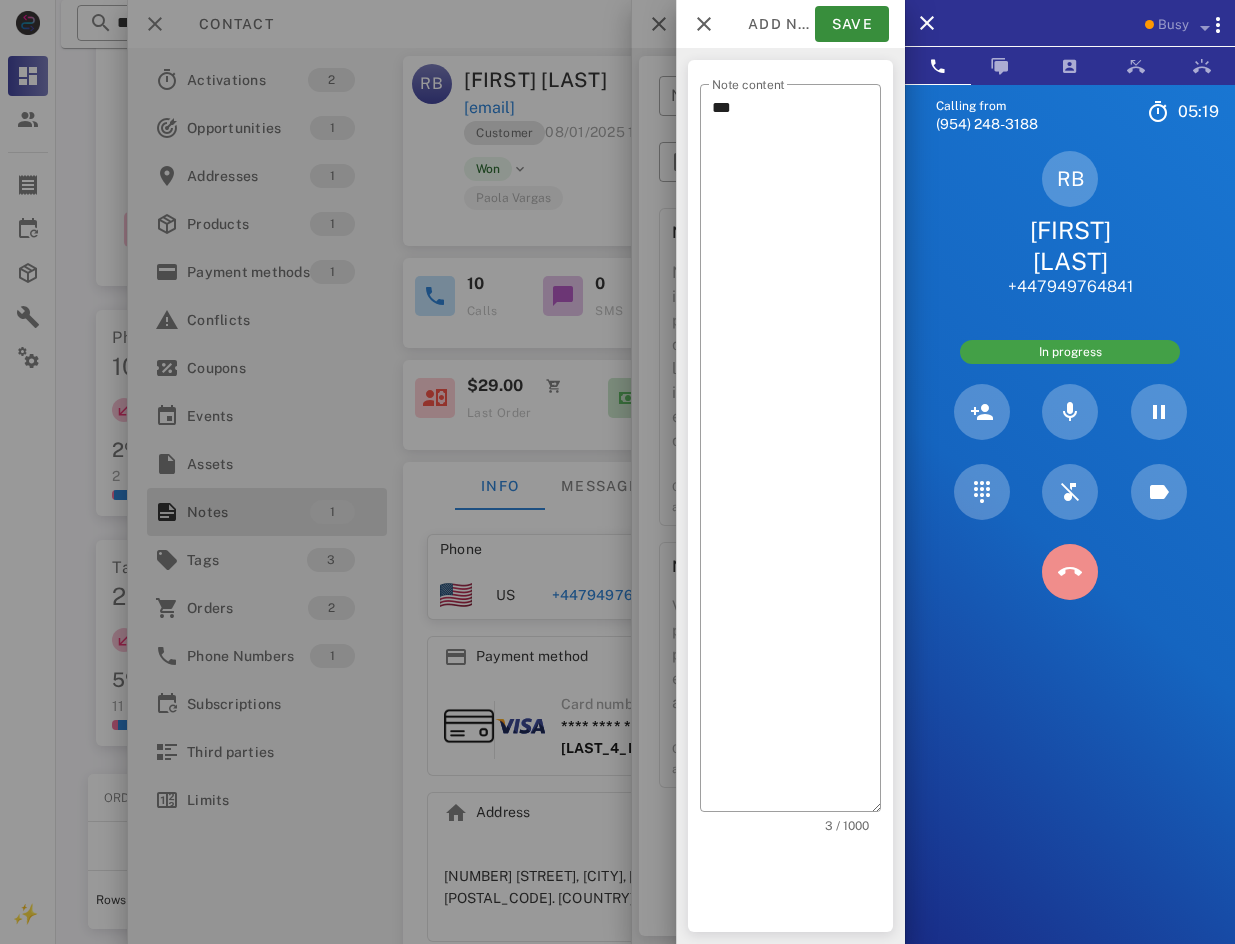 click at bounding box center [1070, 572] 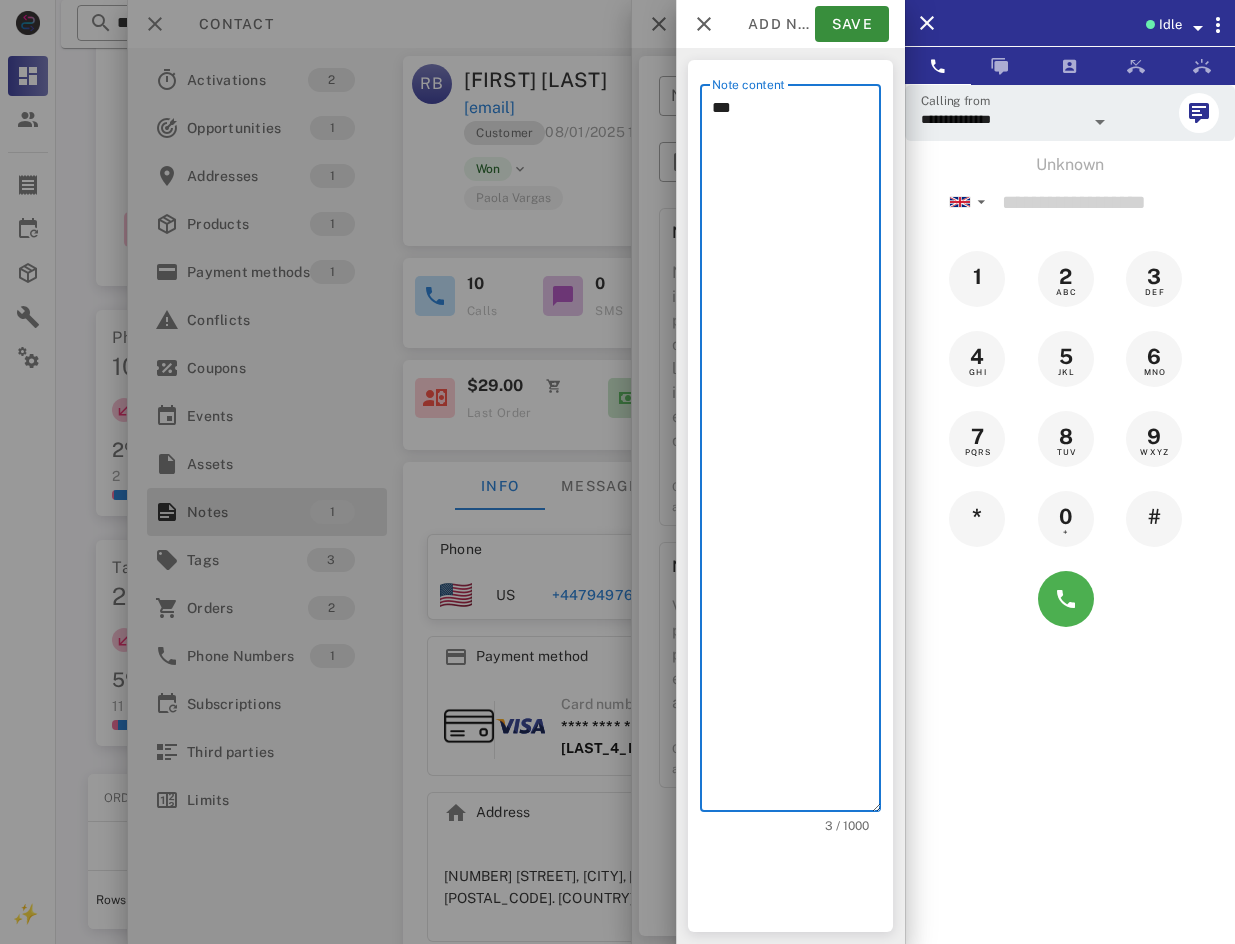 click on "**" at bounding box center (796, 453) 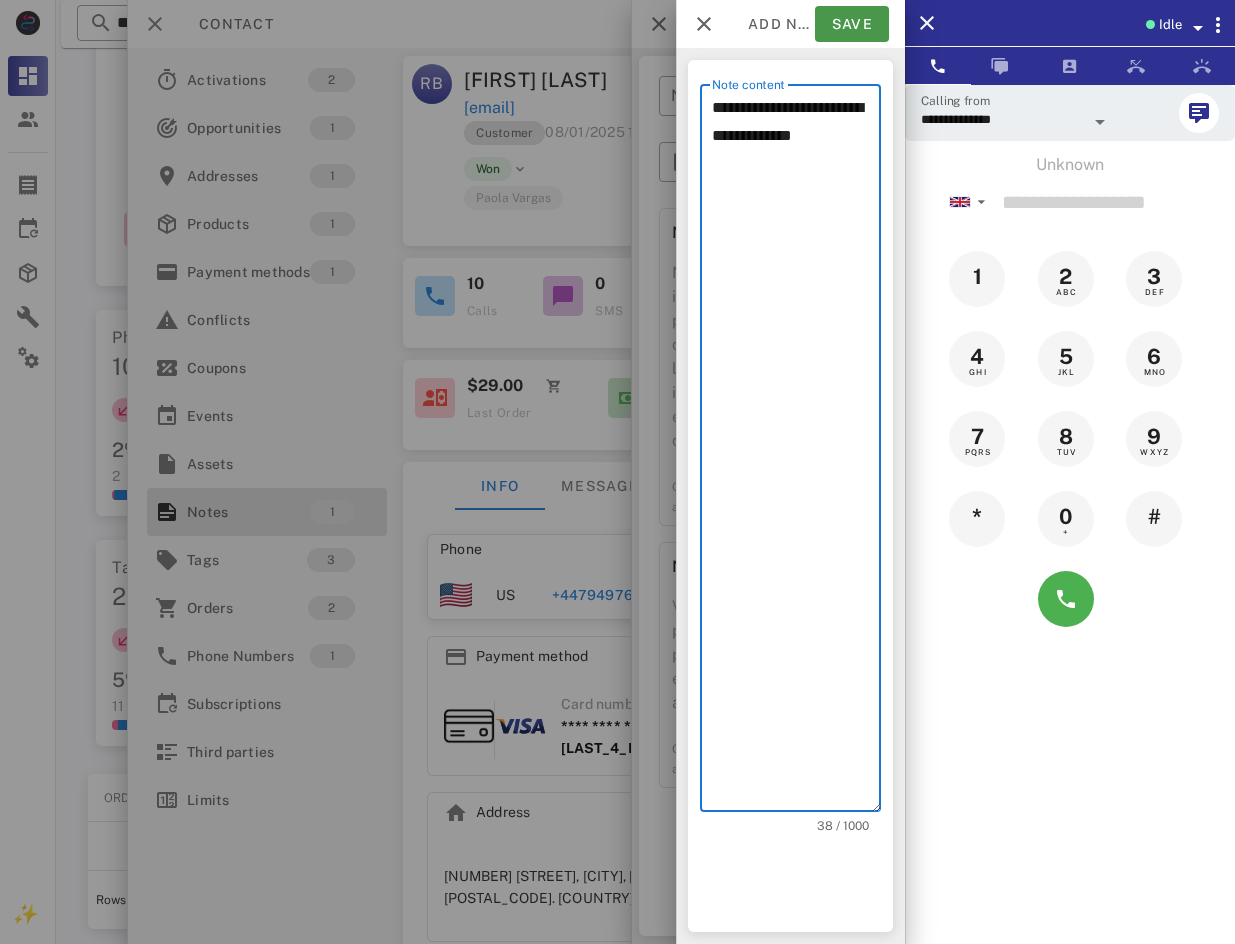 type on "**********" 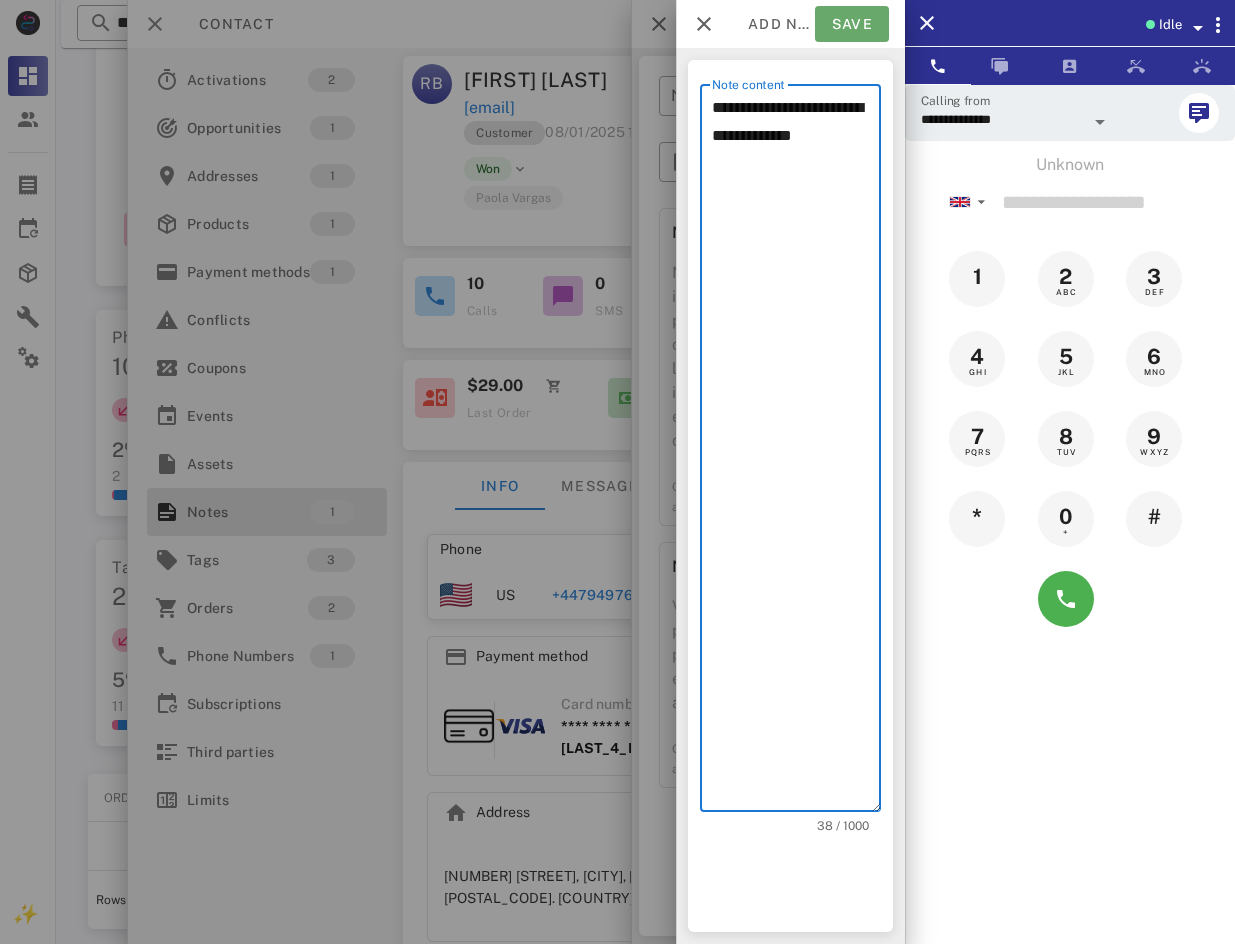 click on "Save" at bounding box center (852, 24) 